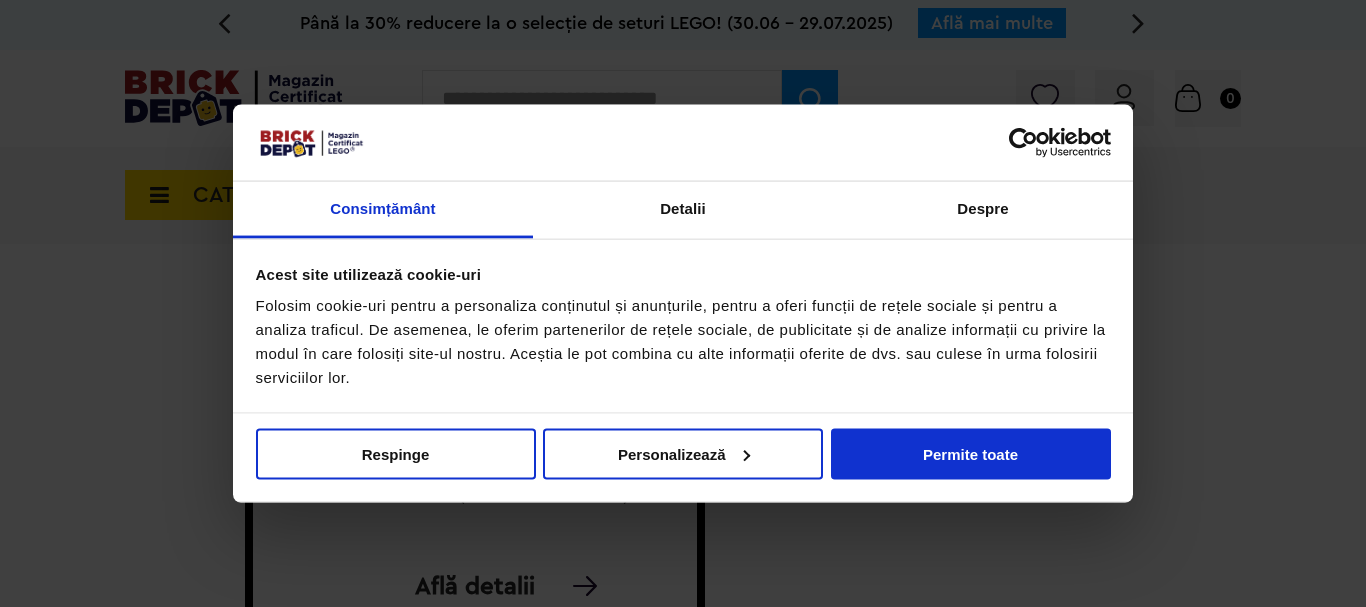 scroll, scrollTop: 0, scrollLeft: 0, axis: both 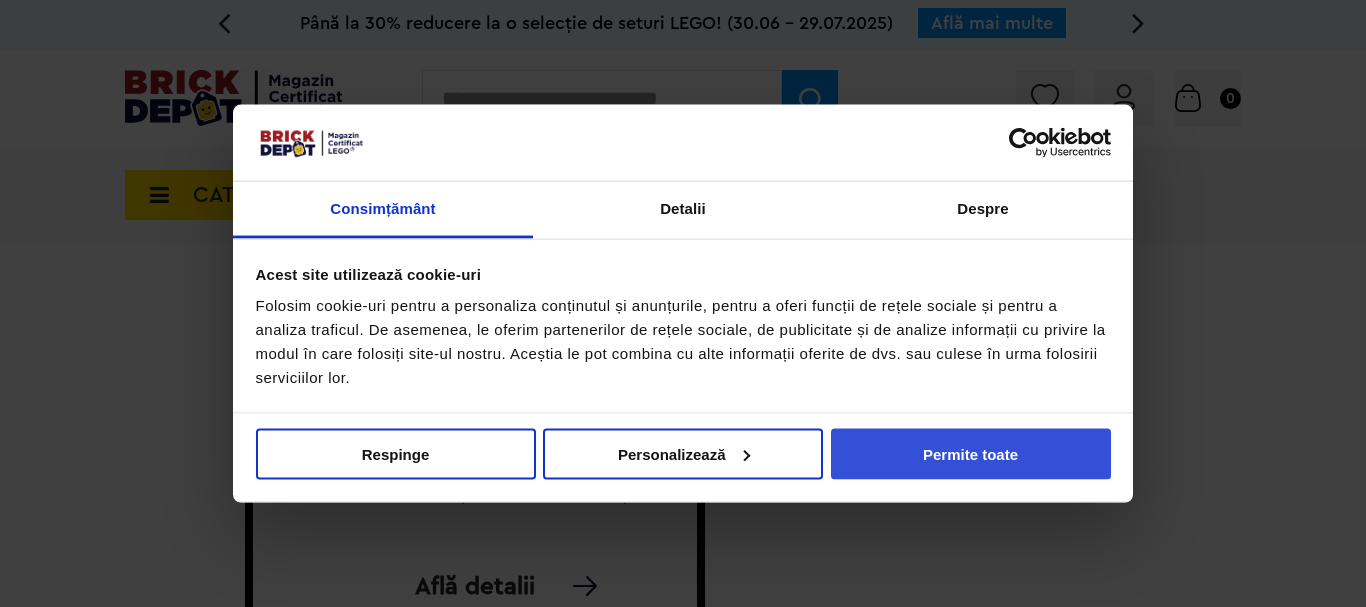 click on "Permite toate" at bounding box center (971, 453) 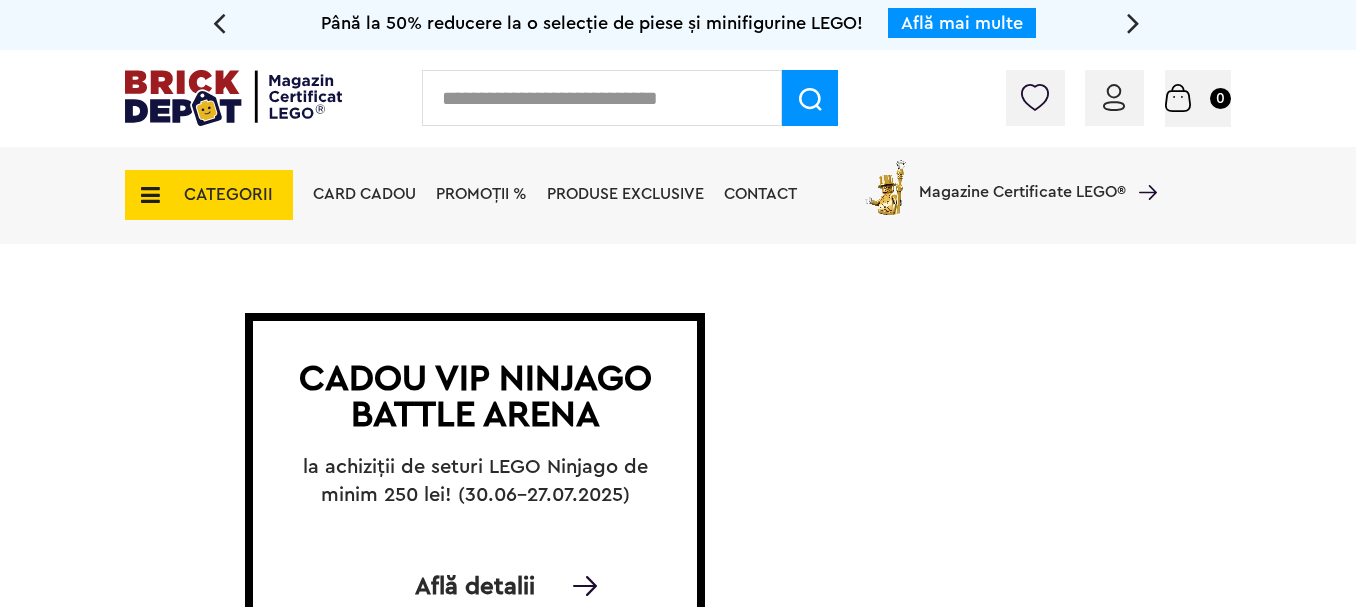 click at bounding box center (144, 195) 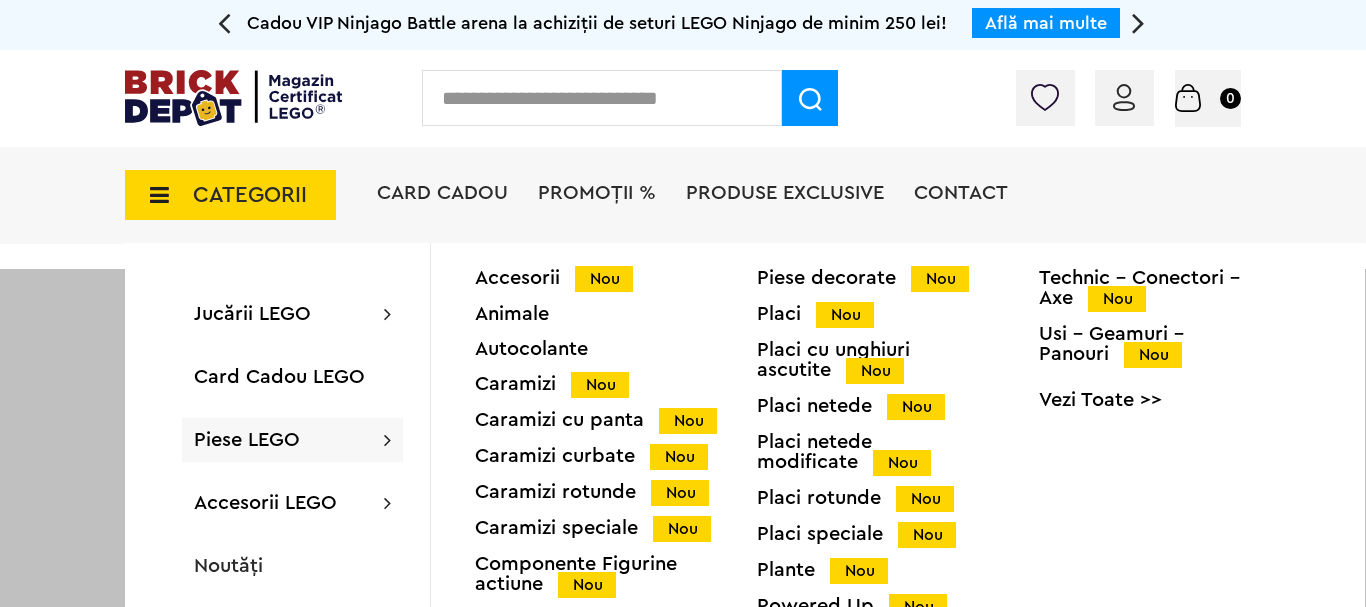 click on "Piese LEGO
Accesorii Nou Animale Autocolante Caramizi Nou Caramizi cu panta Nou Caramizi curbate Nou Caramizi rotunde Nou Caramizi speciale Nou Componente Figurine actiune Nou Minifigurine Minifigurine - Accesorii Minifigurine - Parti componente Piese decorate Nou Placi Nou Placi cu unghiuri ascutite Nou Placi netede Nou Placi netede modificate Nou Placi rotunde Nou Placi speciale Nou Plante Nou Powered Up Nou Roti si mijloace de transport Nou Technic Nou Technic - Caramizi Nou Technic - Conectori - Axe Nou Usi - Geamuri - Panouri Nou Vezi Toate >>" at bounding box center (292, 440) 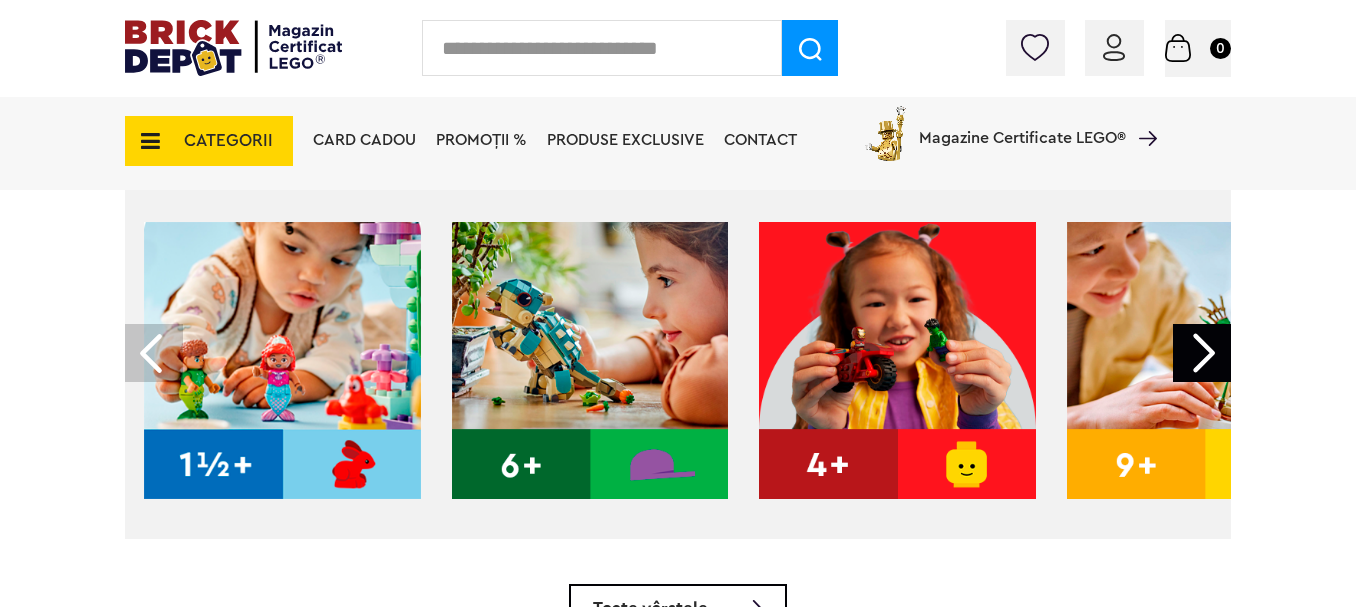 scroll, scrollTop: 700, scrollLeft: 0, axis: vertical 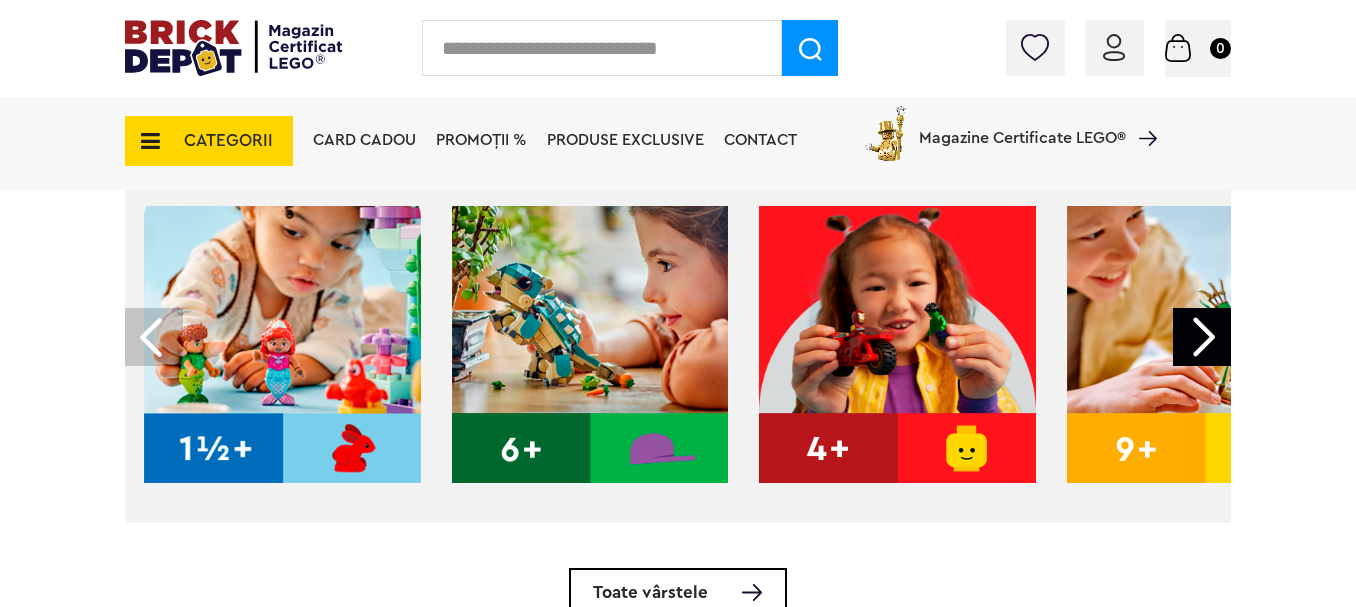 click at bounding box center [1205, 344] 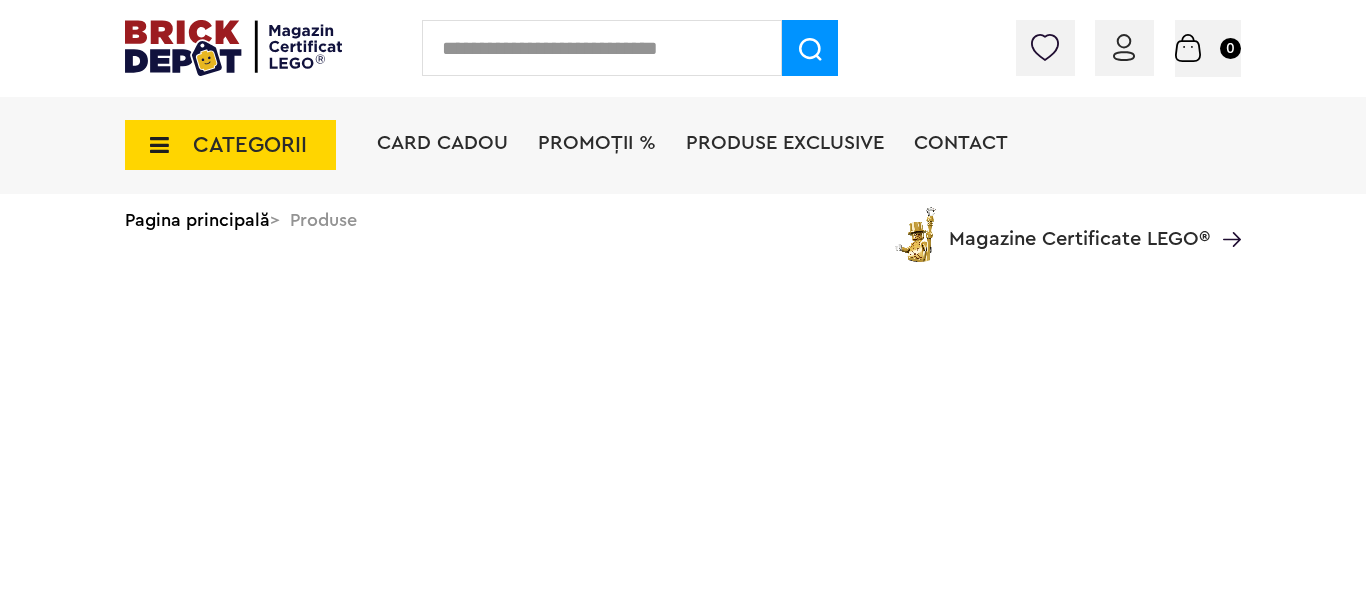 scroll, scrollTop: 0, scrollLeft: 0, axis: both 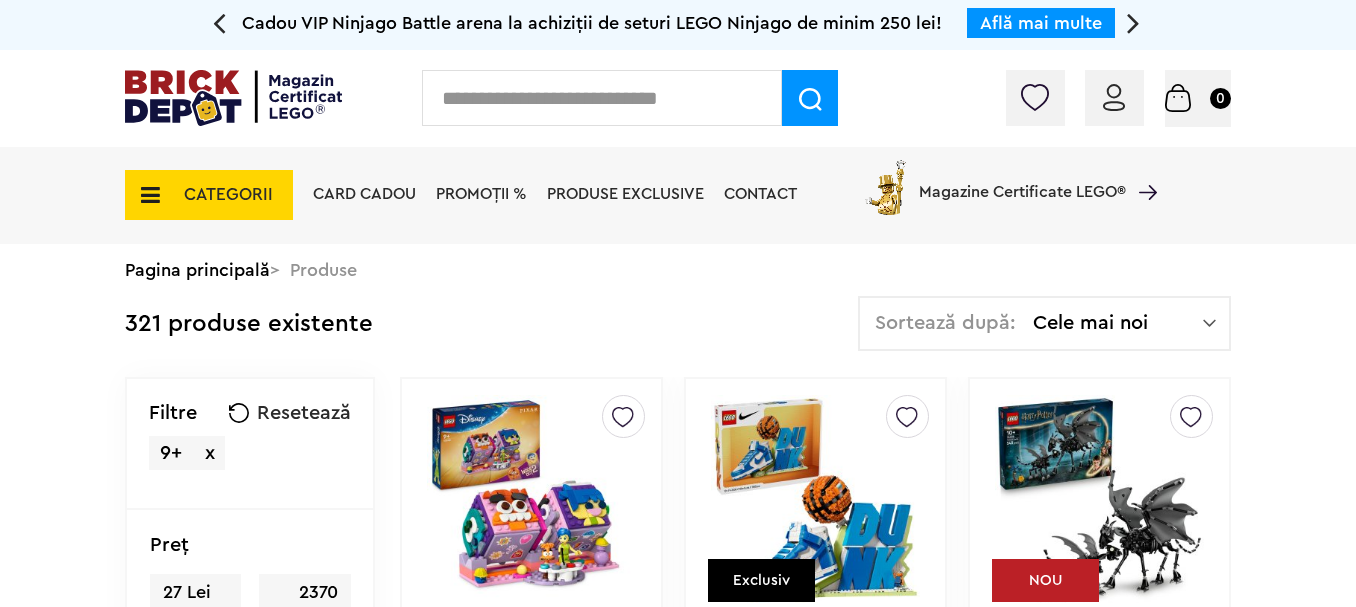click on "CATEGORII" at bounding box center (209, 195) 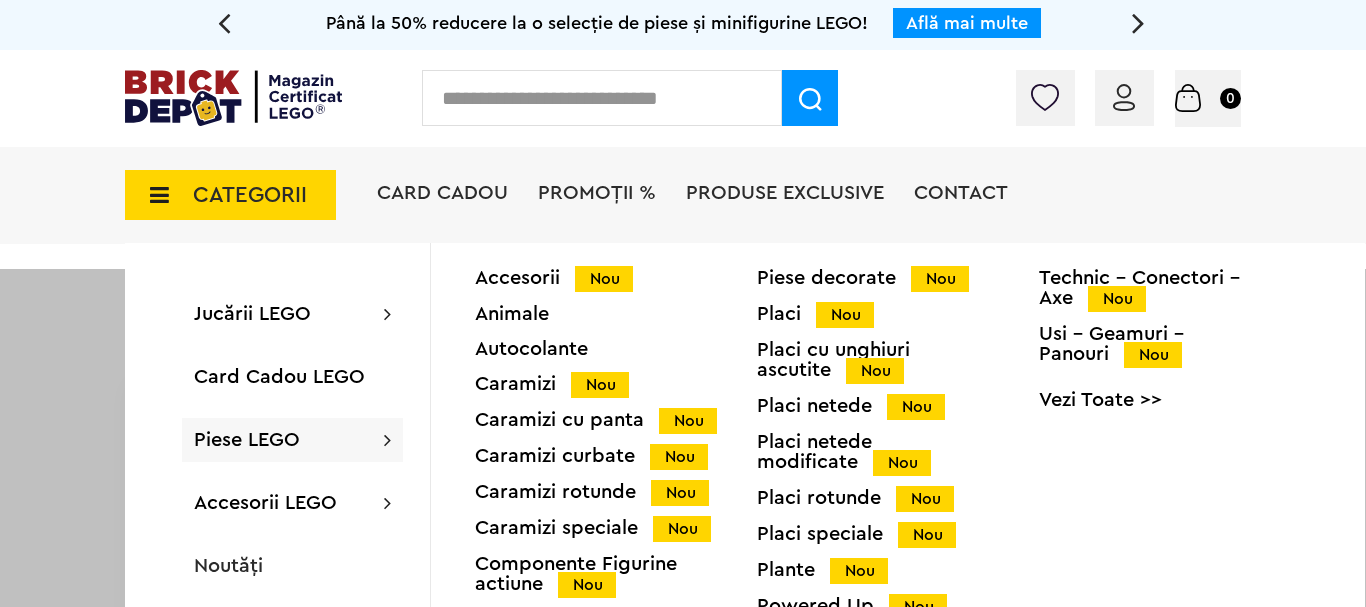 click on "Piese LEGO" at bounding box center [247, 440] 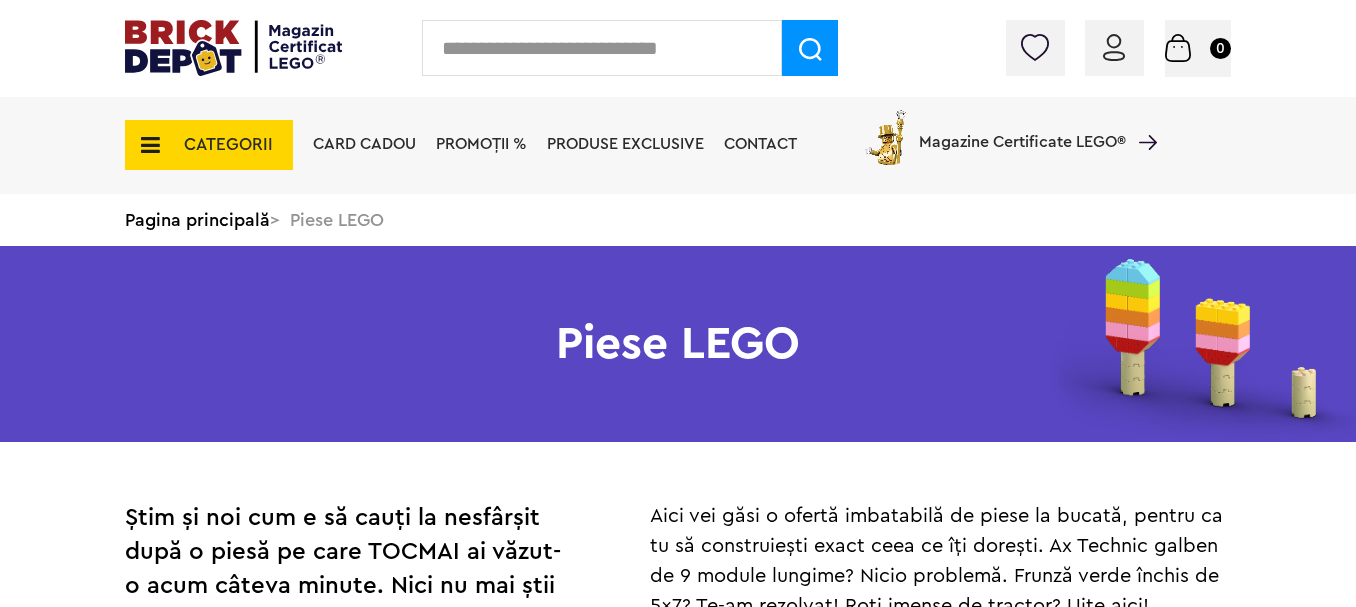 scroll, scrollTop: 0, scrollLeft: 0, axis: both 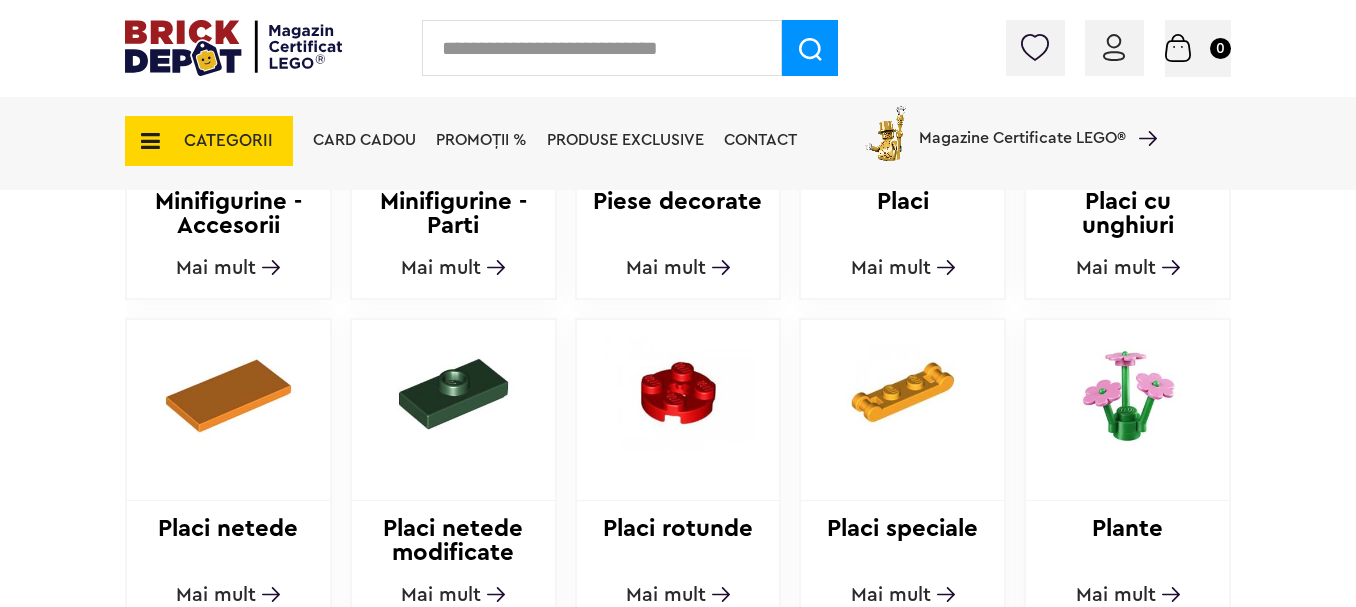 click on "Mai mult" at bounding box center [903, 268] 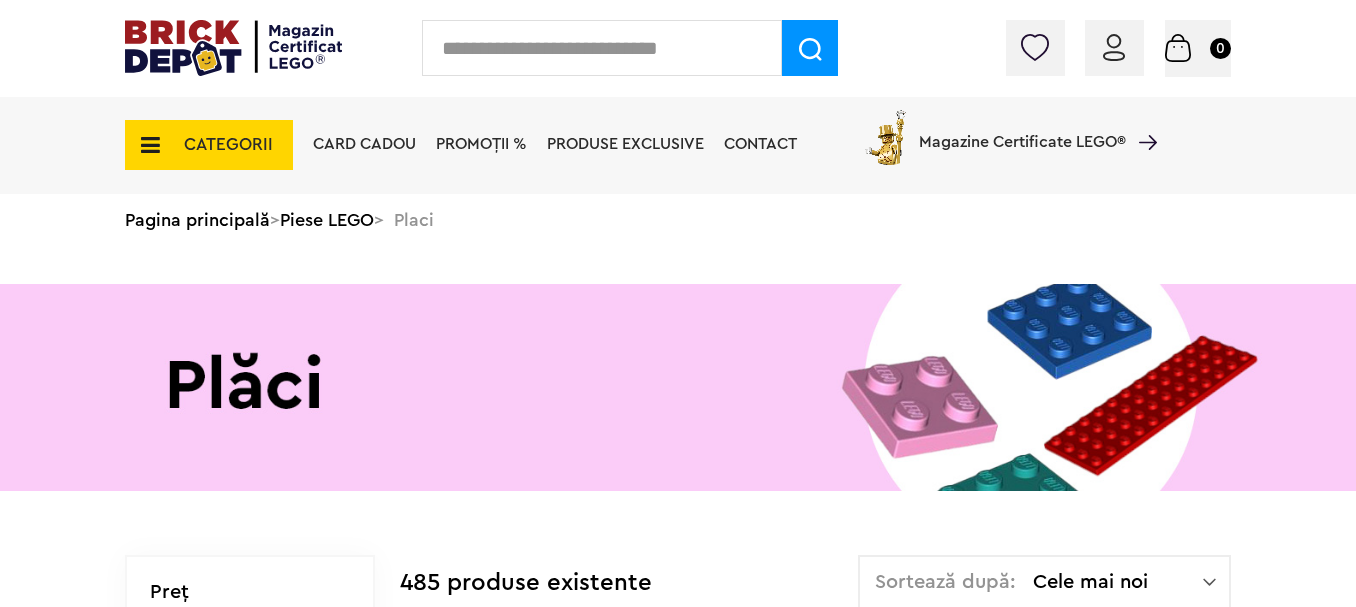 scroll, scrollTop: 0, scrollLeft: 0, axis: both 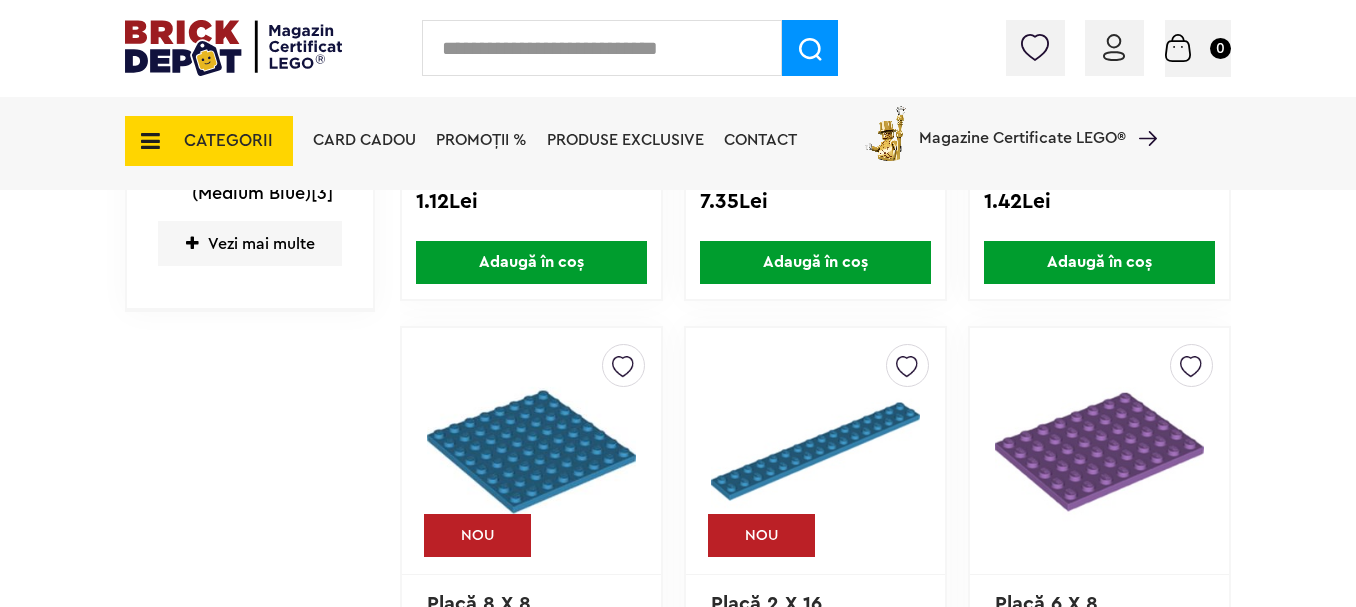 click on "Vezi mai multe" at bounding box center (250, 243) 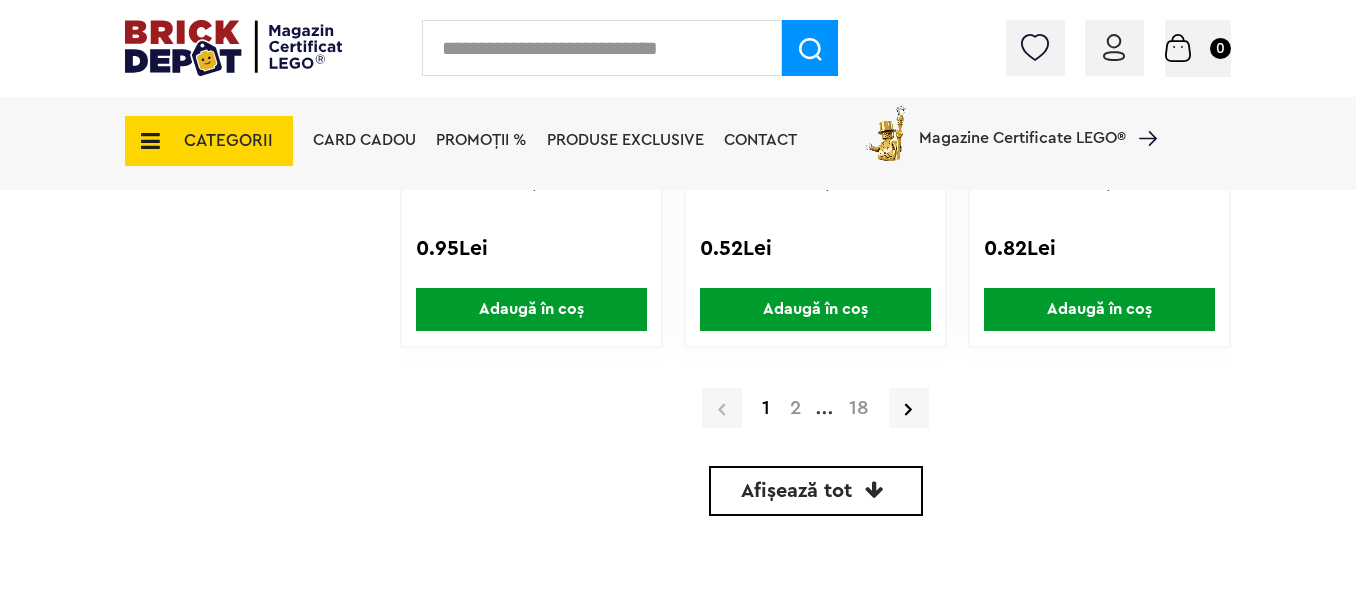 scroll, scrollTop: 6200, scrollLeft: 0, axis: vertical 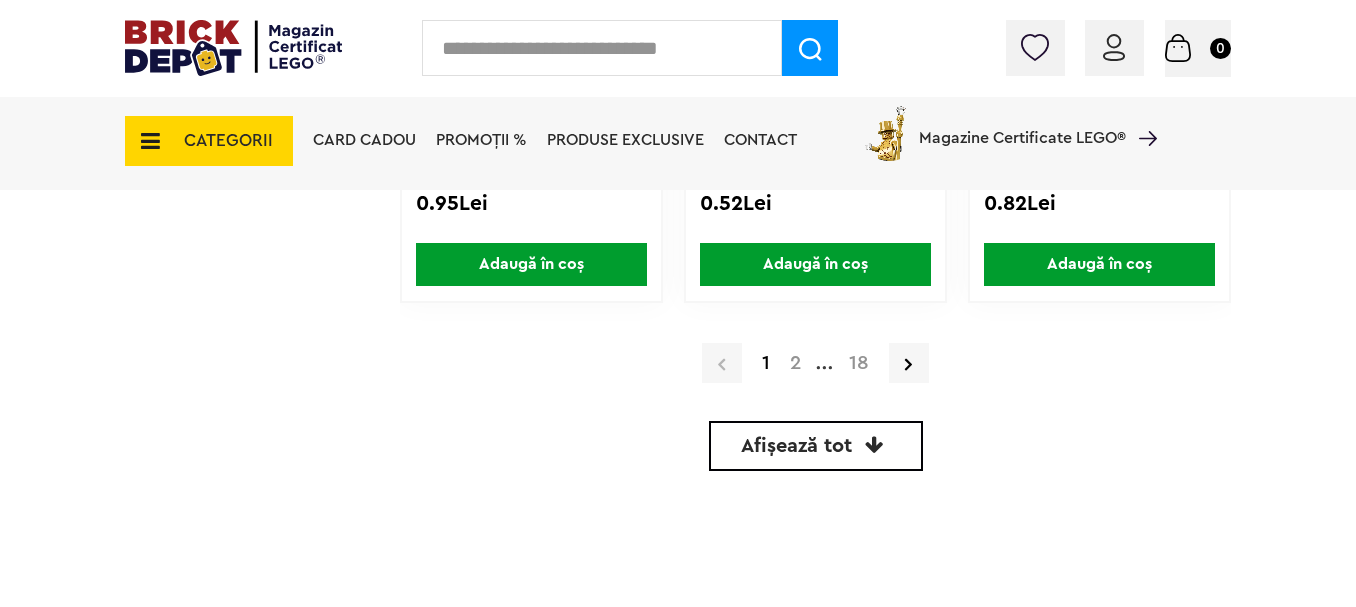 click at bounding box center [874, 445] 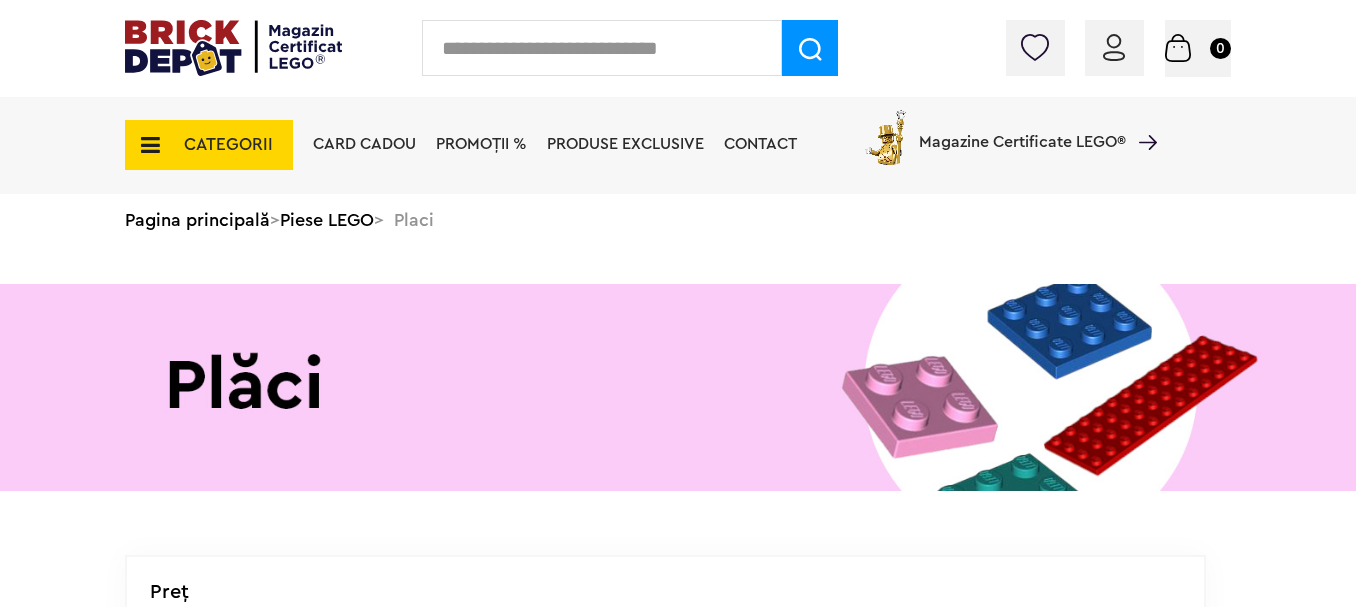 scroll, scrollTop: 0, scrollLeft: 0, axis: both 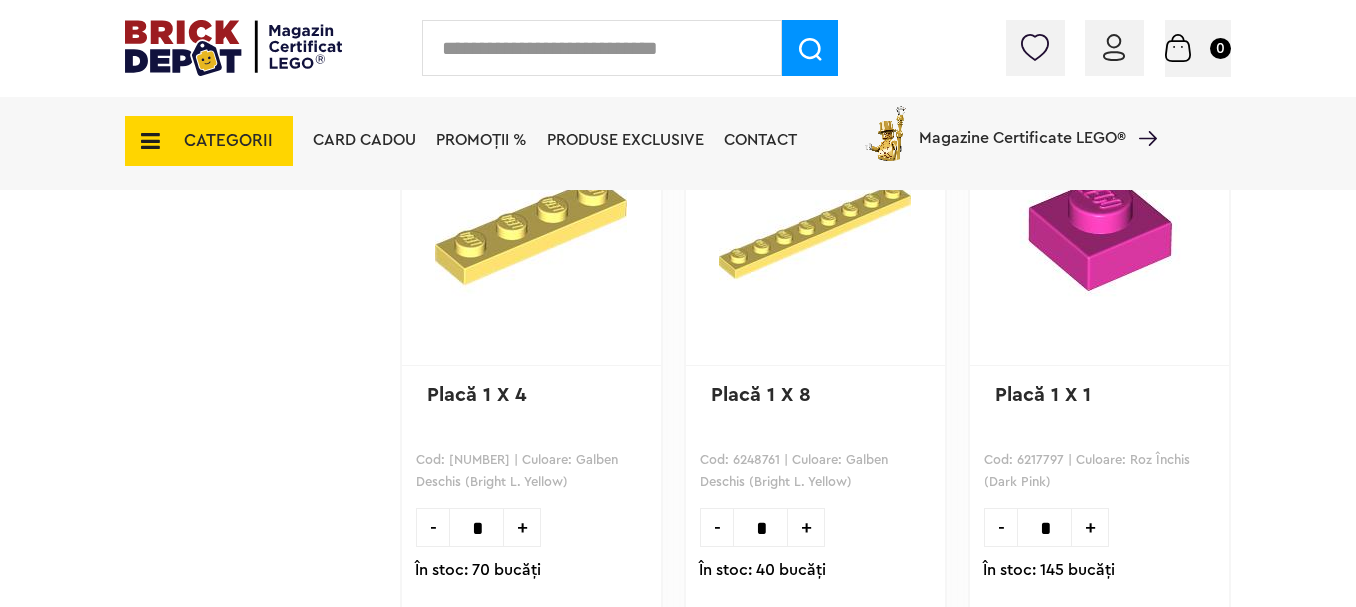click on "Card Cadou    PROMOȚII %    Produse exclusive    Contact    Magazine Certificate LEGO®" at bounding box center [730, 142] 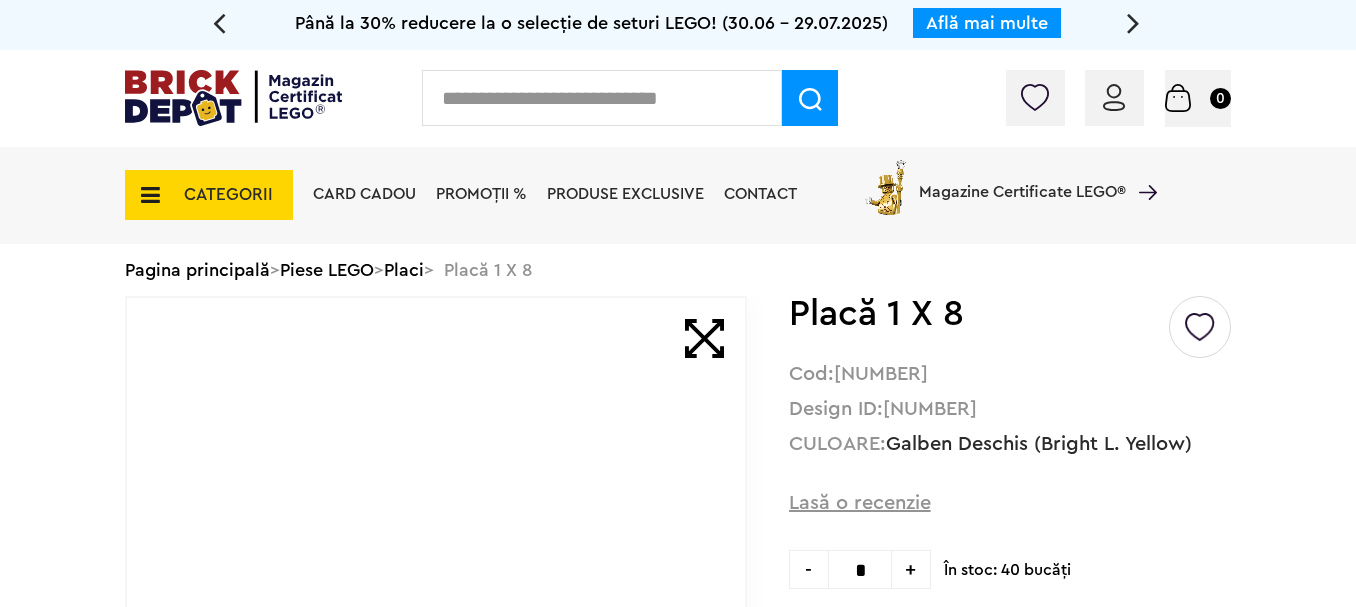 scroll, scrollTop: 0, scrollLeft: 0, axis: both 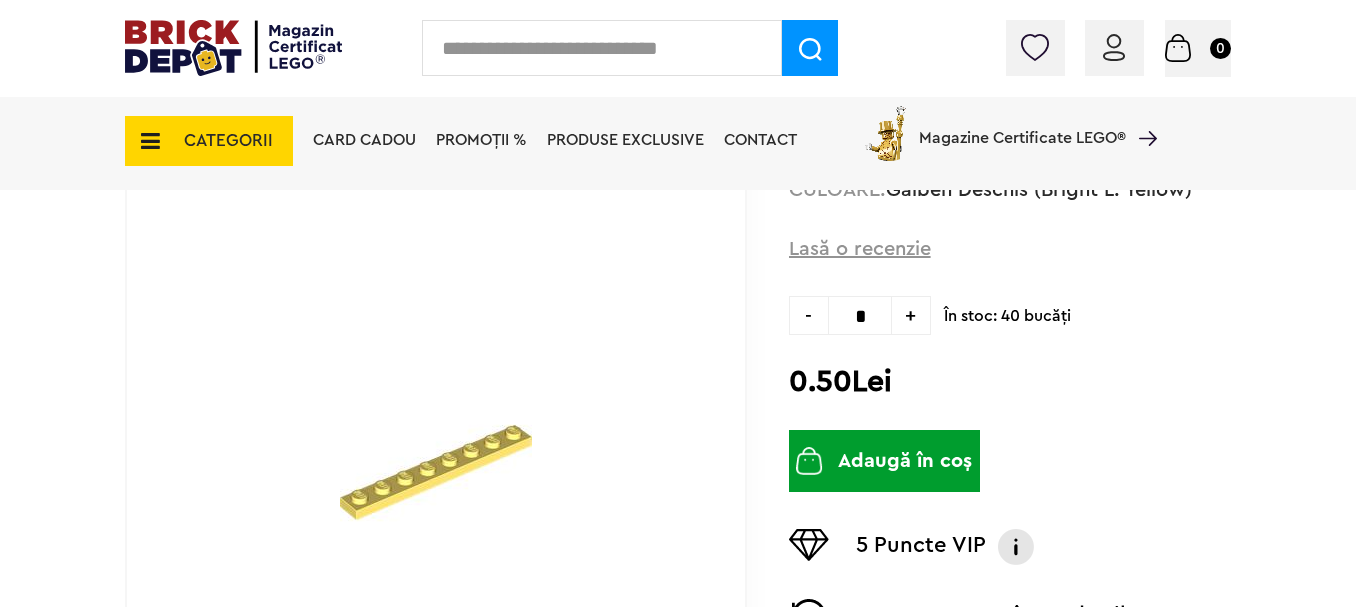 click on "+" at bounding box center (911, 315) 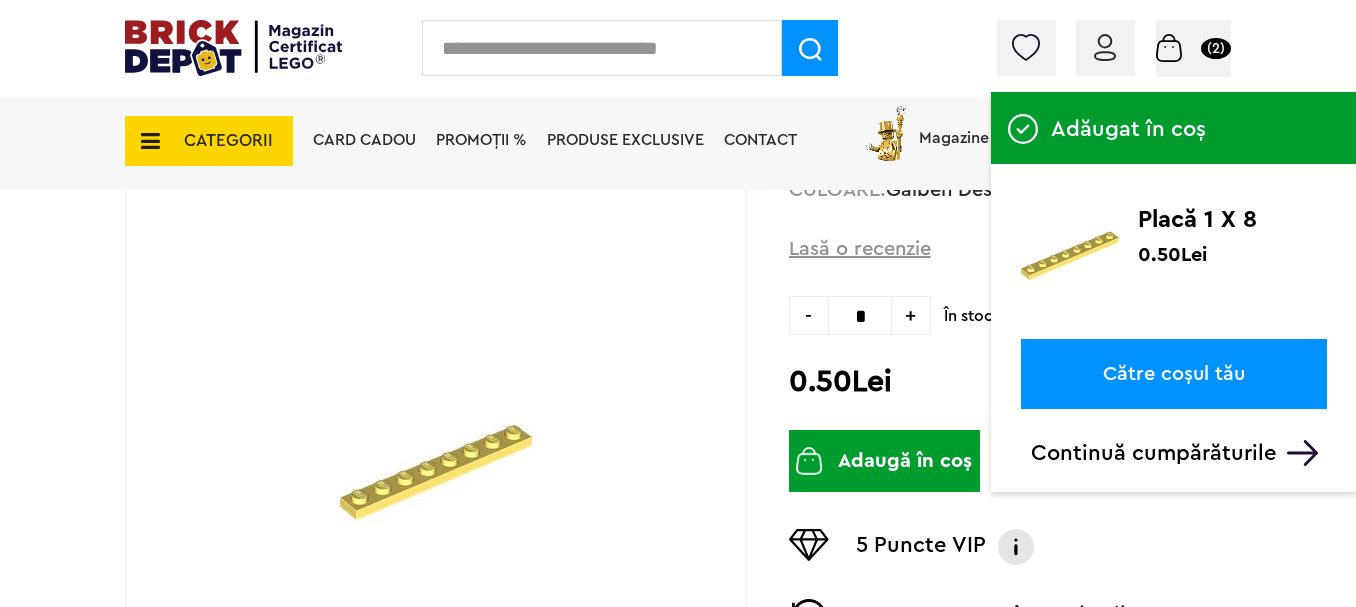 click on "Până la 30% reducere la o selecție de seturi LEGO! (30.06 - 29.07.2025) Află mai multe Cadou VIP Ninjago Battle arena la achiziții de seturi LEGO Ninjago de minim 250 lei! Află mai multe Până la 50% reducere la o selecție de piese și minifigurine LEGO! Află mai multe Cadou VIP 30683 Mașina McLaren F1 la achiziții de seturi LEGO F1 de minim 150 lei! Află mai multe Până la 30% reducere la o selecție de seturi LEGO! (30.06 - 29.07.2025) Află mai multe Cadou VIP Ninjago Battle arena la achiziții de seturi LEGO Ninjago de minim 250 lei! Află mai multe
Conectare
Coș   (2)
CATEGORII
Jucării LEGO
Card Cadou LEGO Animal Crossing Architecture" at bounding box center (678, 1722) 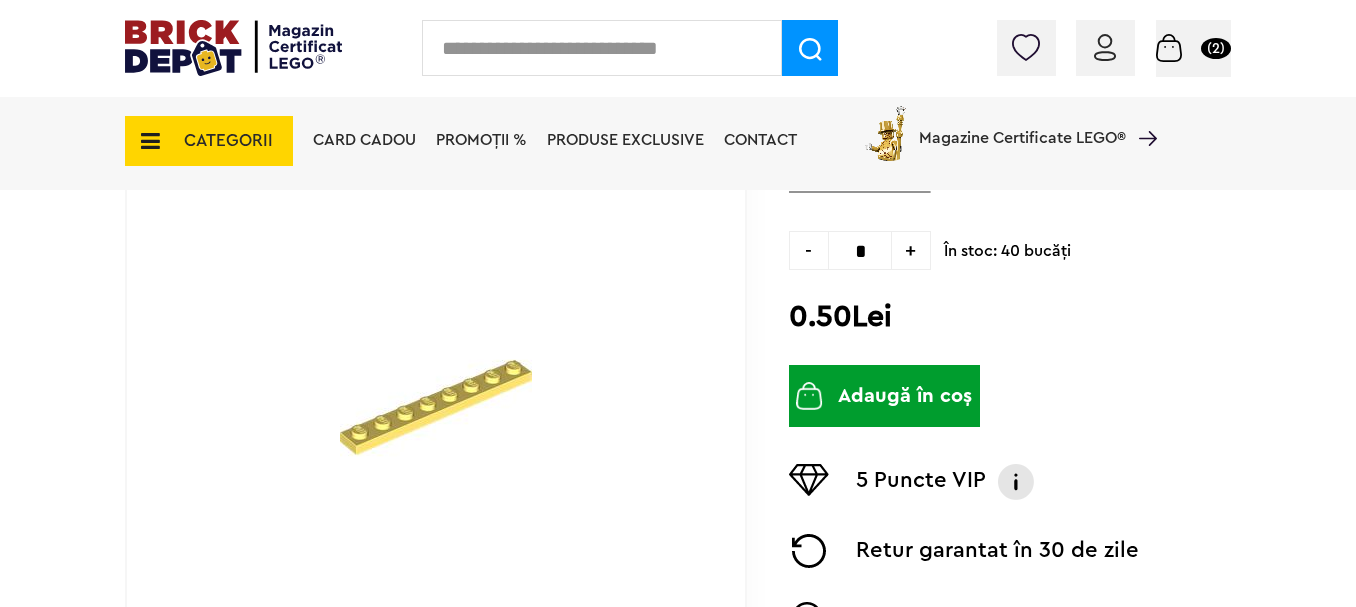 scroll, scrollTop: 400, scrollLeft: 0, axis: vertical 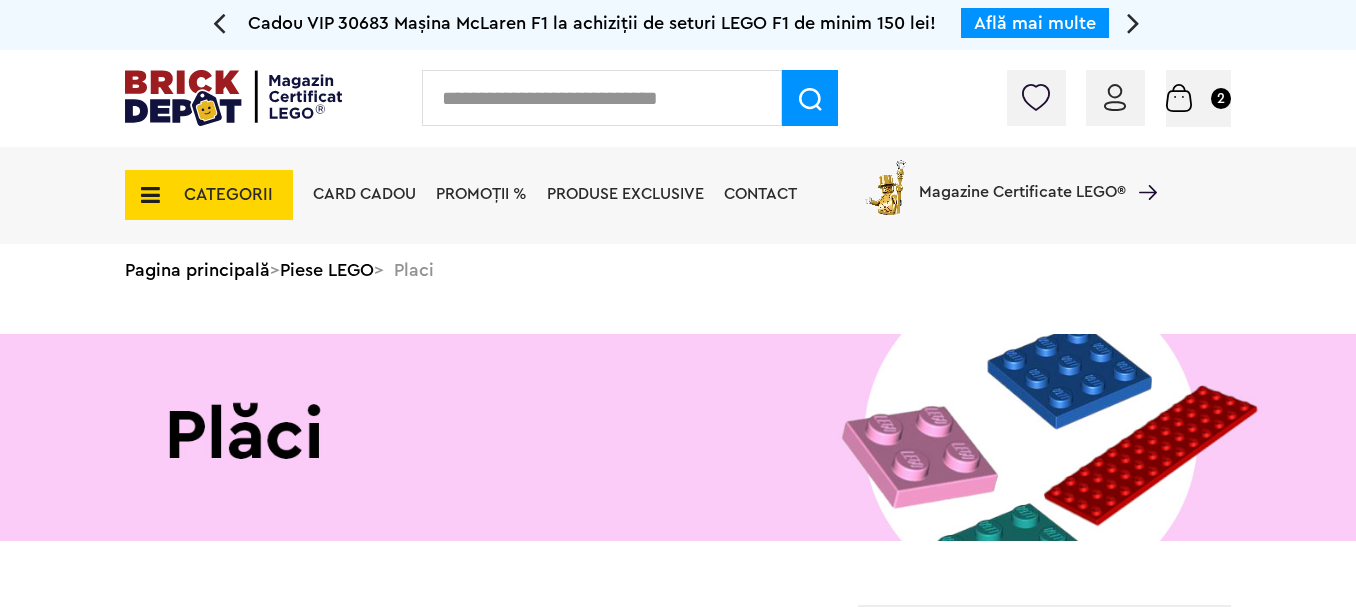 click on "CATEGORII
Jucării LEGO
Card Cadou LEGO Animal Crossing Architecture Art Nou Bluey Nou Brickheadz City Nou Classic Colecția Botanică Nou Creator DC Super Heroes Disney Nou DOTS DREAMZzz Nou DUPLO Nou Education Festivaluri Tradiţionale Chinezesti Fortnite Nou Friends Nou Gabby s Dollhouse Harry Potter Nou Icons (Creator Expert) Nou Ideas Nou Indiana Jones Jurassic World Nou Marvel Super Heroes Nou Minecraft Nou Minifigurine Minions Monkie Kid NIKE Nou Ninjago Nou One Piece Sonic the Hedgehog Speed Champions Nou Star Wars Nou Super Mario Nou Technic Nou The Legend of Zelda Wednesday Wicked Vezi Toate >> Card Cadou LEGO
Piese LEGO
Accesorii Nou Animale Autocolante Caramizi Nou Caramizi cu panta Nou Caramizi curbate Nou Caramizi rotunde Nou Caramizi speciale Nou Componente Figurine actiune Nou Minifigurine Minifigurine - Accesorii Minifigurine - Parti componente Piese decorate Nou Placi Nou Placi cu unghiuri ascutite Nou Placi netede Nou Placi netede modificate Nou Nou" at bounding box center (678, 196) 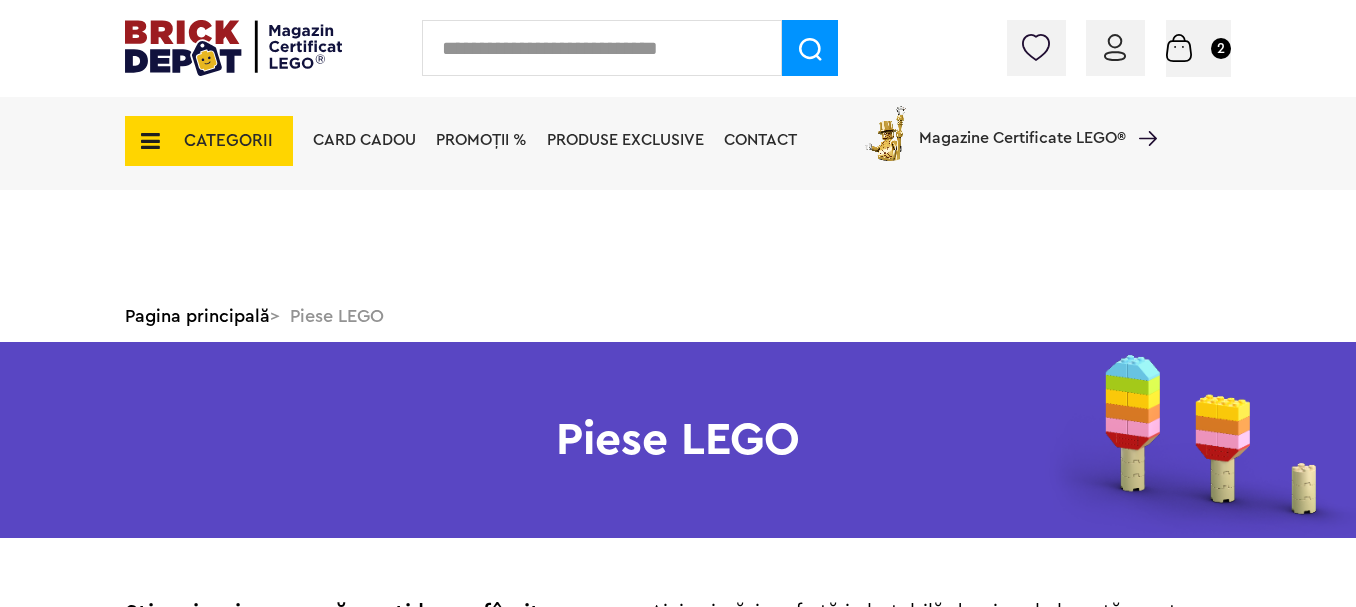 scroll, scrollTop: 1504, scrollLeft: 0, axis: vertical 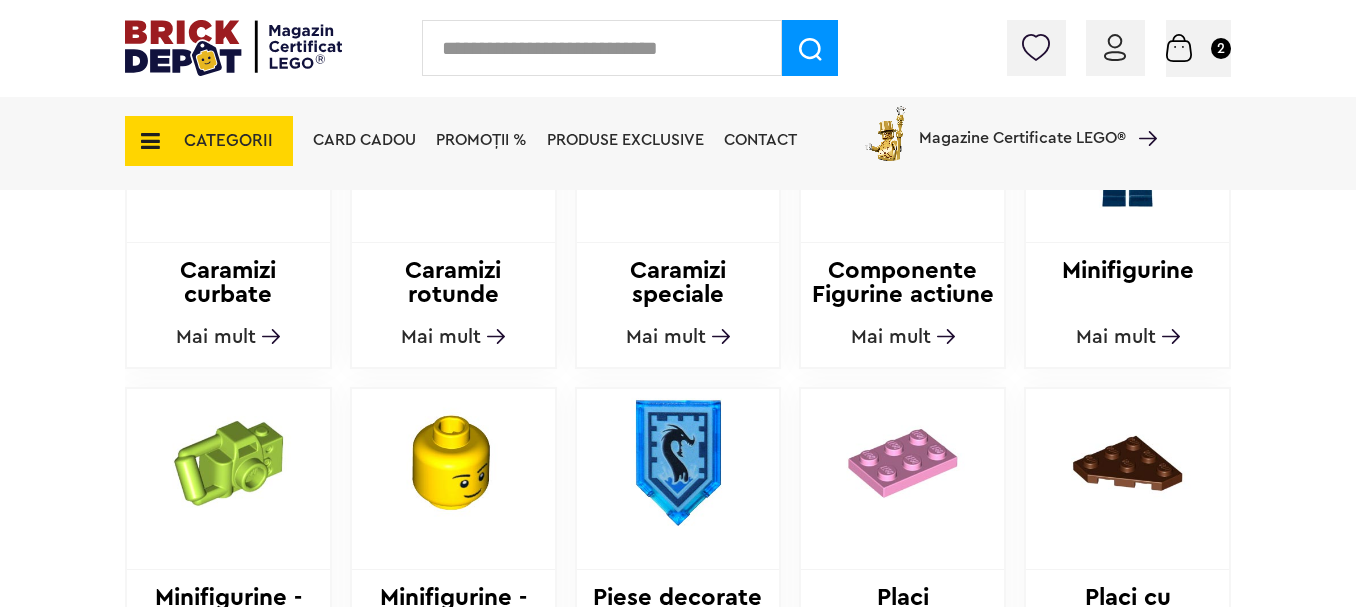 click on "Mai mult" at bounding box center (216, 337) 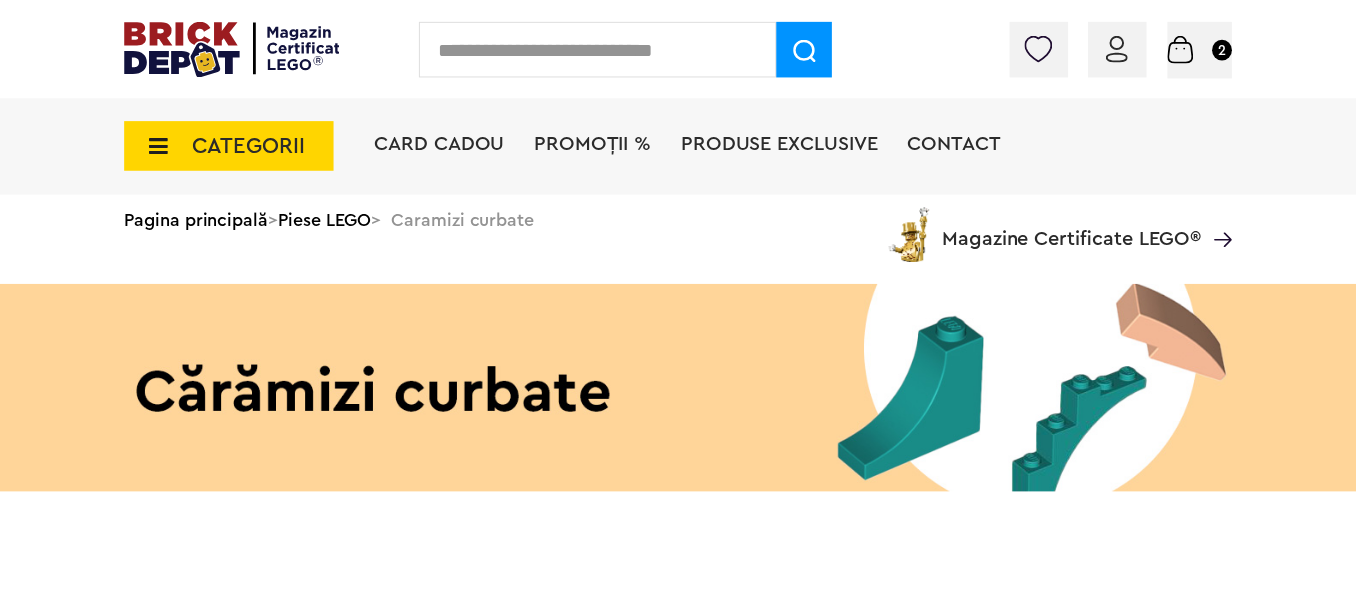 scroll, scrollTop: 0, scrollLeft: 0, axis: both 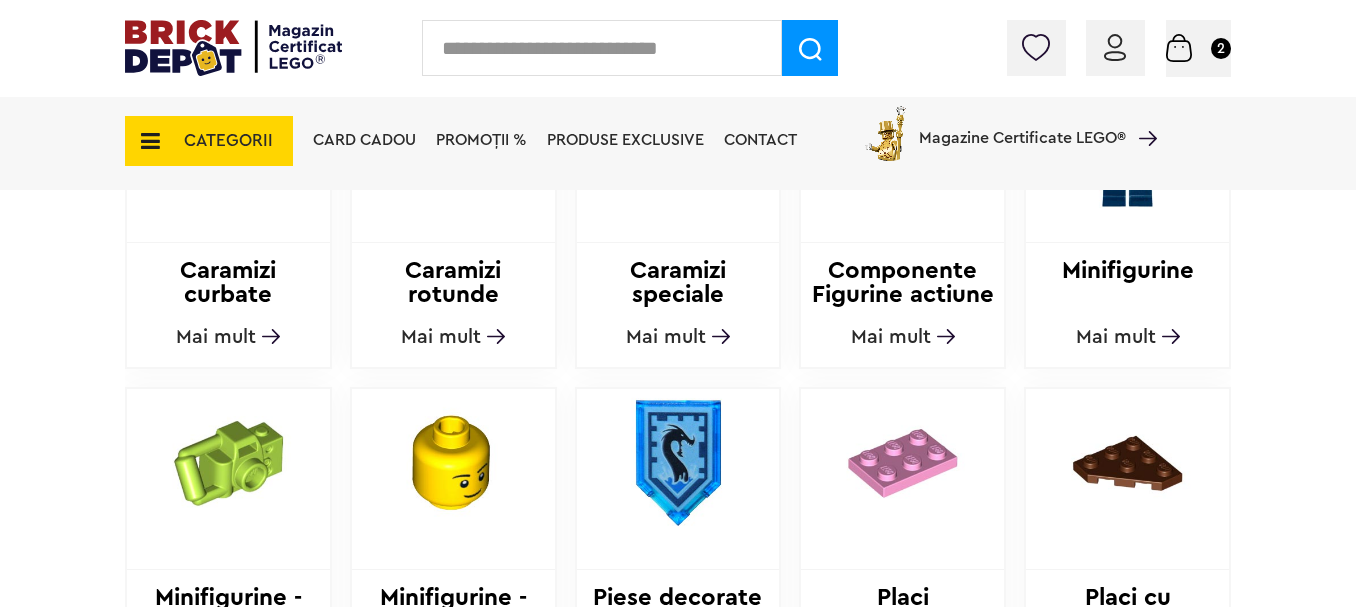 click on "Card Cadou    PROMOȚII %    Produse exclusive    Contact    Magazine Certificate LEGO®" at bounding box center [730, 142] 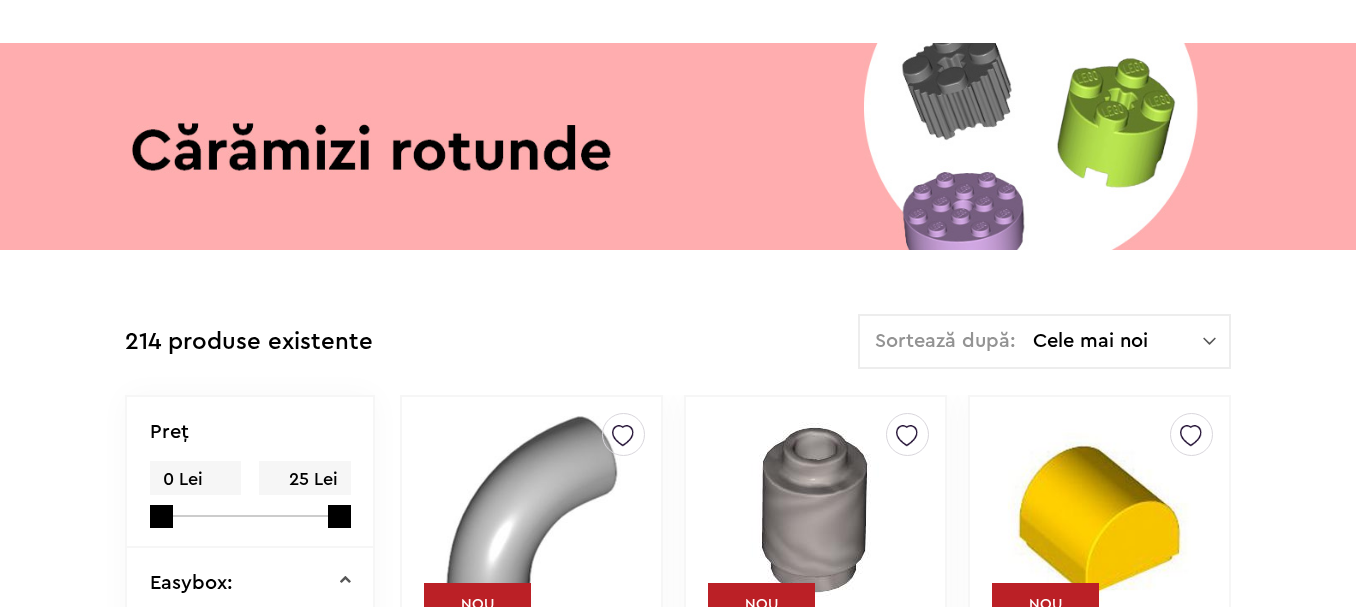 scroll, scrollTop: 300, scrollLeft: 0, axis: vertical 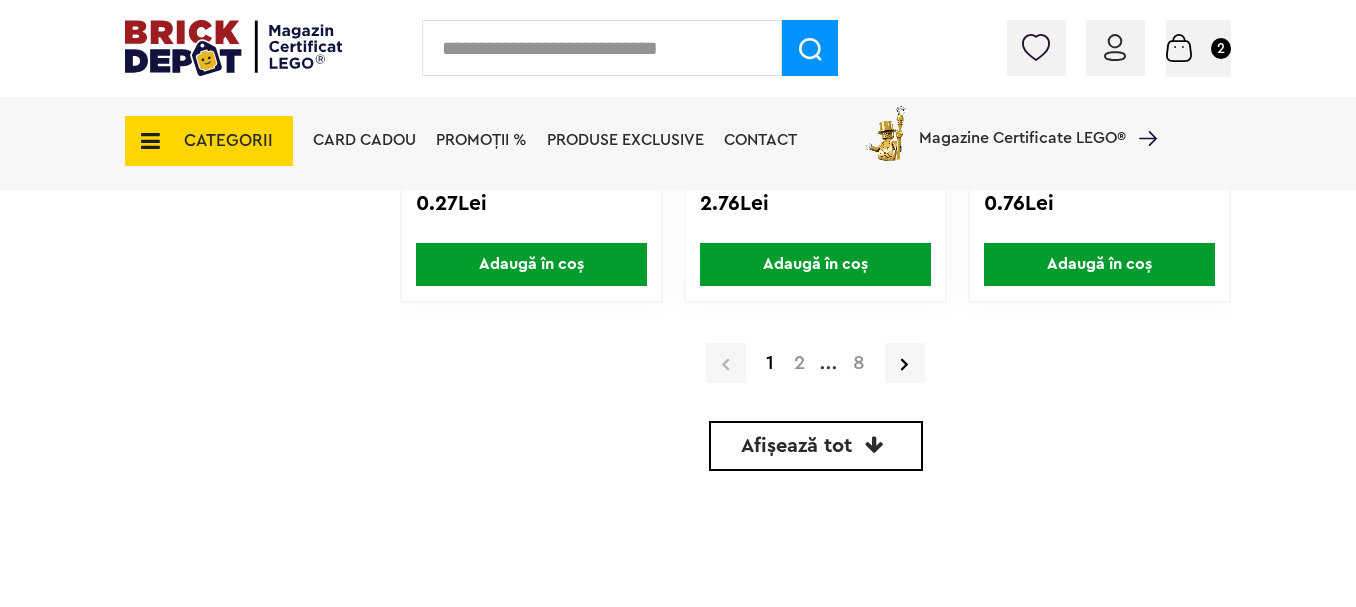 drag, startPoint x: 827, startPoint y: 450, endPoint x: 867, endPoint y: 455, distance: 40.311287 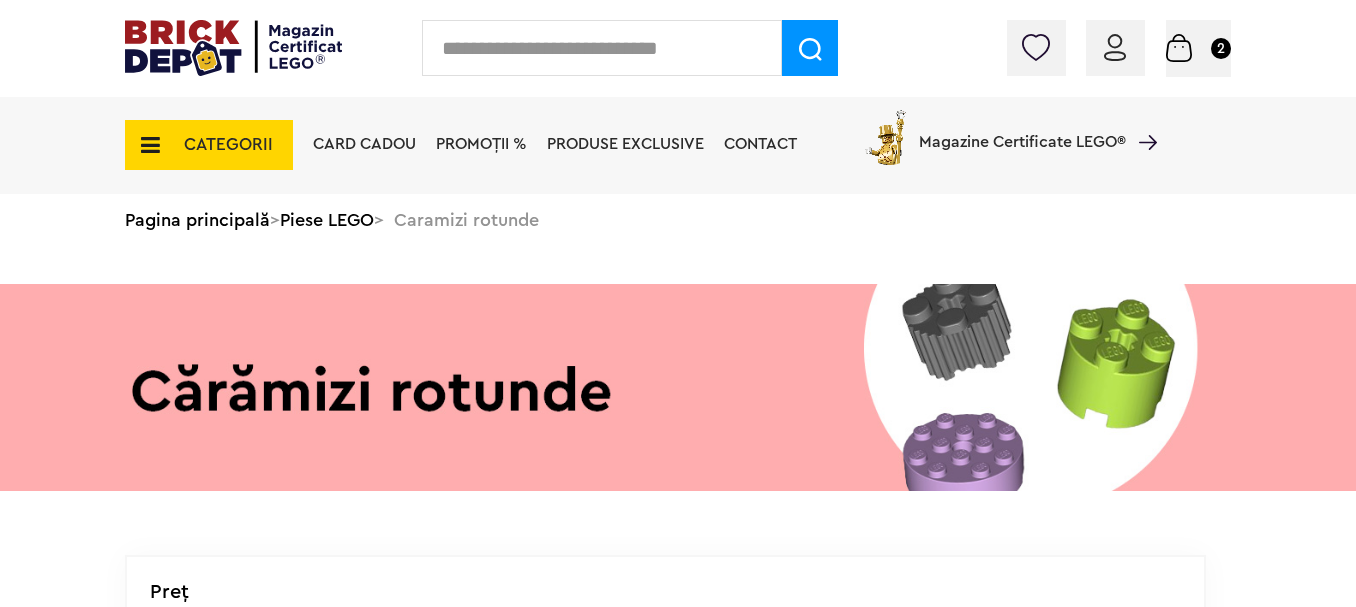 scroll, scrollTop: 0, scrollLeft: 0, axis: both 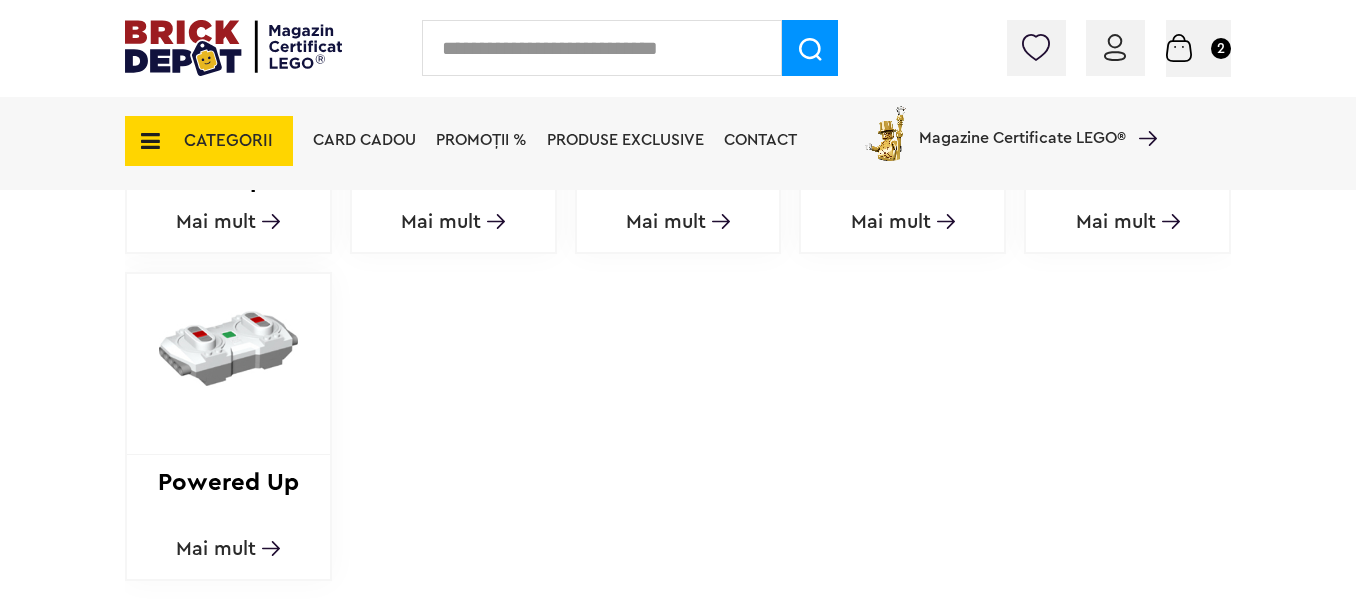click on "Mai mult" at bounding box center (441, 222) 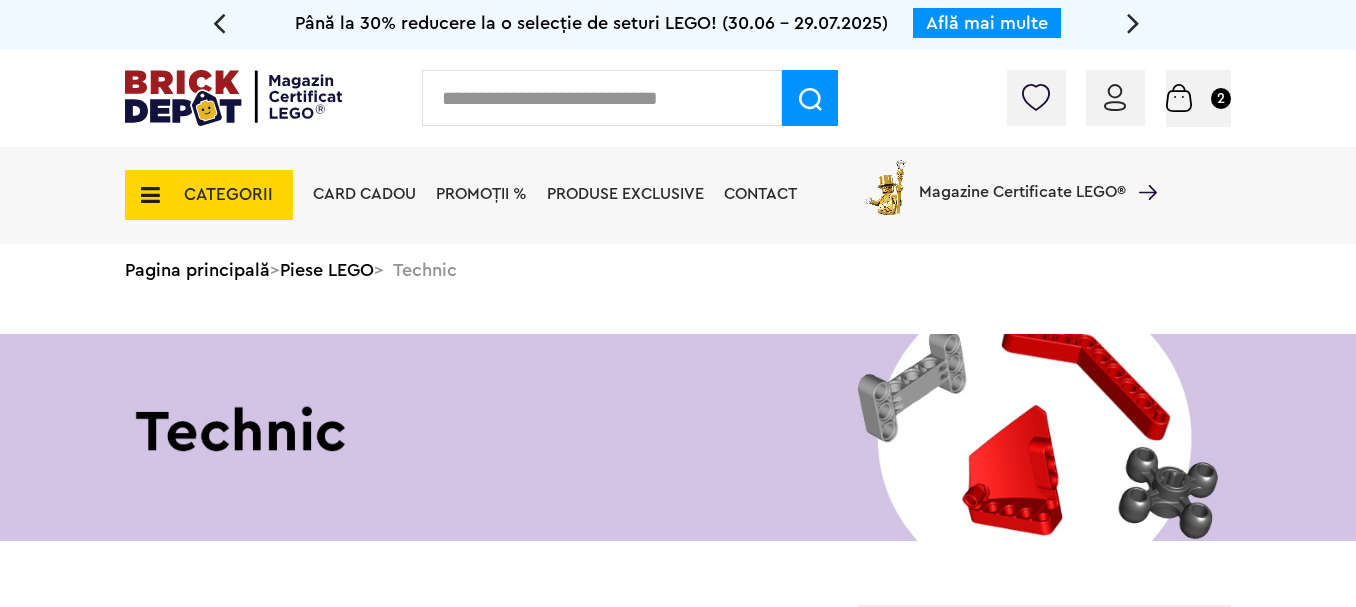 scroll, scrollTop: 0, scrollLeft: 0, axis: both 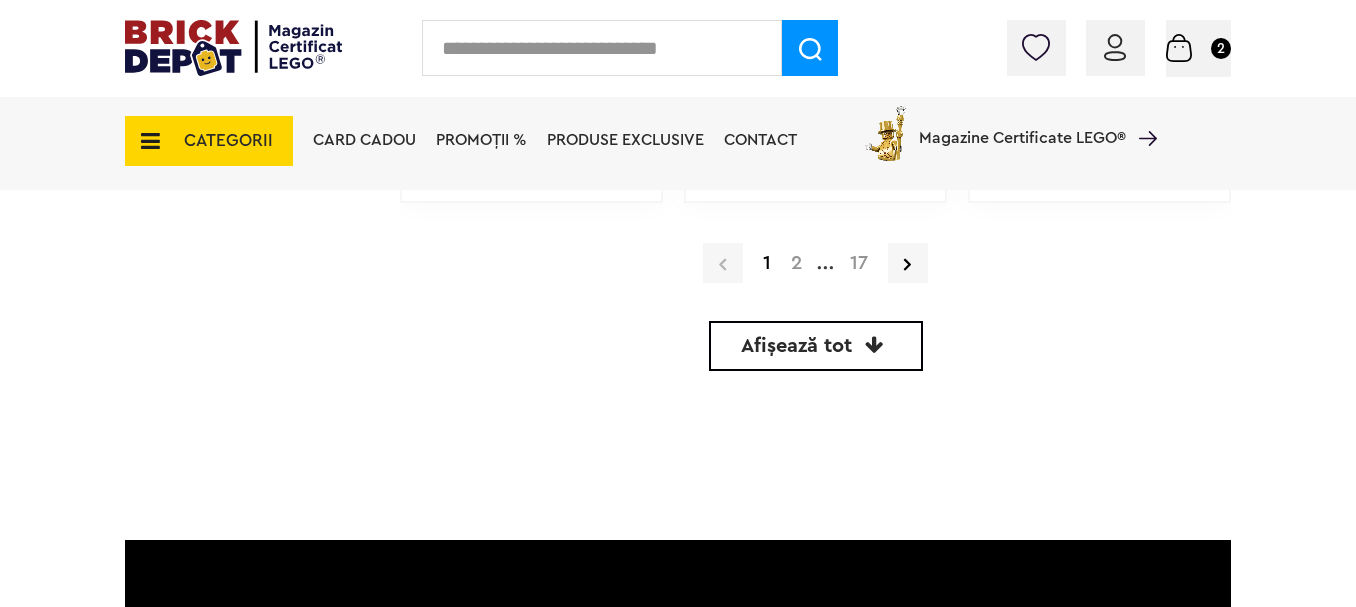 click on "Afișează tot" at bounding box center [796, 346] 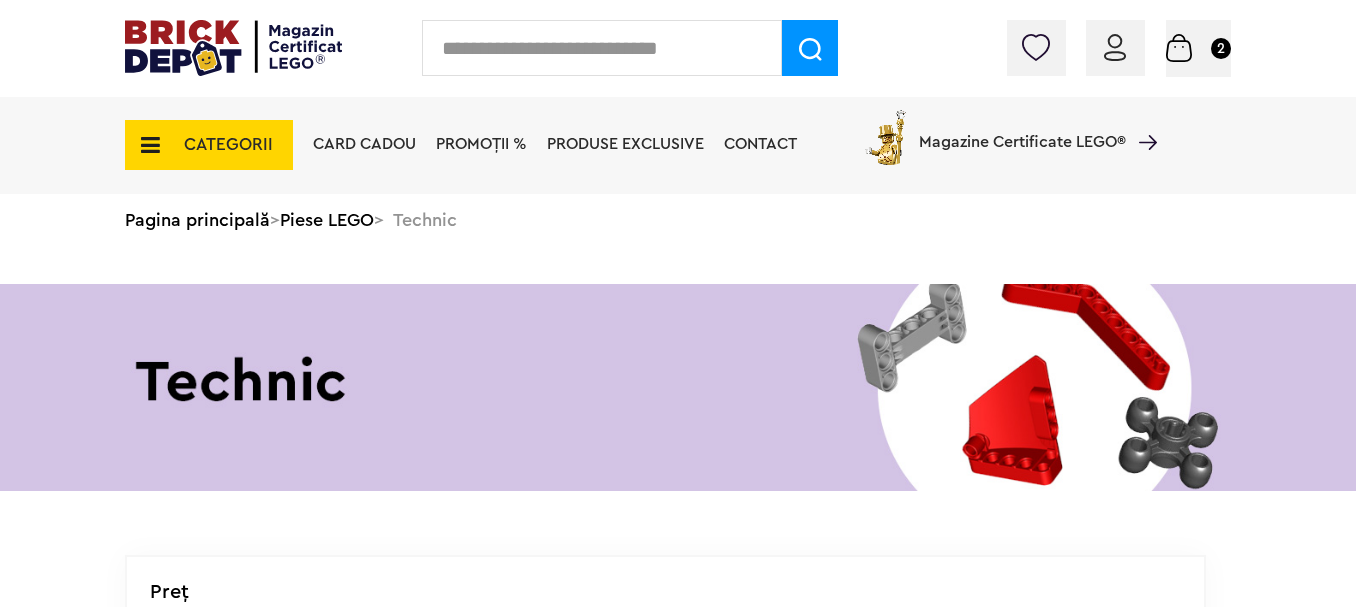 scroll, scrollTop: 0, scrollLeft: 0, axis: both 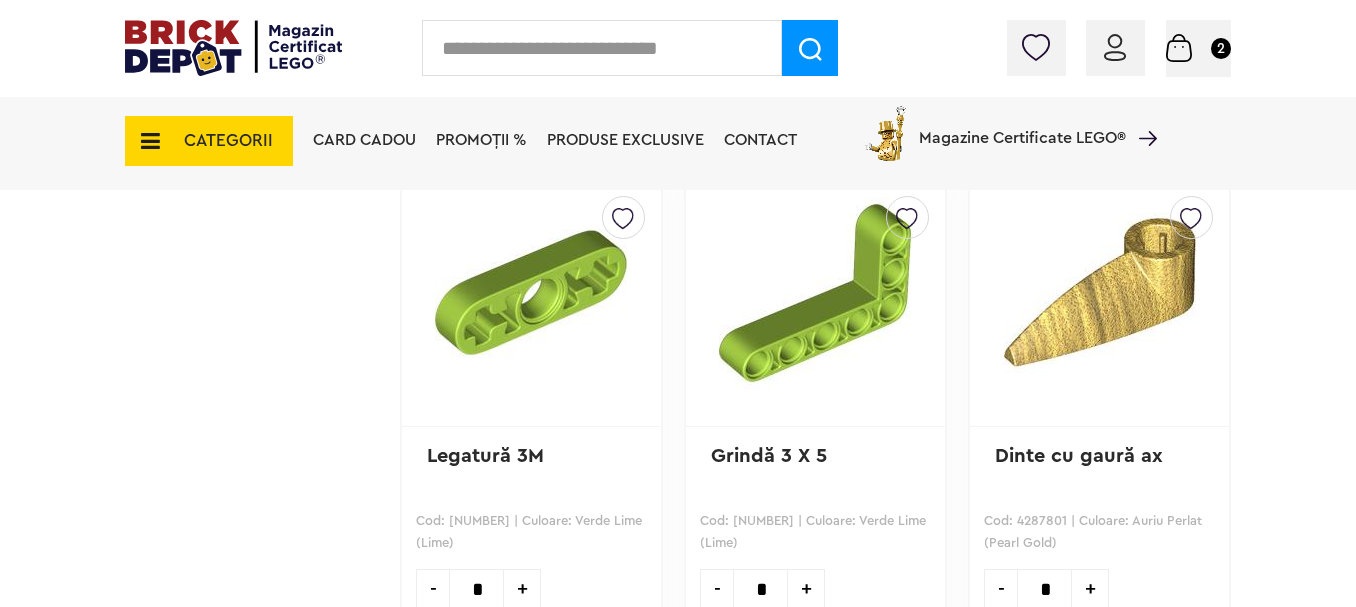 click at bounding box center (531, 293) 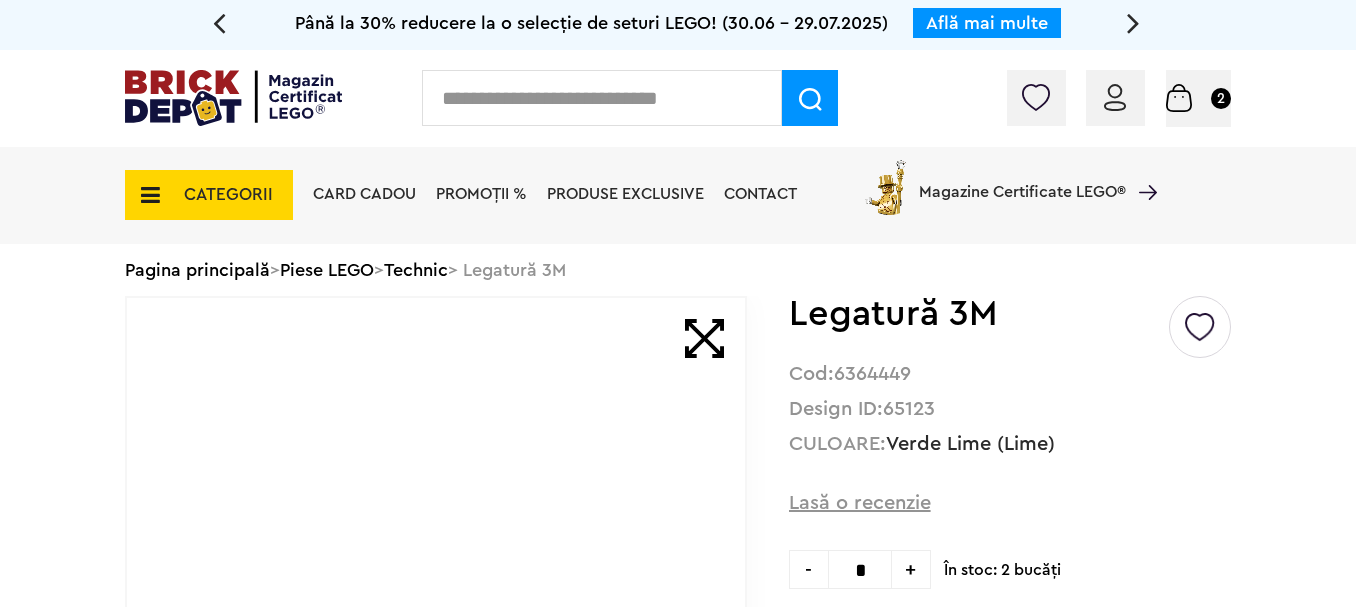 scroll, scrollTop: 0, scrollLeft: 0, axis: both 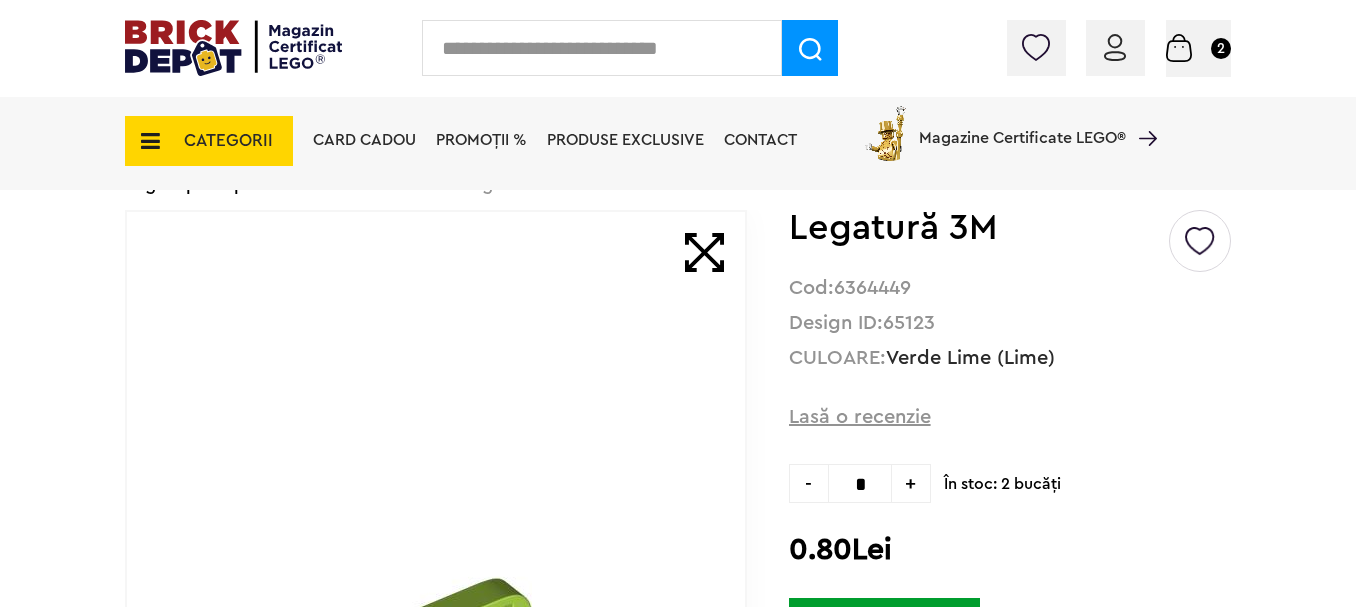 click on "+" at bounding box center [911, 483] 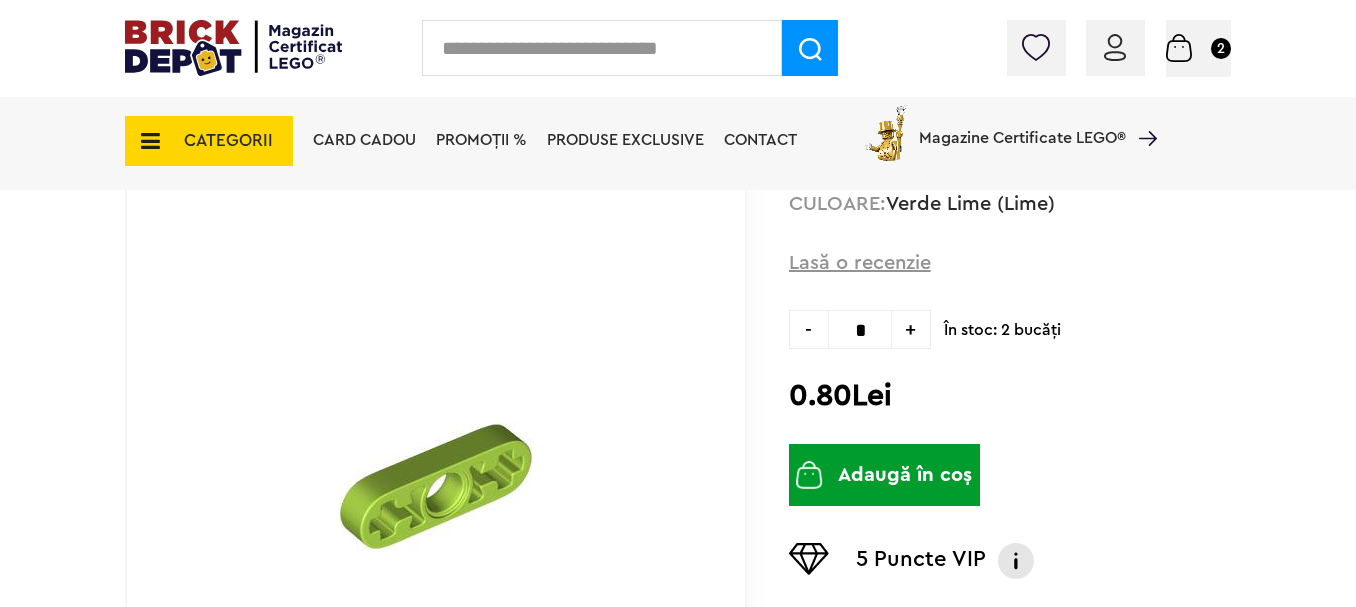 scroll, scrollTop: 332, scrollLeft: 0, axis: vertical 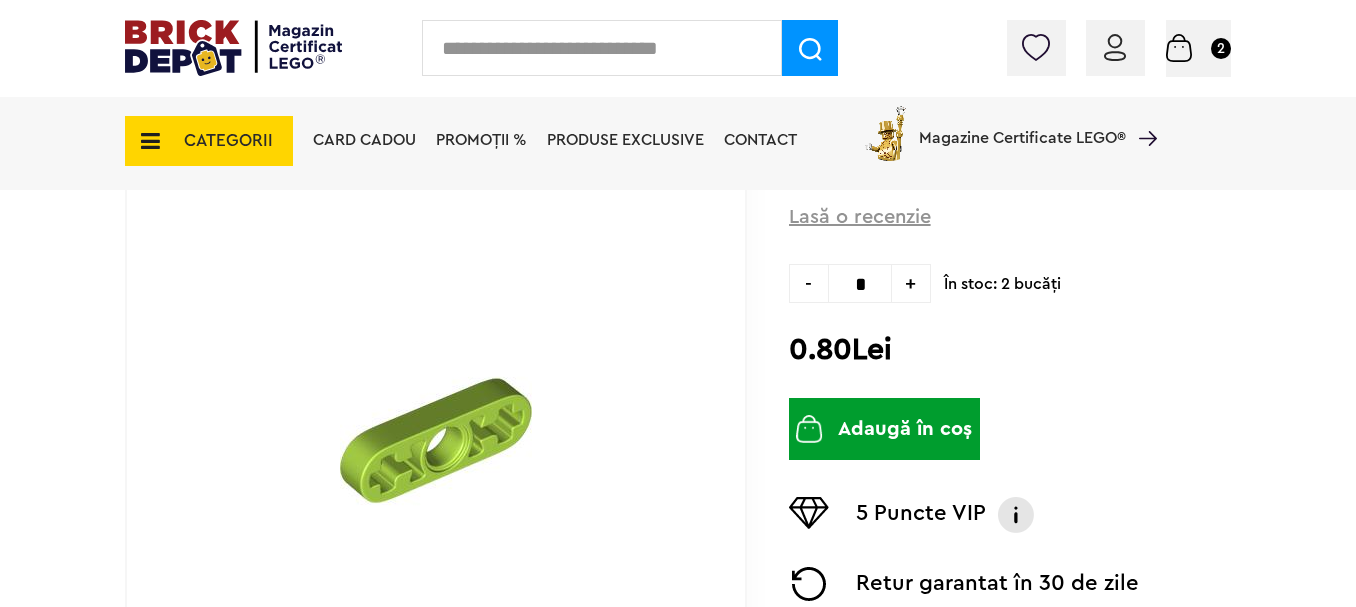 drag, startPoint x: 901, startPoint y: 432, endPoint x: 1049, endPoint y: 442, distance: 148.33745 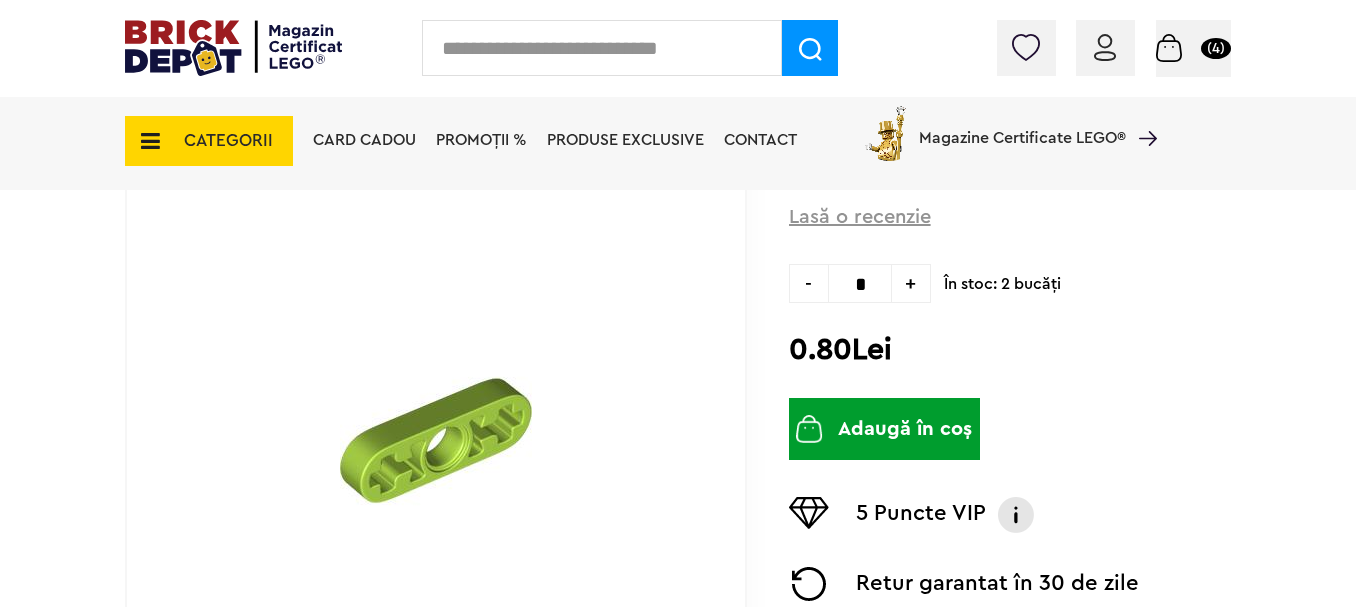 click at bounding box center (144, 141) 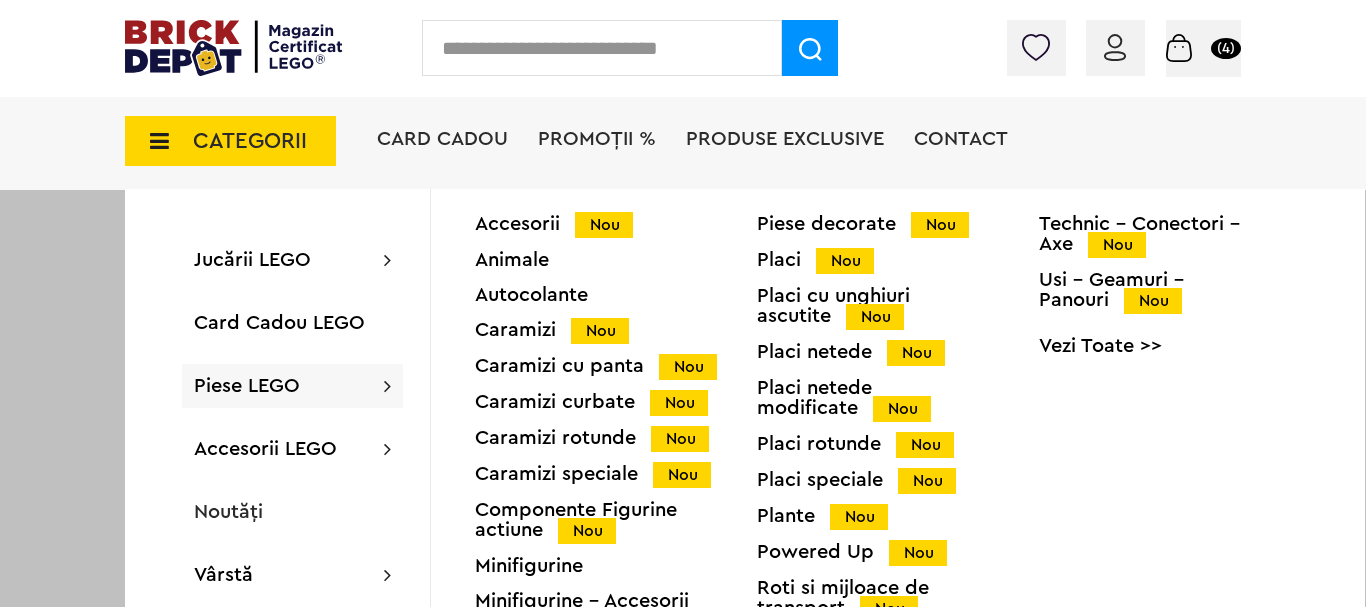 click at bounding box center (387, 386) 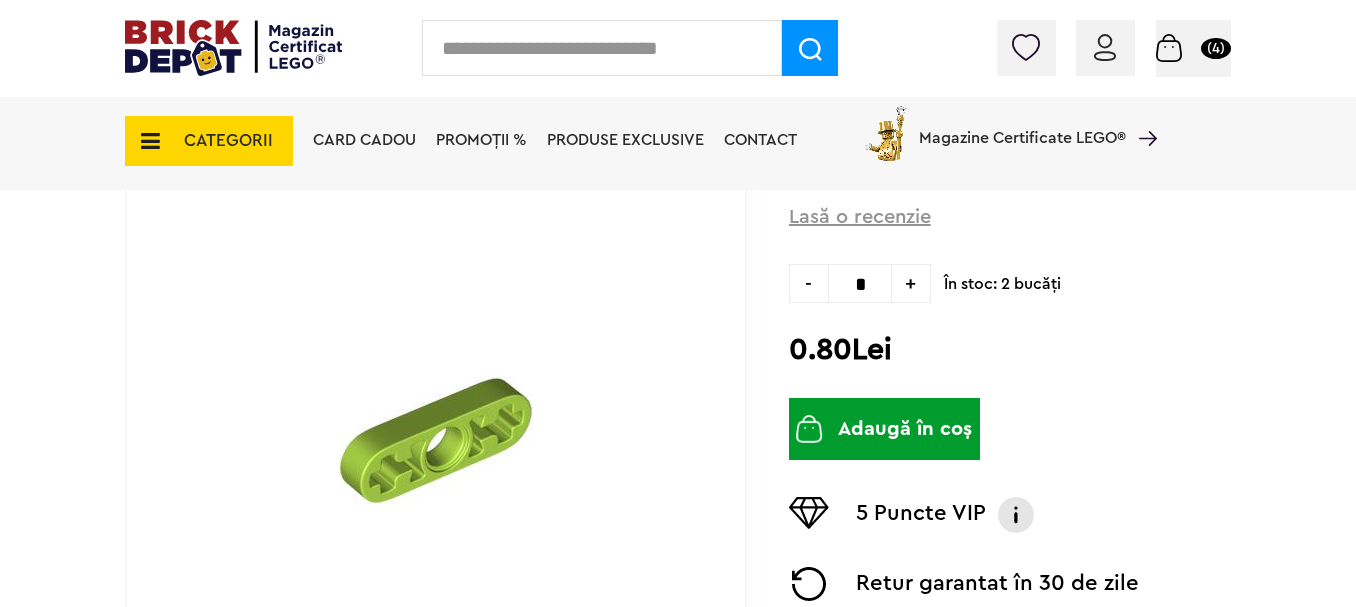 click on "CATEGORII" at bounding box center (209, 141) 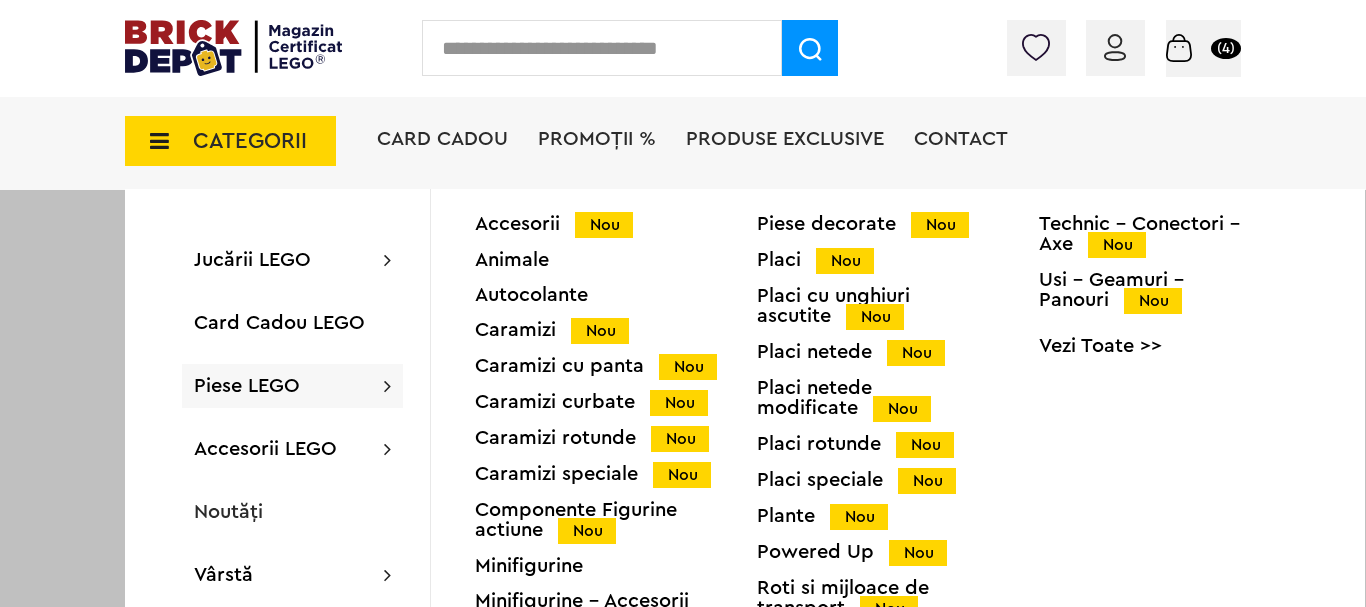 click on "Technic - Conectori - Axe Nou" at bounding box center [1180, 234] 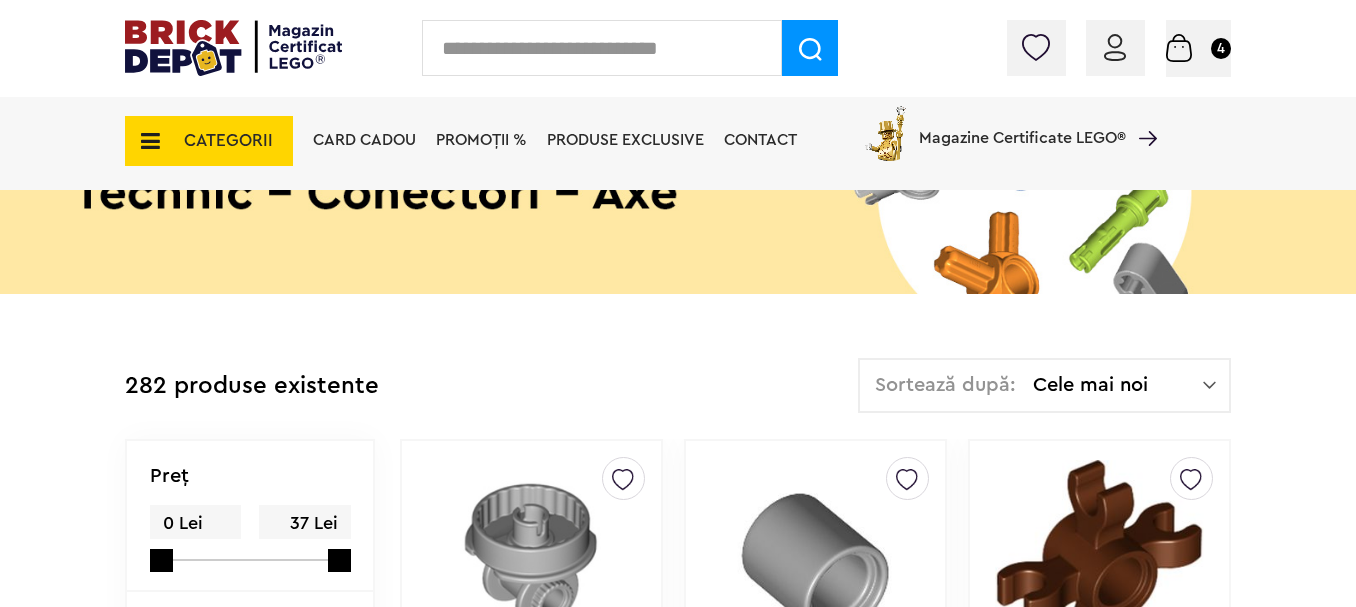 scroll, scrollTop: 350, scrollLeft: 0, axis: vertical 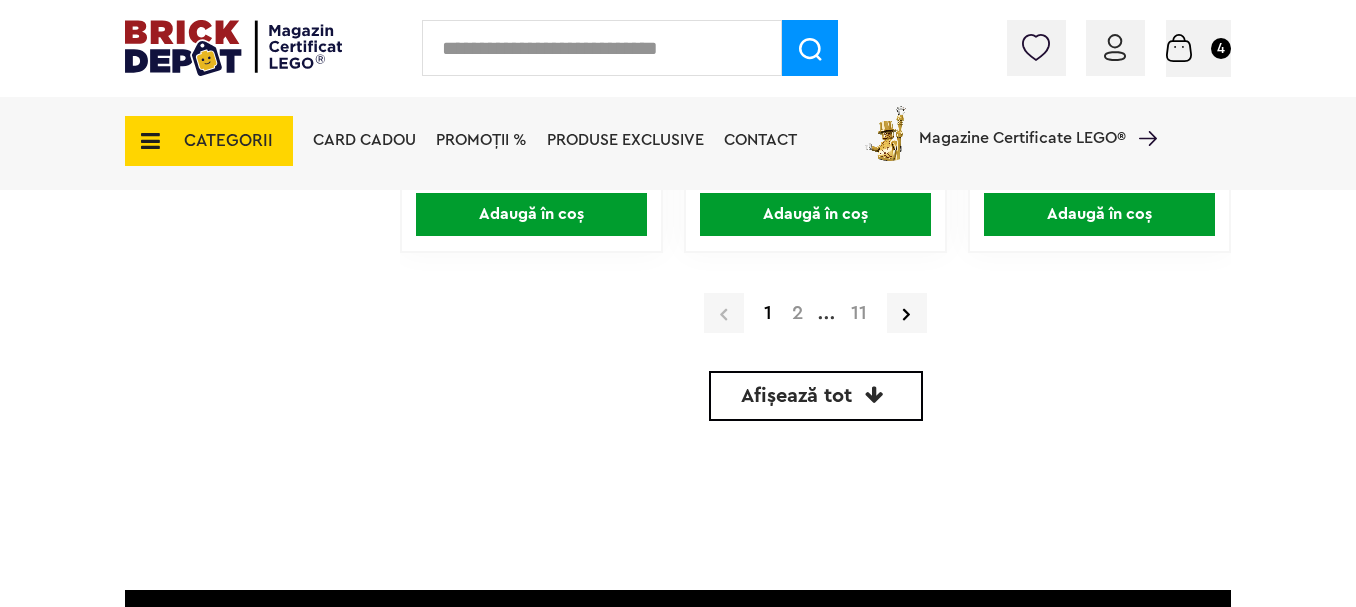 click on "Afișează tot" at bounding box center (796, 396) 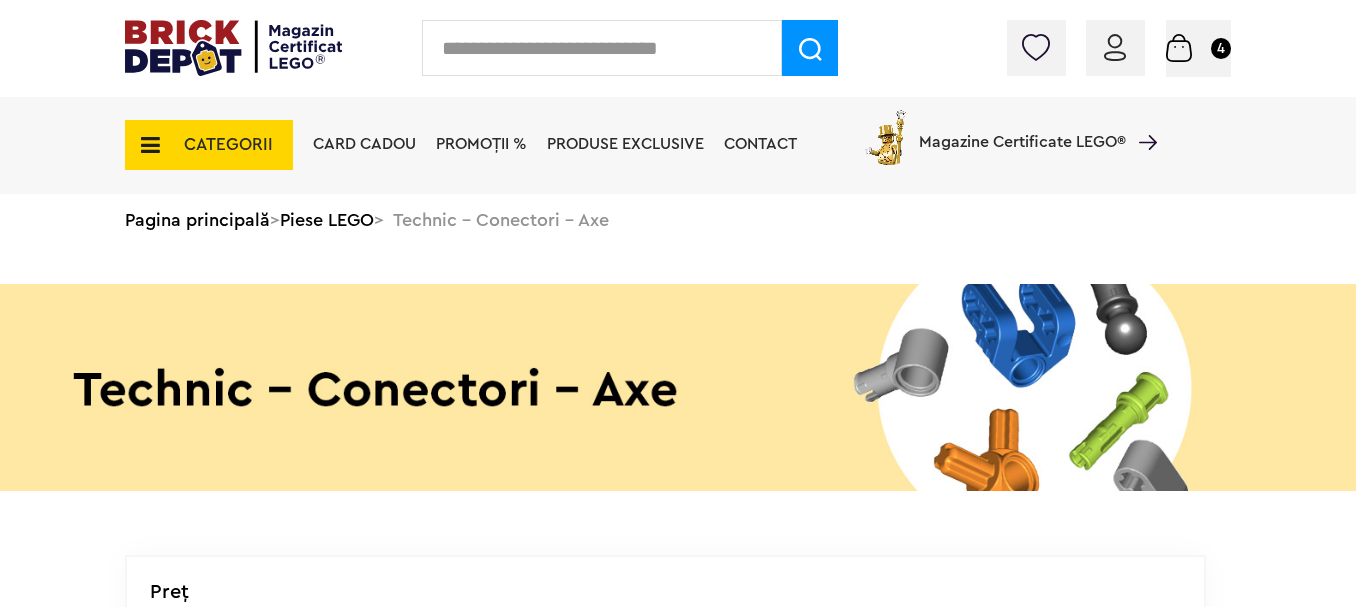 scroll, scrollTop: 0, scrollLeft: 0, axis: both 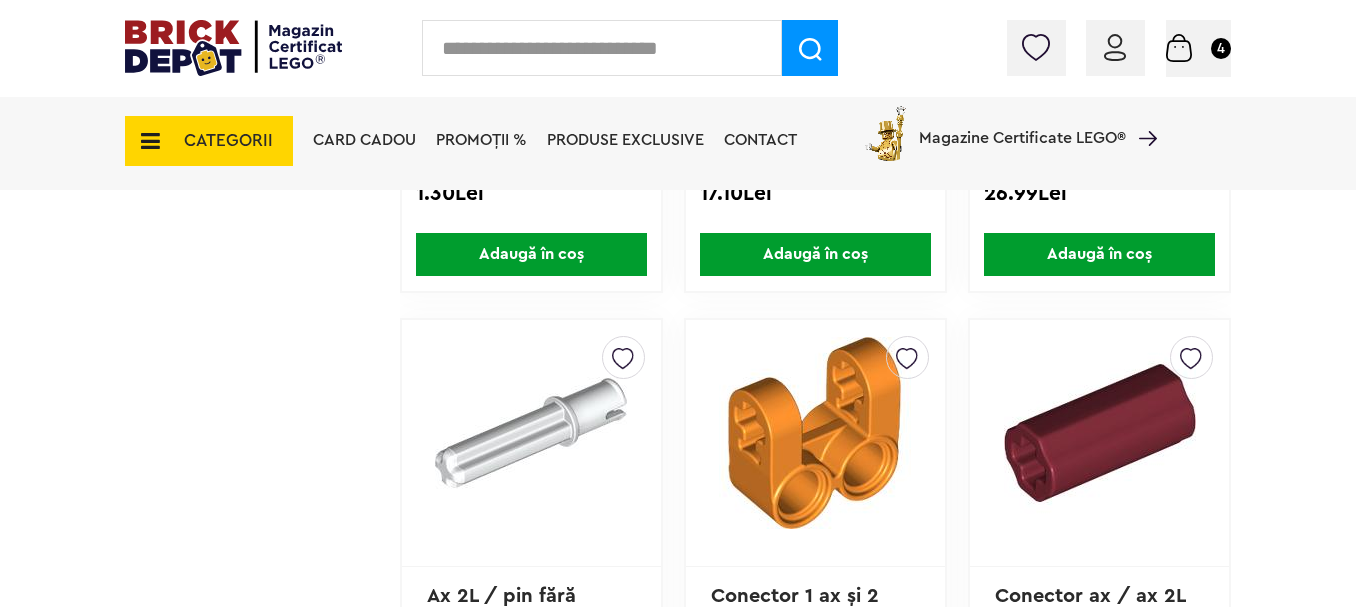 click at bounding box center [531, 433] 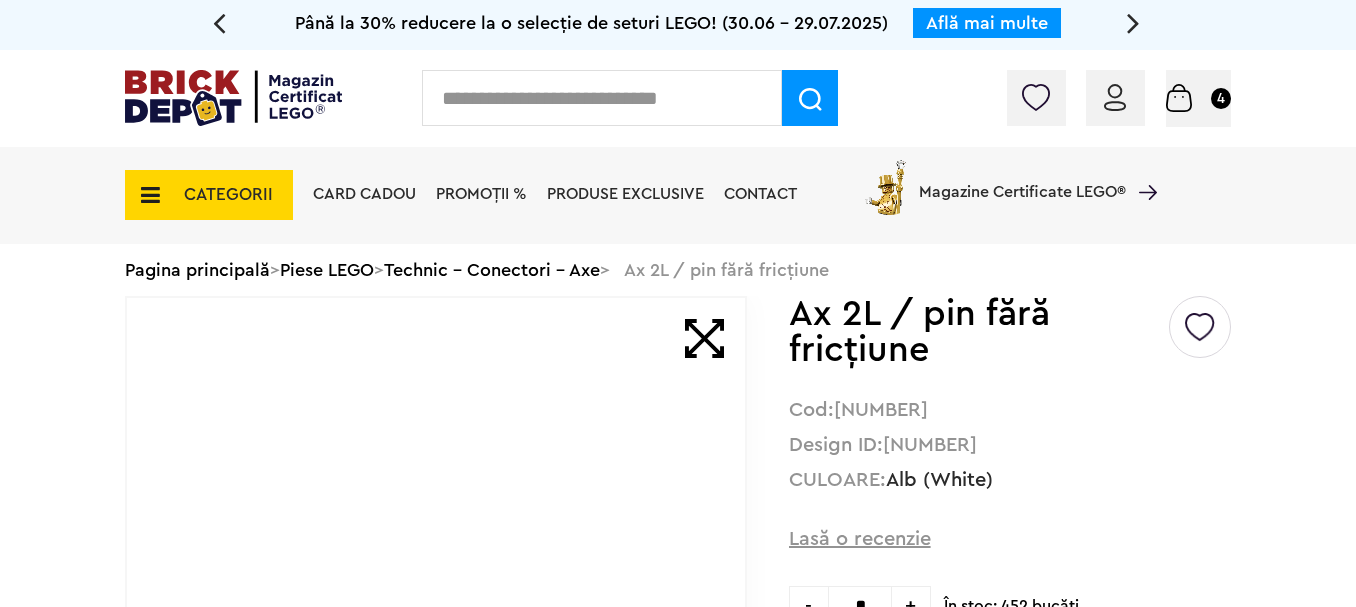 scroll, scrollTop: 0, scrollLeft: 0, axis: both 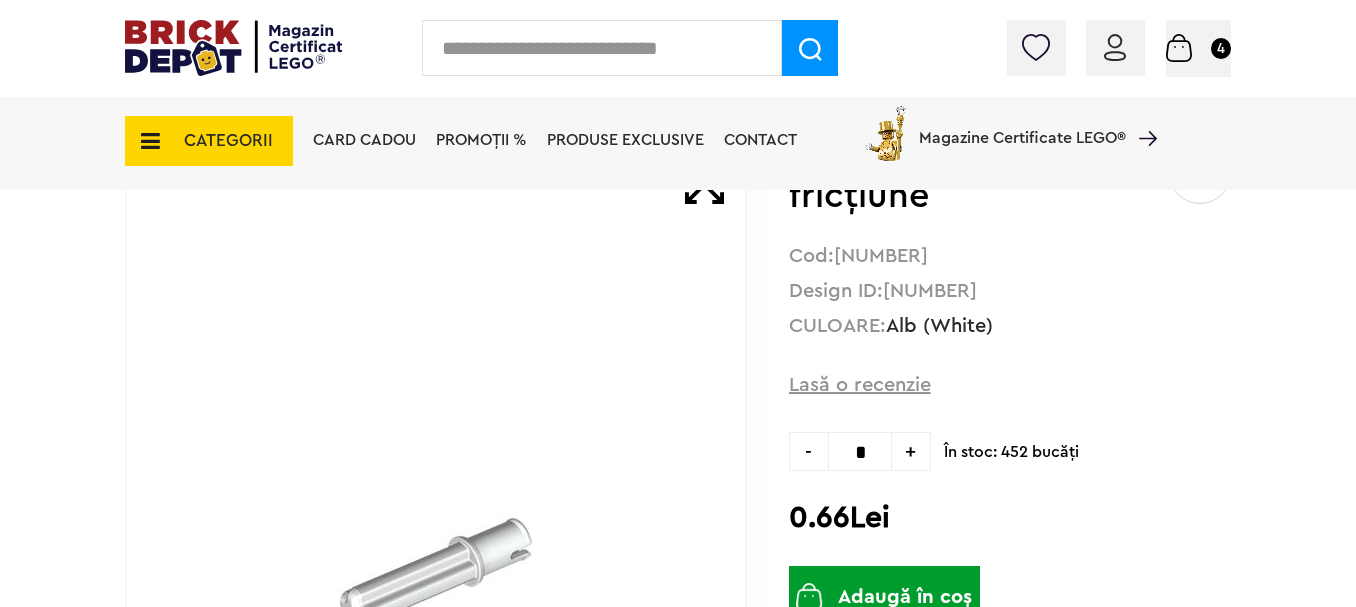 click on "+" at bounding box center (911, 451) 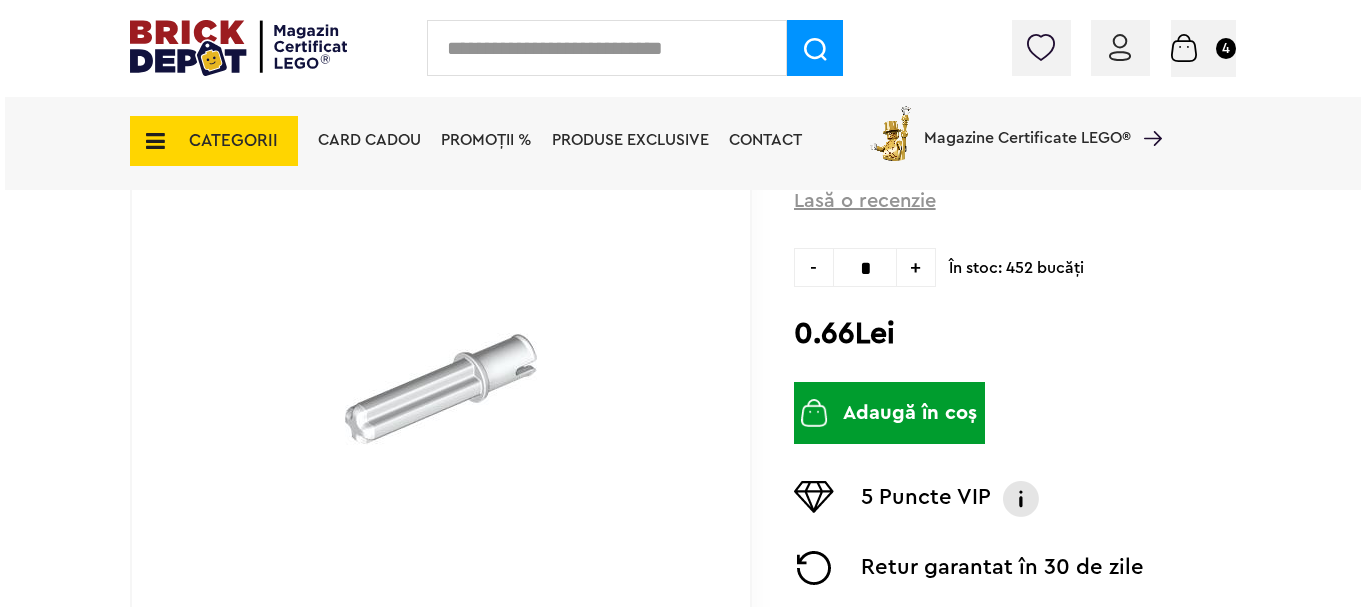 scroll, scrollTop: 400, scrollLeft: 0, axis: vertical 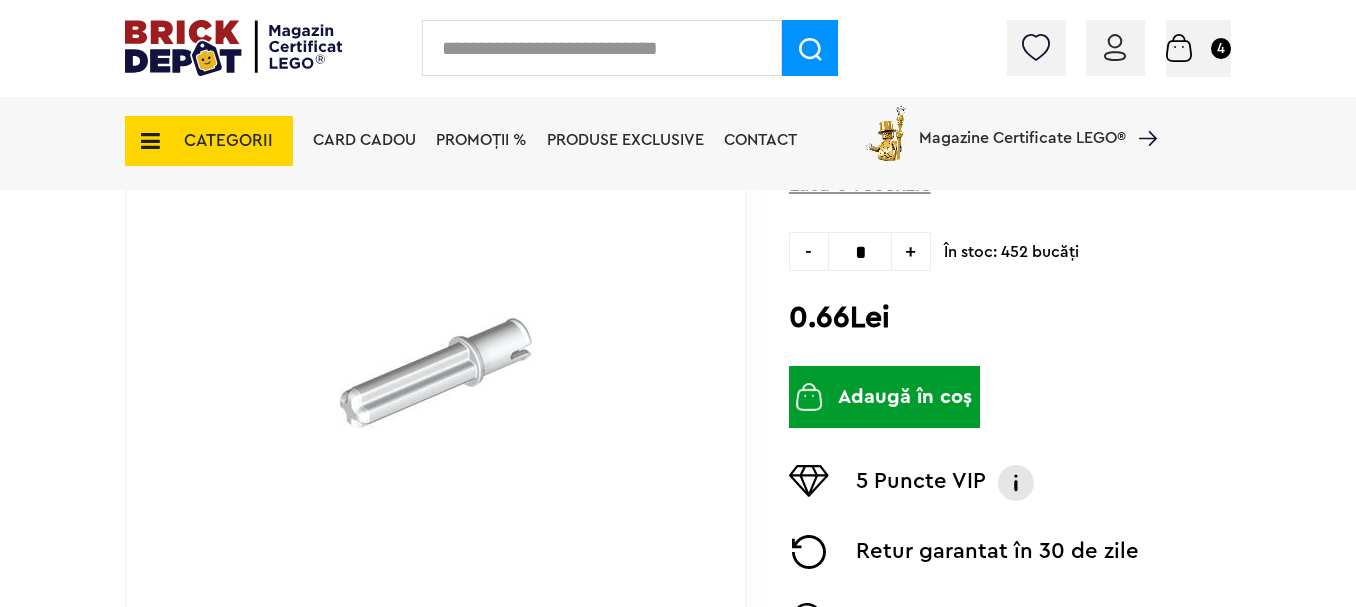 click on "Adaugă în coș" at bounding box center [884, 397] 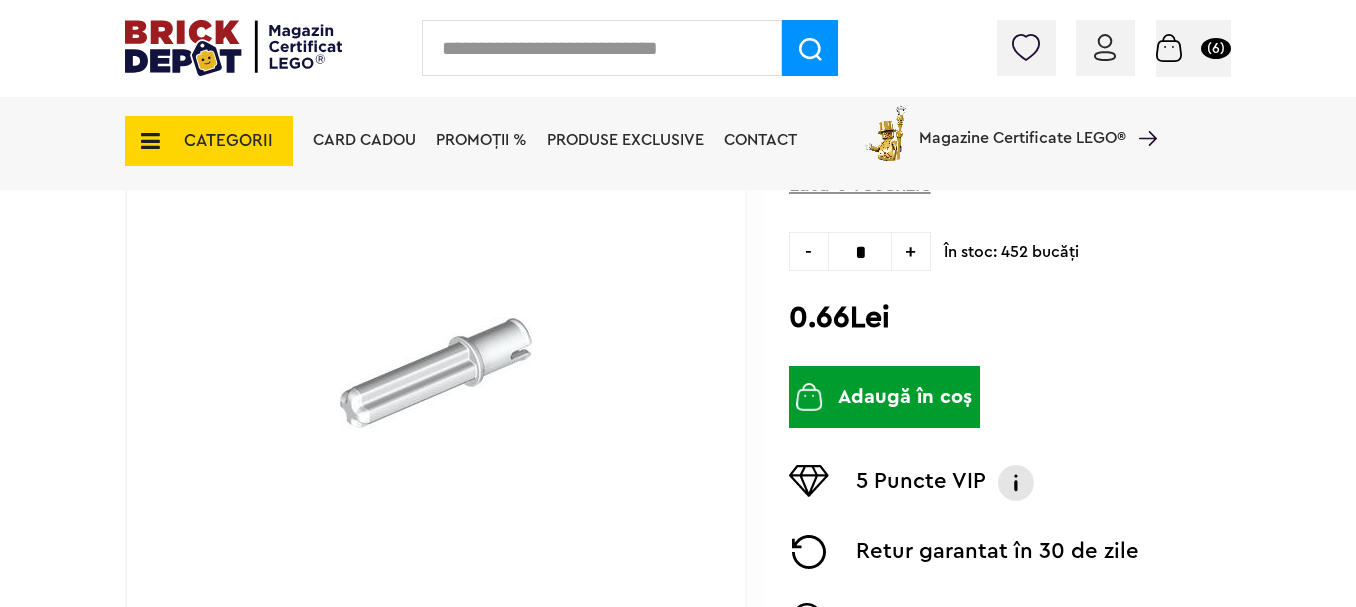 click at bounding box center (602, 48) 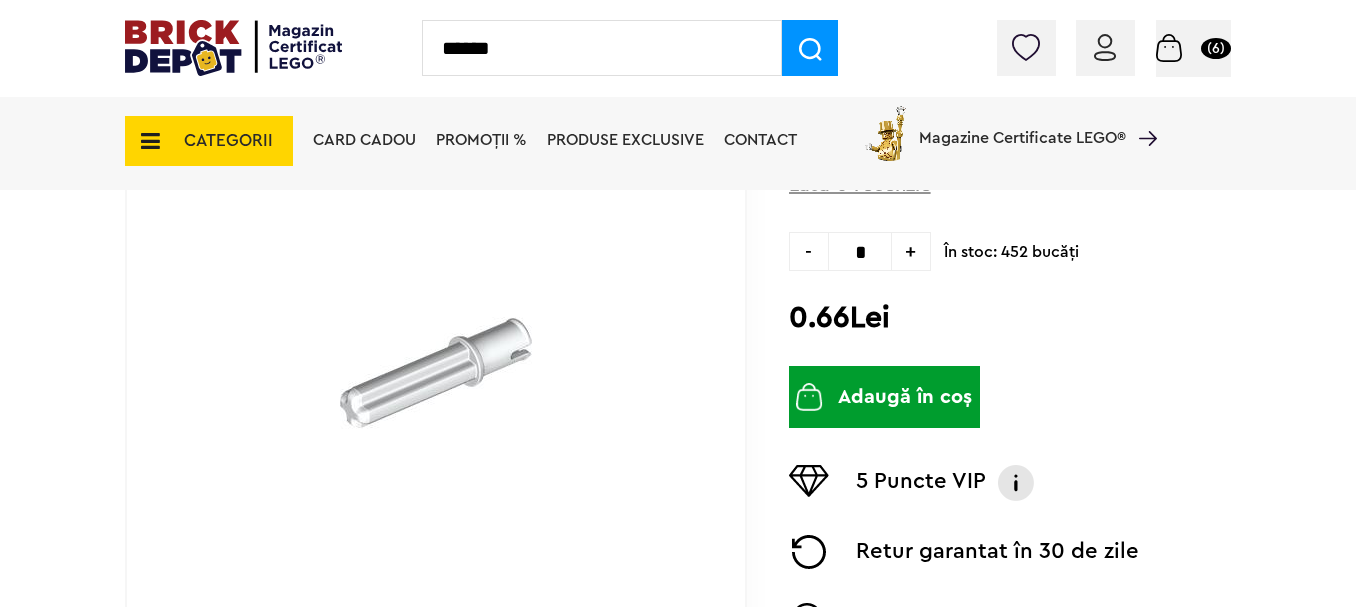 type on "******" 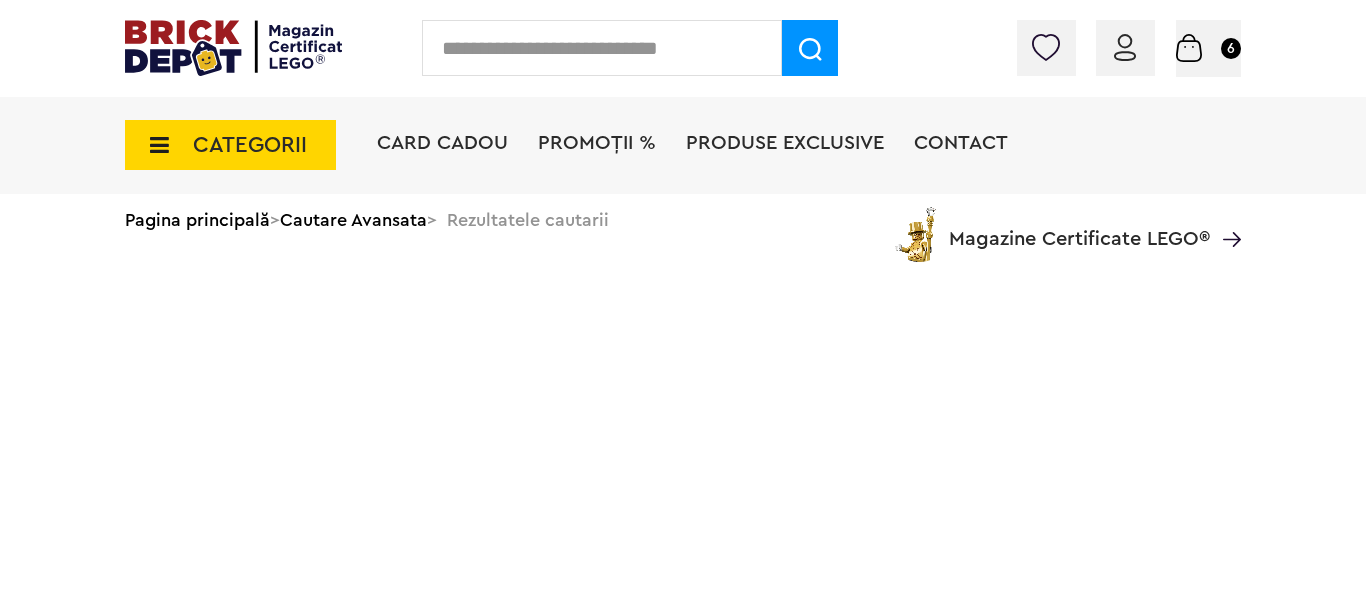 scroll, scrollTop: 0, scrollLeft: 0, axis: both 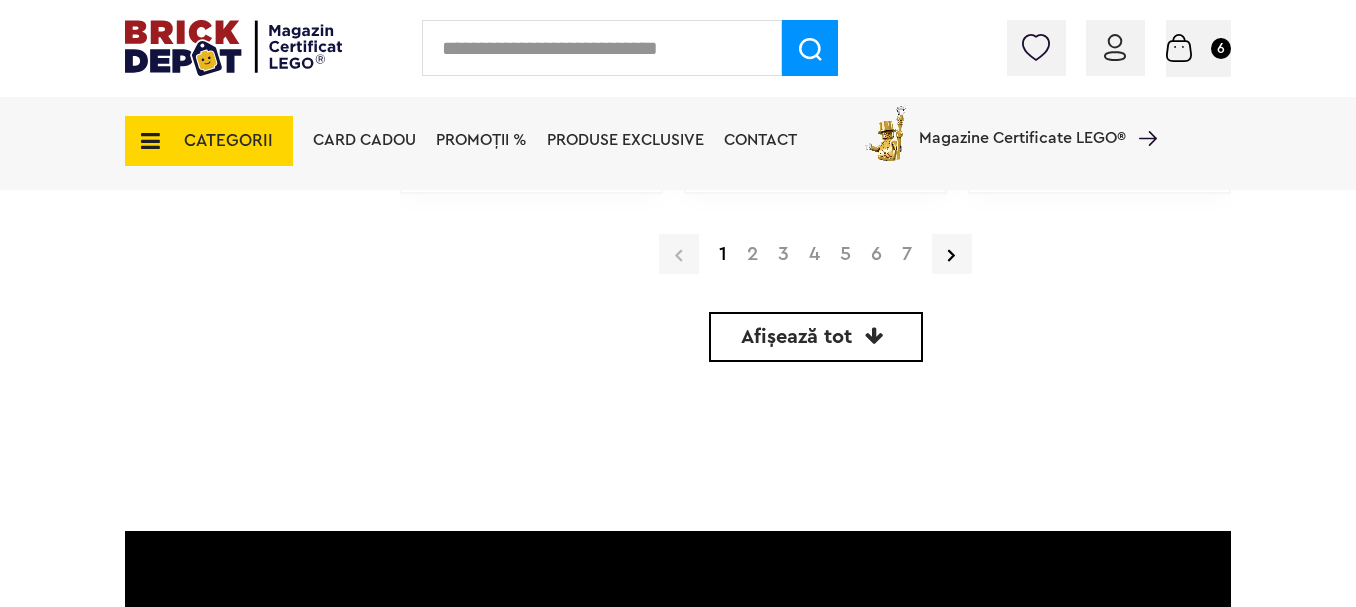 click at bounding box center [874, 336] 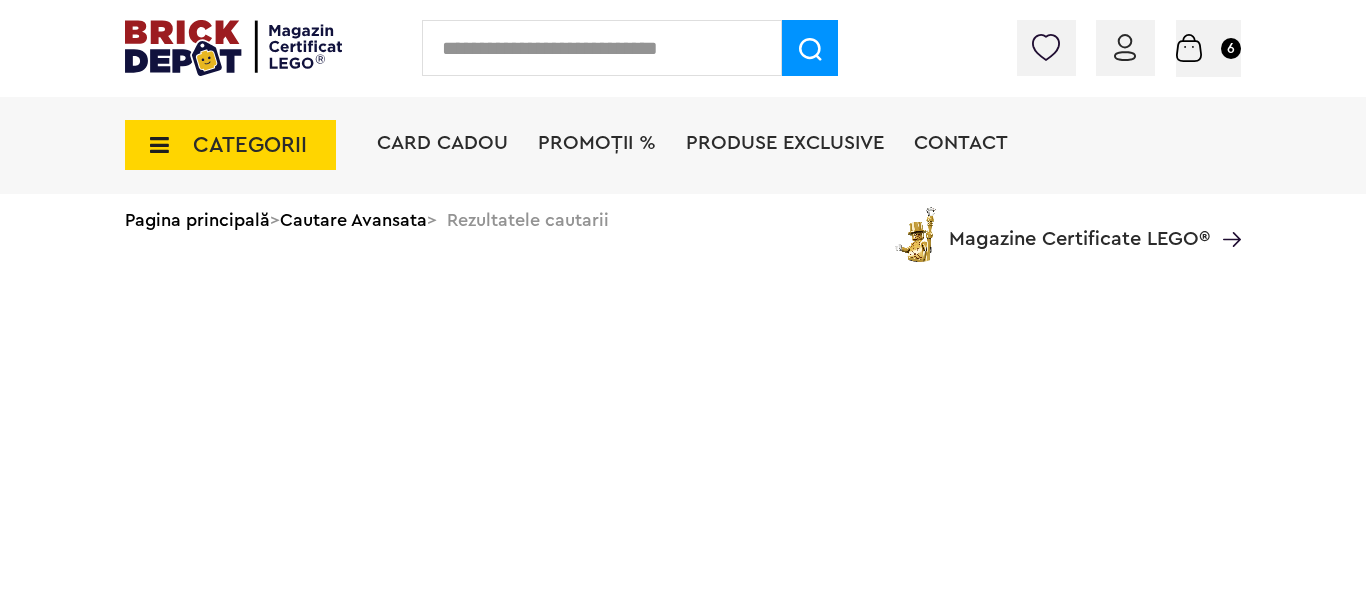 scroll, scrollTop: 0, scrollLeft: 0, axis: both 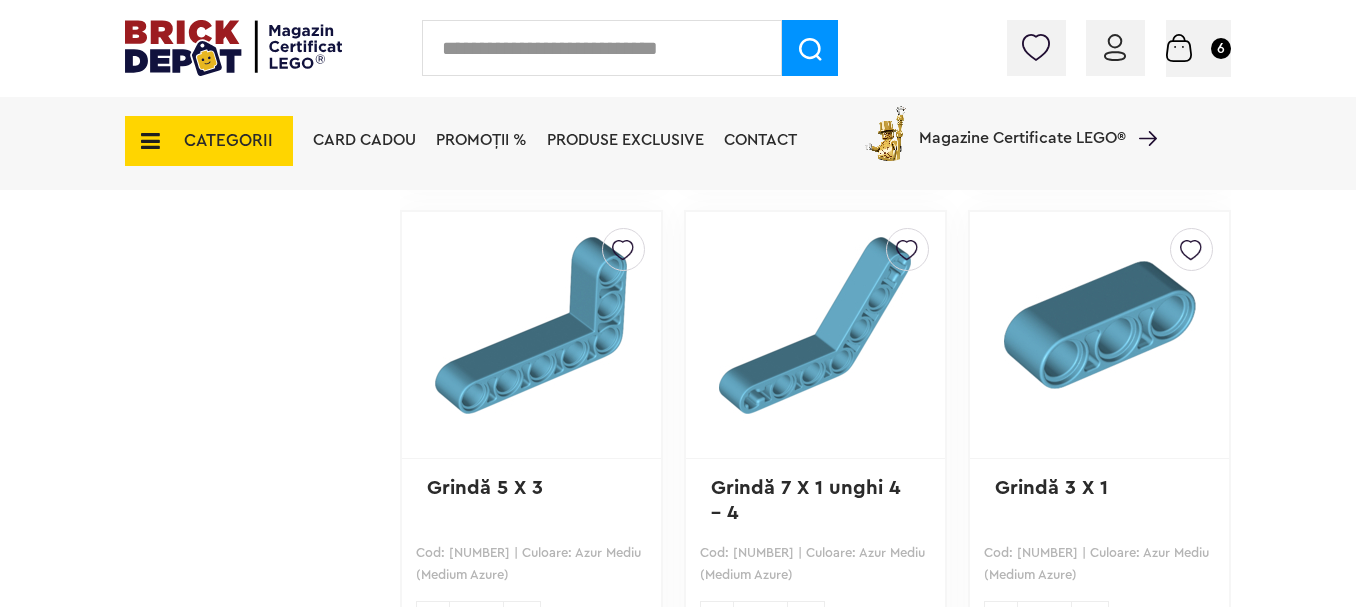 click at bounding box center (1099, 325) 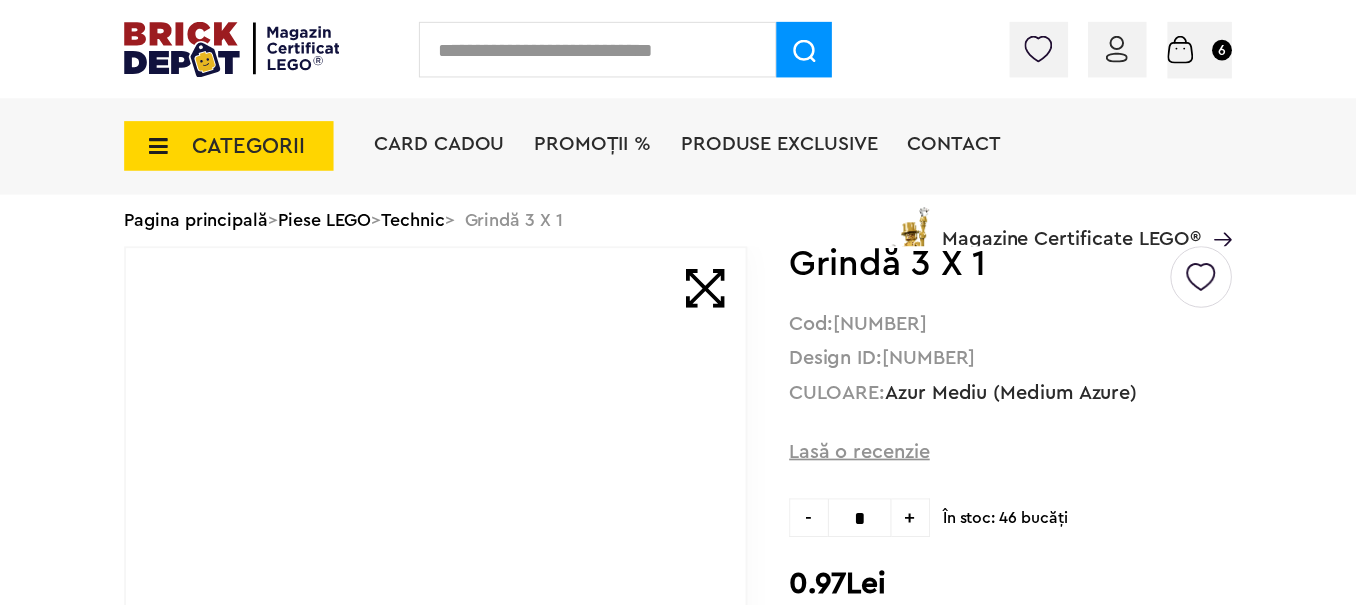 scroll, scrollTop: 0, scrollLeft: 0, axis: both 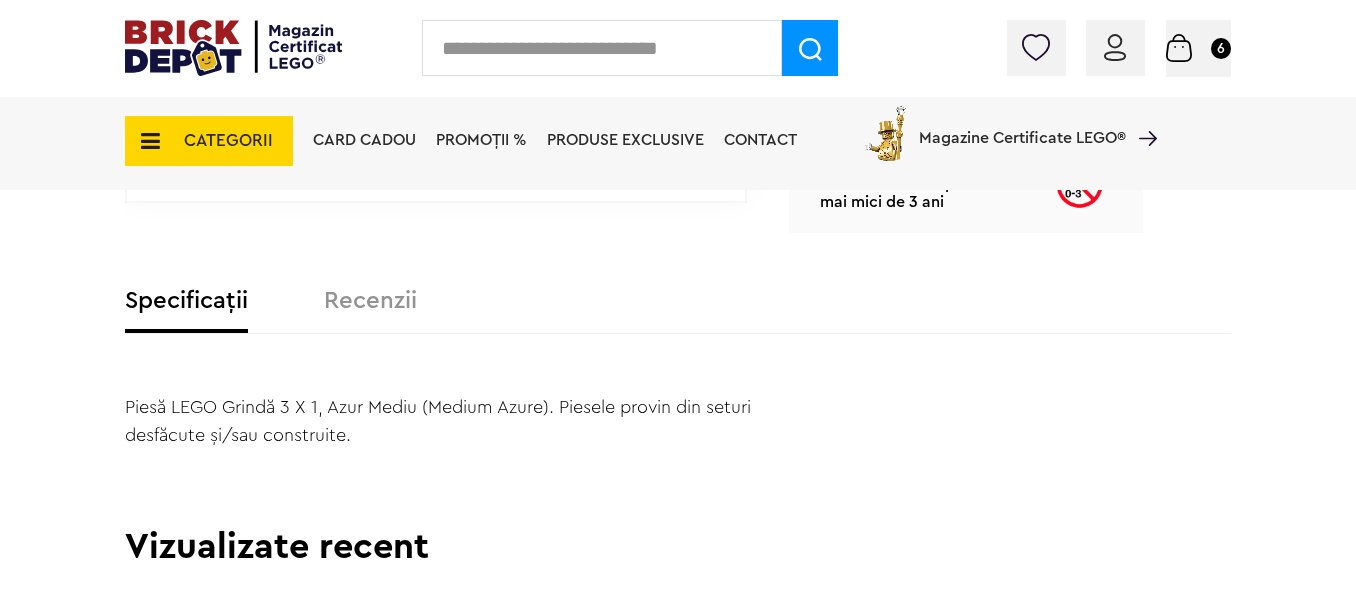click on "Specificații" at bounding box center [186, 301] 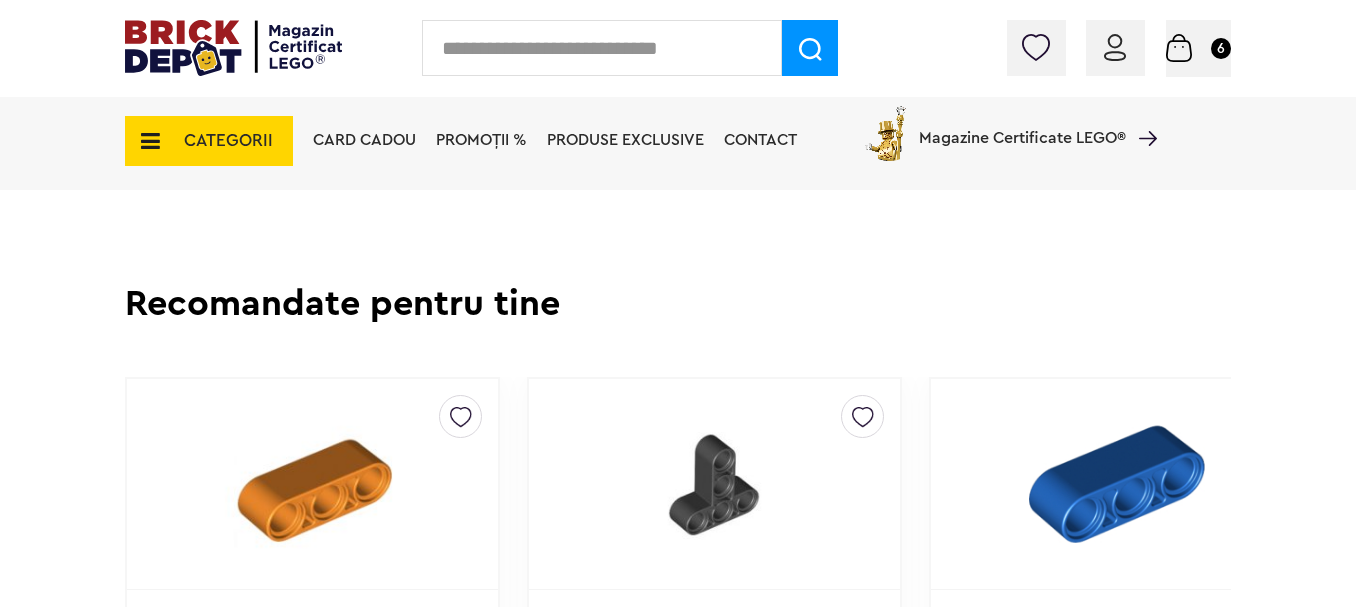 scroll, scrollTop: 2000, scrollLeft: 0, axis: vertical 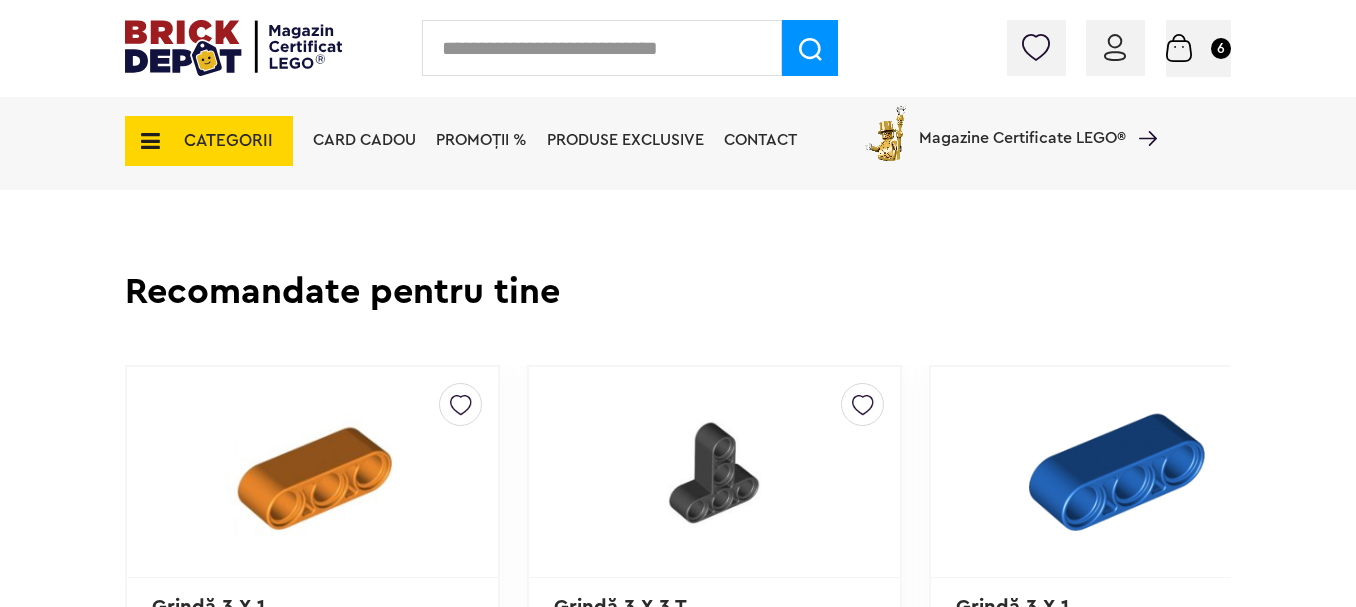 drag, startPoint x: 554, startPoint y: 201, endPoint x: 801, endPoint y: 204, distance: 247.01822 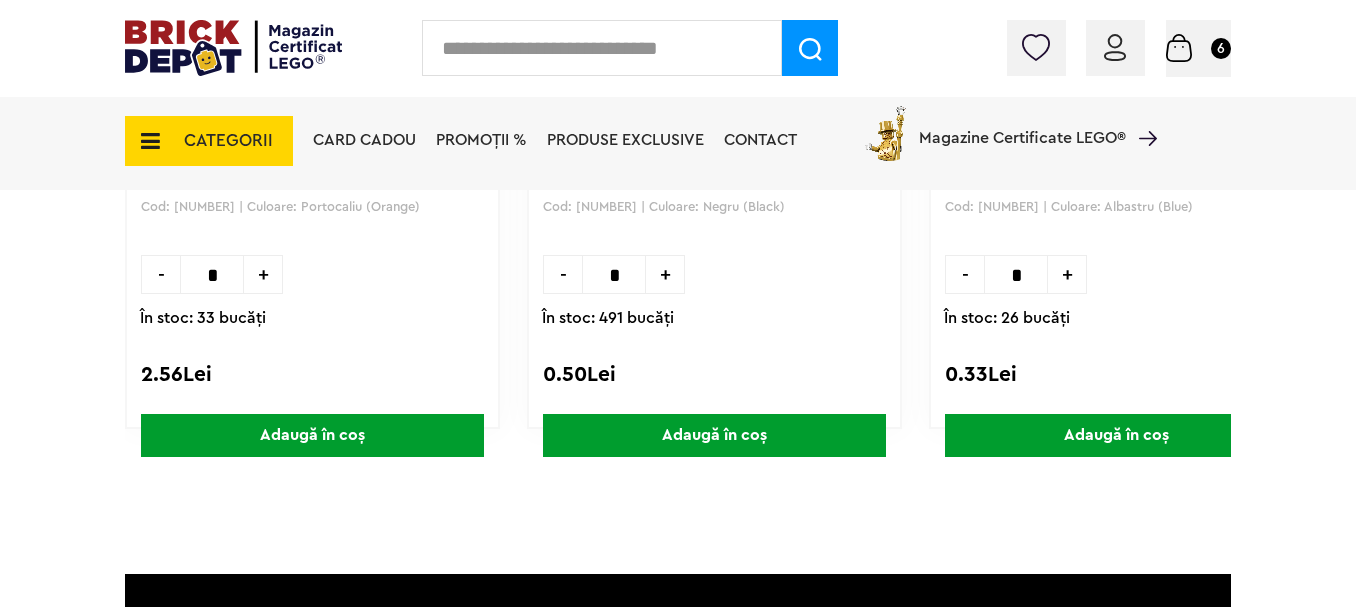 scroll, scrollTop: 2500, scrollLeft: 0, axis: vertical 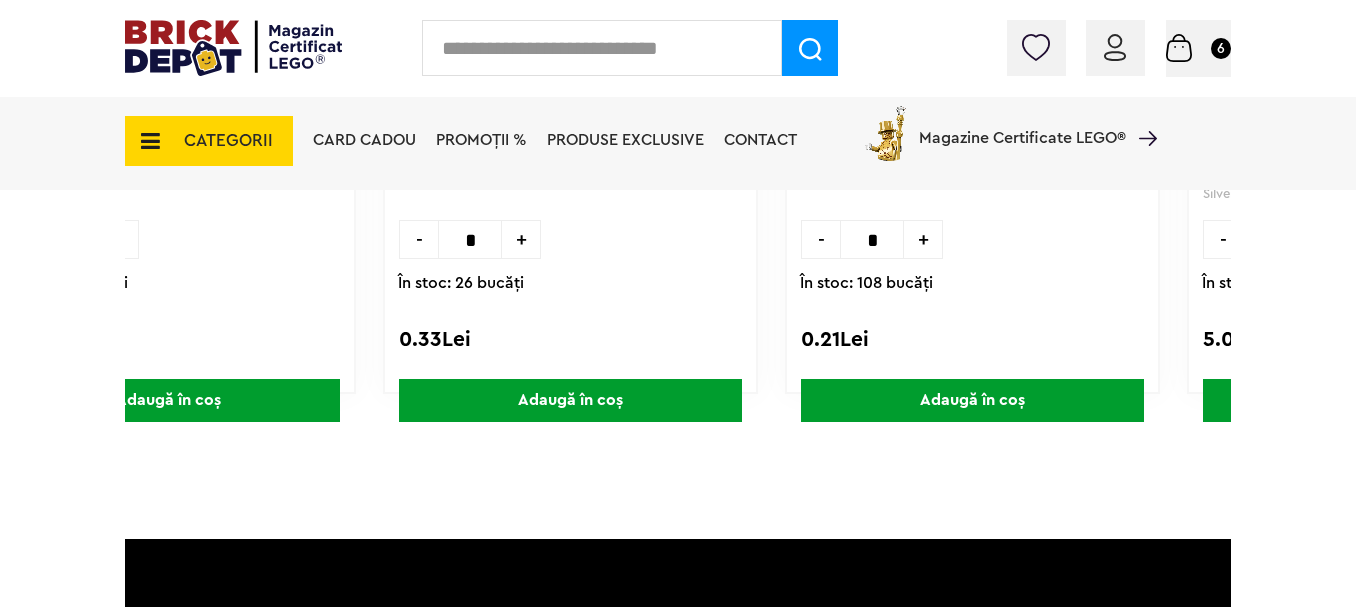 drag, startPoint x: 748, startPoint y: 459, endPoint x: 962, endPoint y: 472, distance: 214.3945 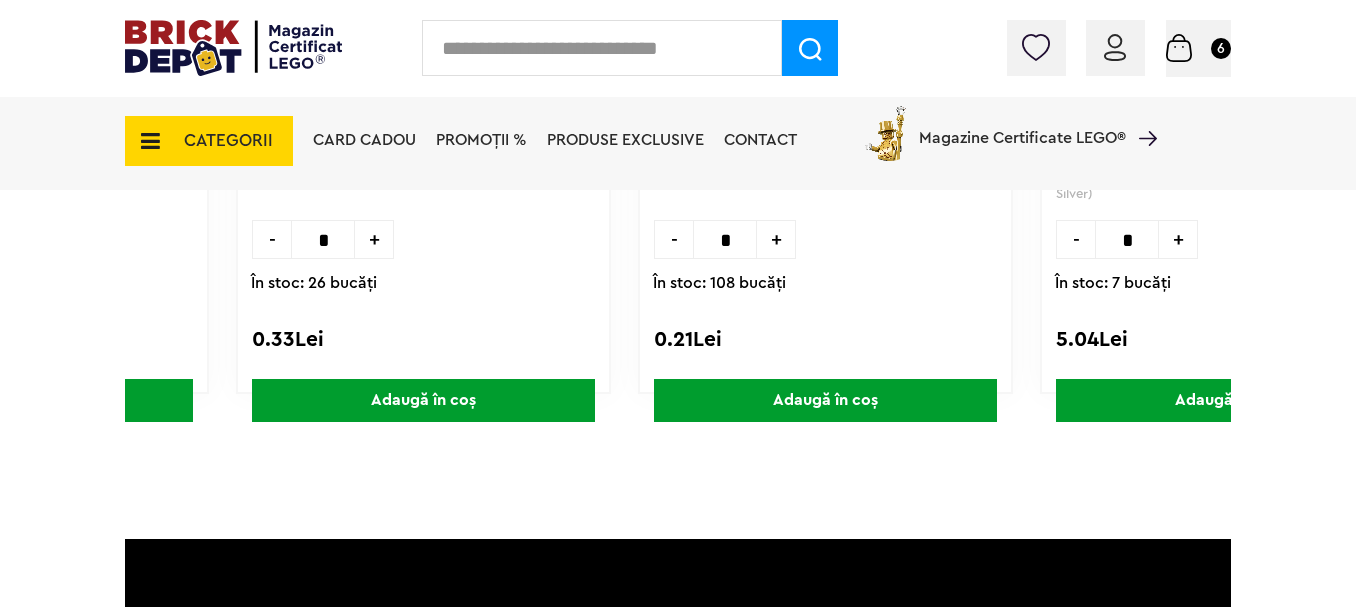 scroll, scrollTop: 0, scrollLeft: 904, axis: horizontal 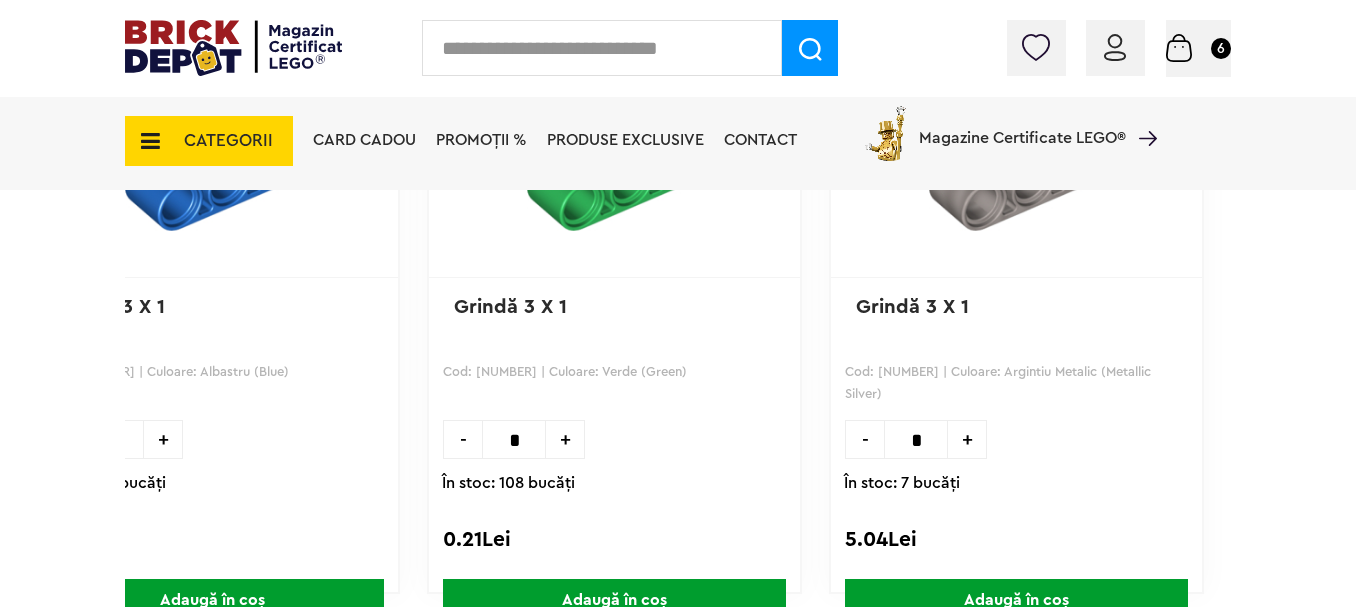 click on "Creează o listă nouă Grindă 3 X 1 Cod: 4655127 | Culoare: Portocaliu (Orange) - * + În stoc: 33 bucăţi 2.56Lei  Adaugă în coș  Creează o listă nouă Grindă 3 X 3 T Cod: 4552347 | Culoare: Negru (Black) - * + În stoc: 491 bucăţi 0.50Lei  Adaugă în coș  Creează o listă nouă Grindă 3 X 1 Cod: 4509376 | Culoare: Albastru (Blue) - * + În stoc: 26 bucăţi 0.33Lei  Adaugă în coș  Creează o listă nouă Grindă 3 X 1 Cod: 6007973 | Culoare: Verde (Green) - * + În stoc: 108 bucăţi 0.21Lei  Adaugă în coș  Creează o listă nouă Grindă 3 X 1 Cod: 6066048 | Culoare: Argintiu Metalic (Metallic Silver) - * + În stoc: 7 bucăţi 5.04Lei  Adaugă în coș" at bounding box center (678, 352) 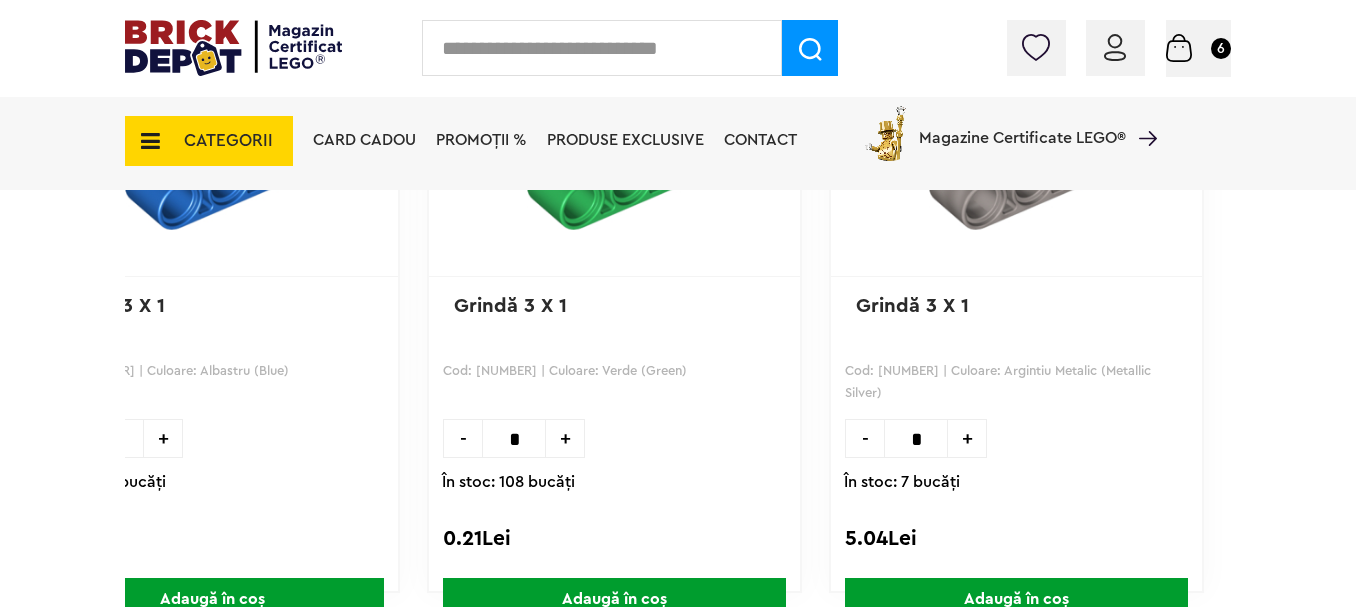 scroll, scrollTop: 2400, scrollLeft: 0, axis: vertical 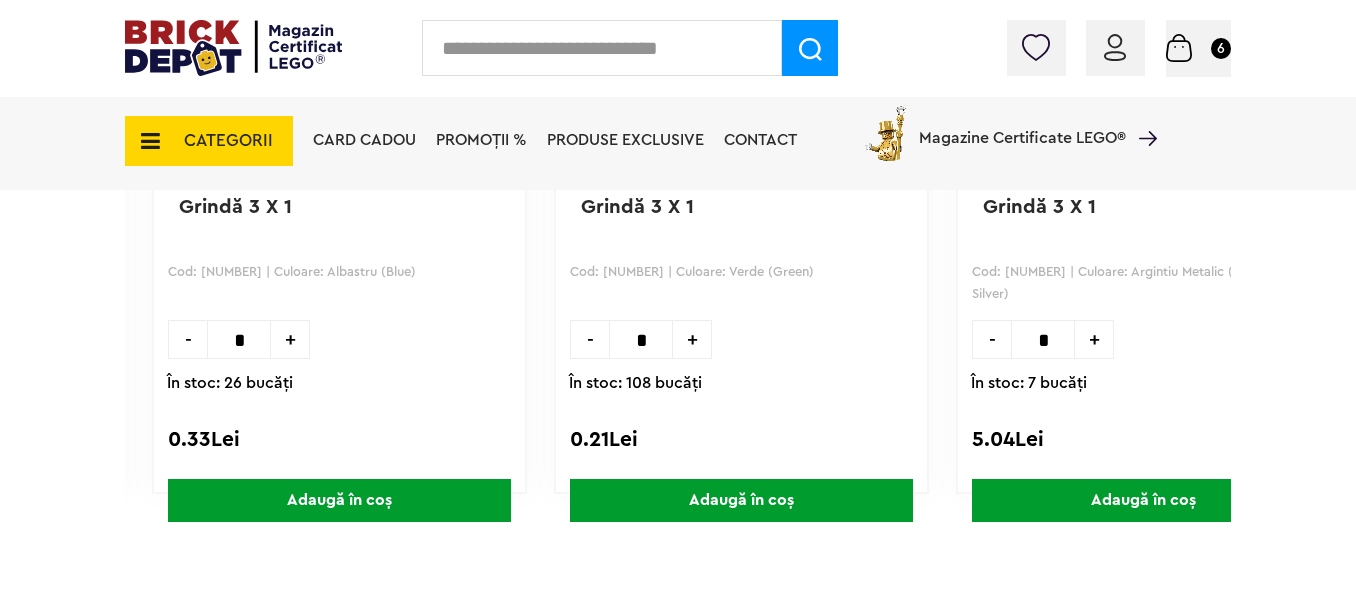 click on "+" at bounding box center (692, 339) 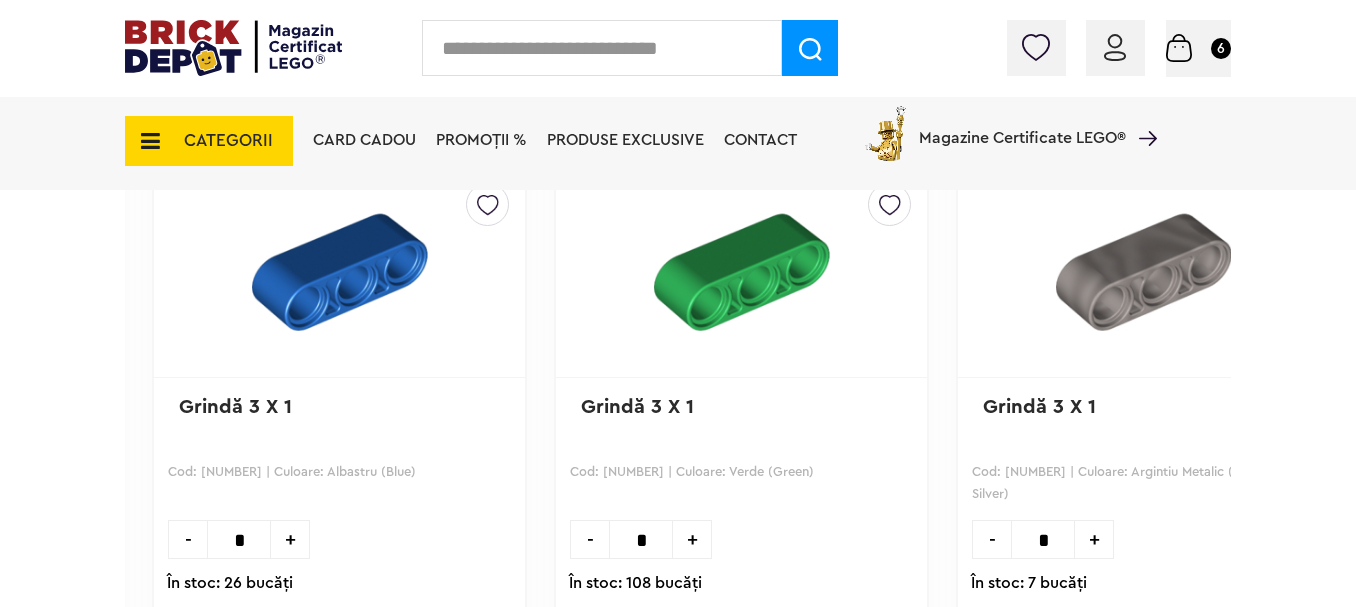 scroll, scrollTop: 2400, scrollLeft: 0, axis: vertical 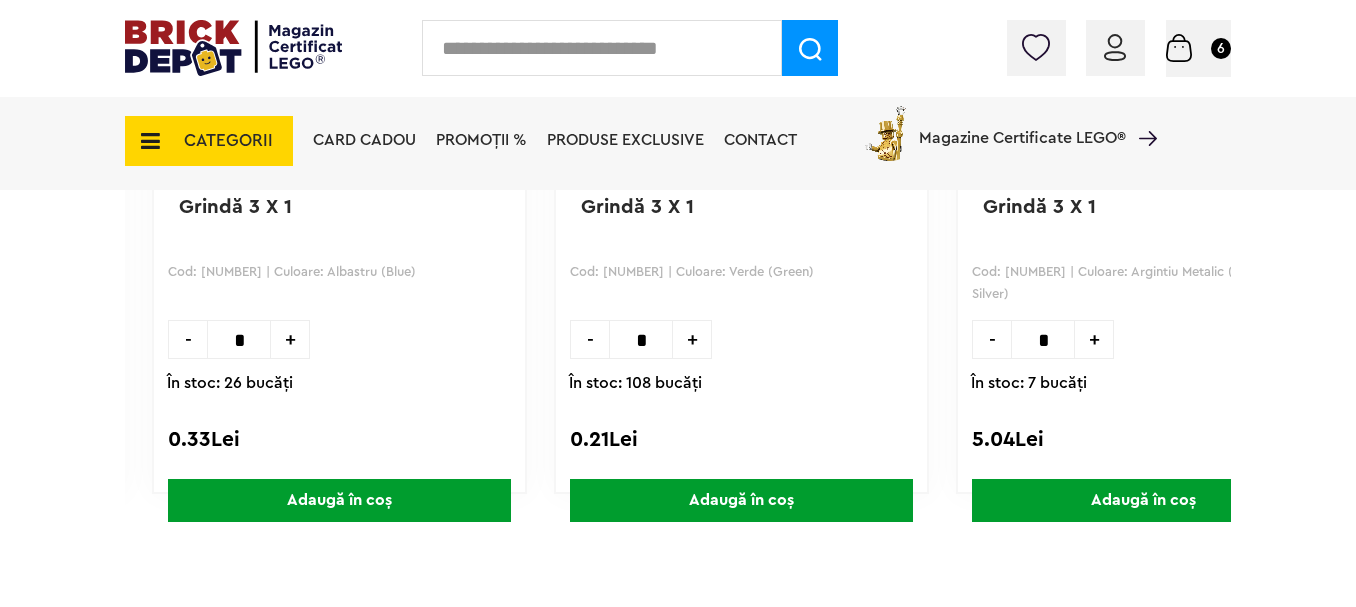 click on "Adaugă în coș" at bounding box center (741, 500) 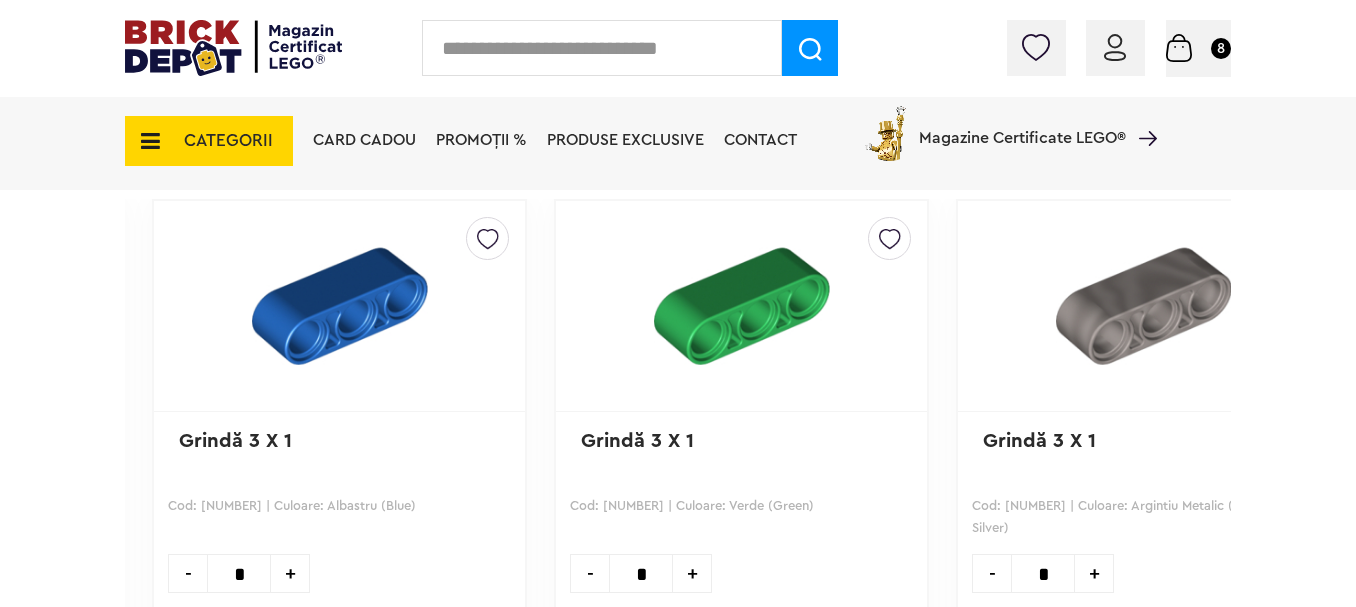 scroll, scrollTop: 2100, scrollLeft: 0, axis: vertical 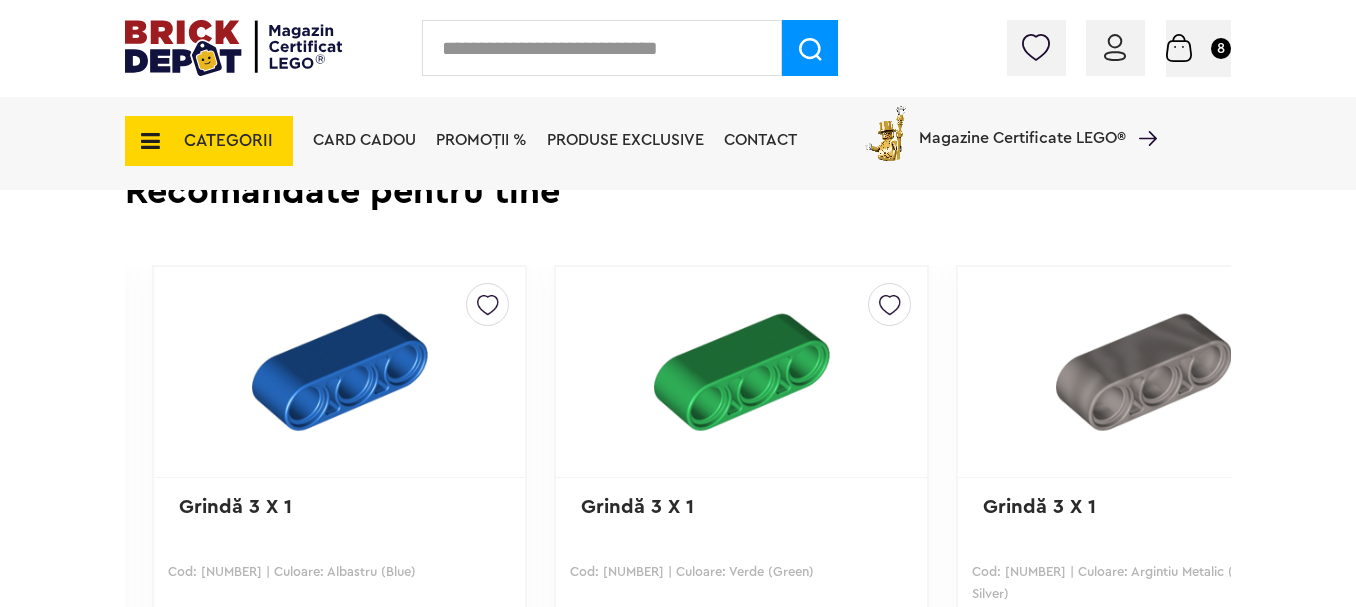 click on "Coș   8" at bounding box center (1198, 47) 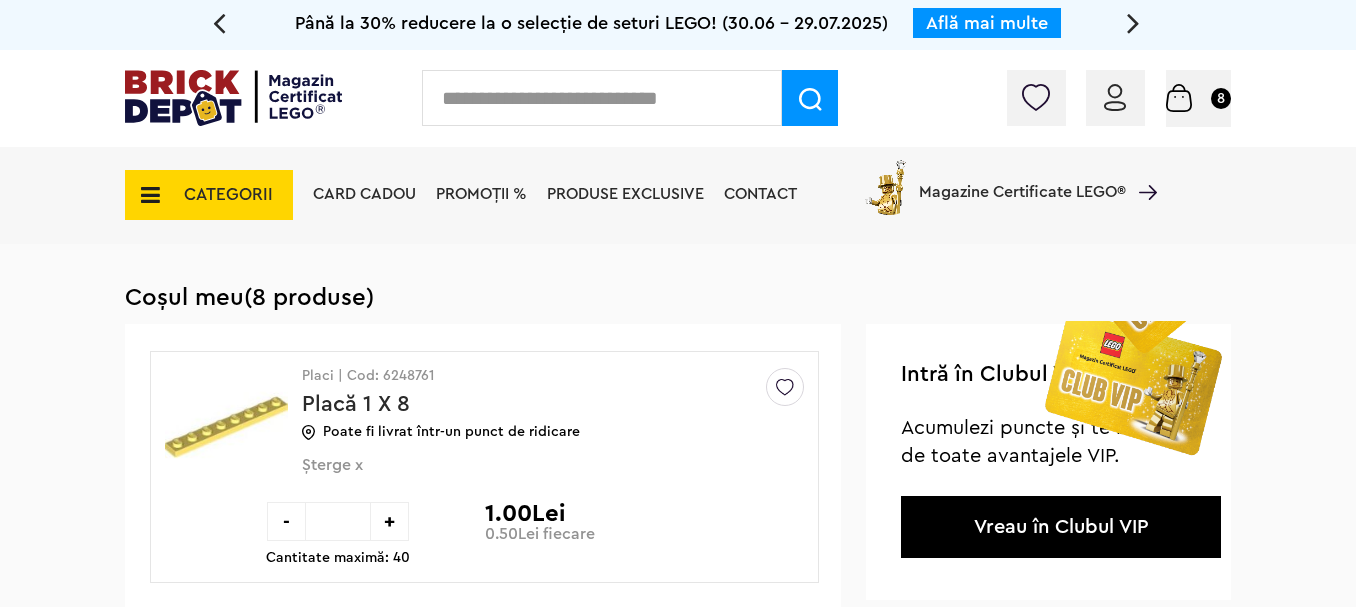 scroll, scrollTop: 0, scrollLeft: 0, axis: both 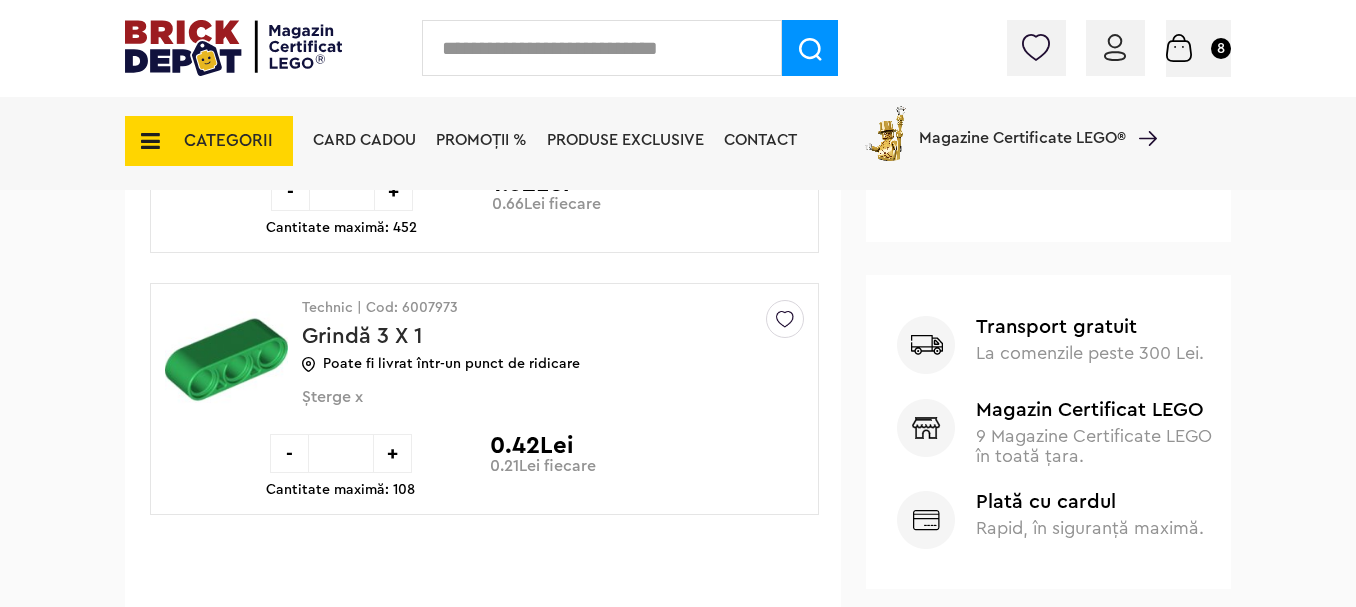 click on "+" at bounding box center (392, 453) 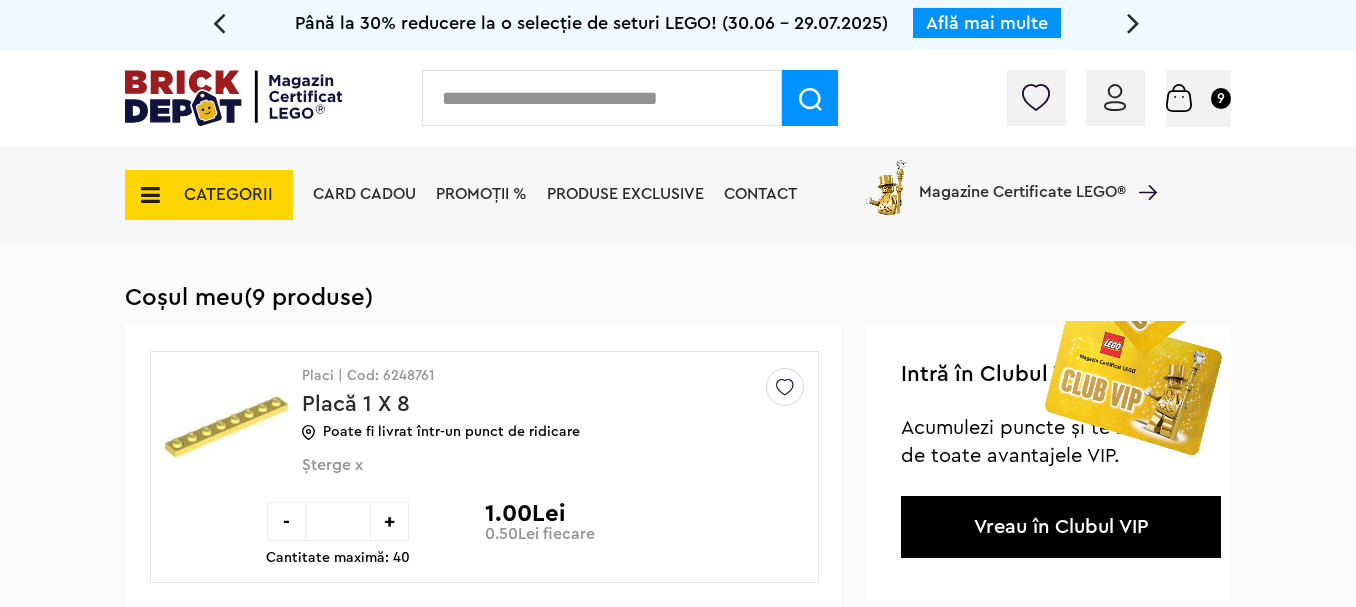 scroll, scrollTop: 0, scrollLeft: 0, axis: both 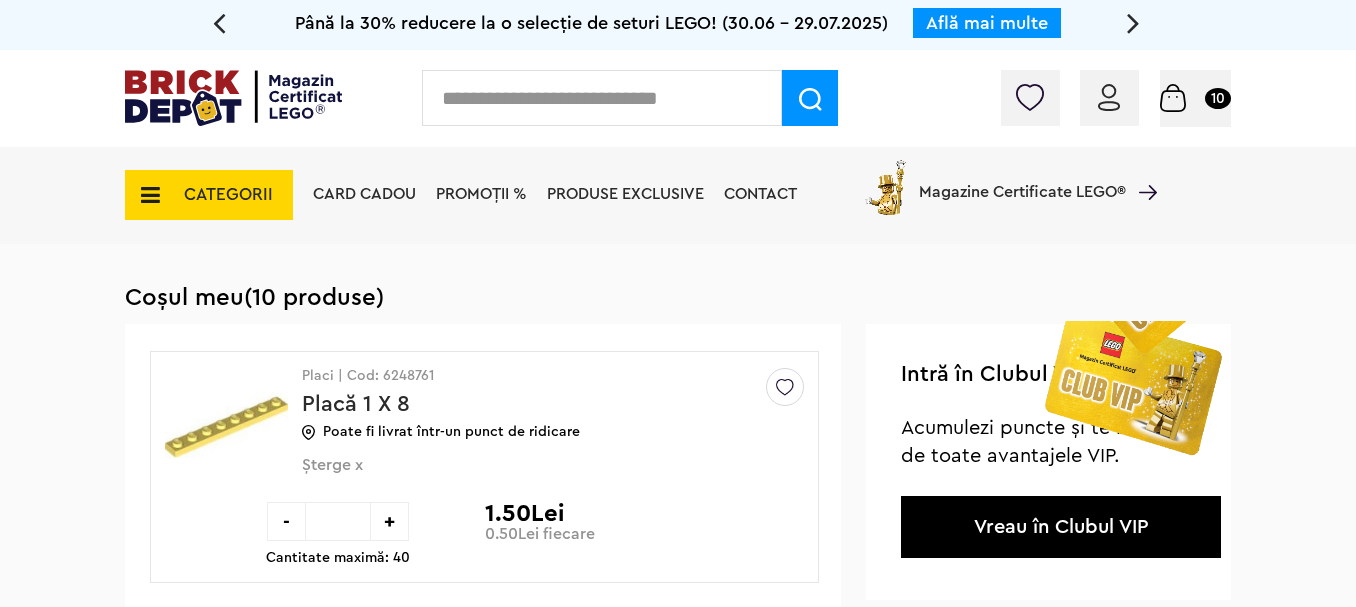 click on "+" at bounding box center (389, 521) 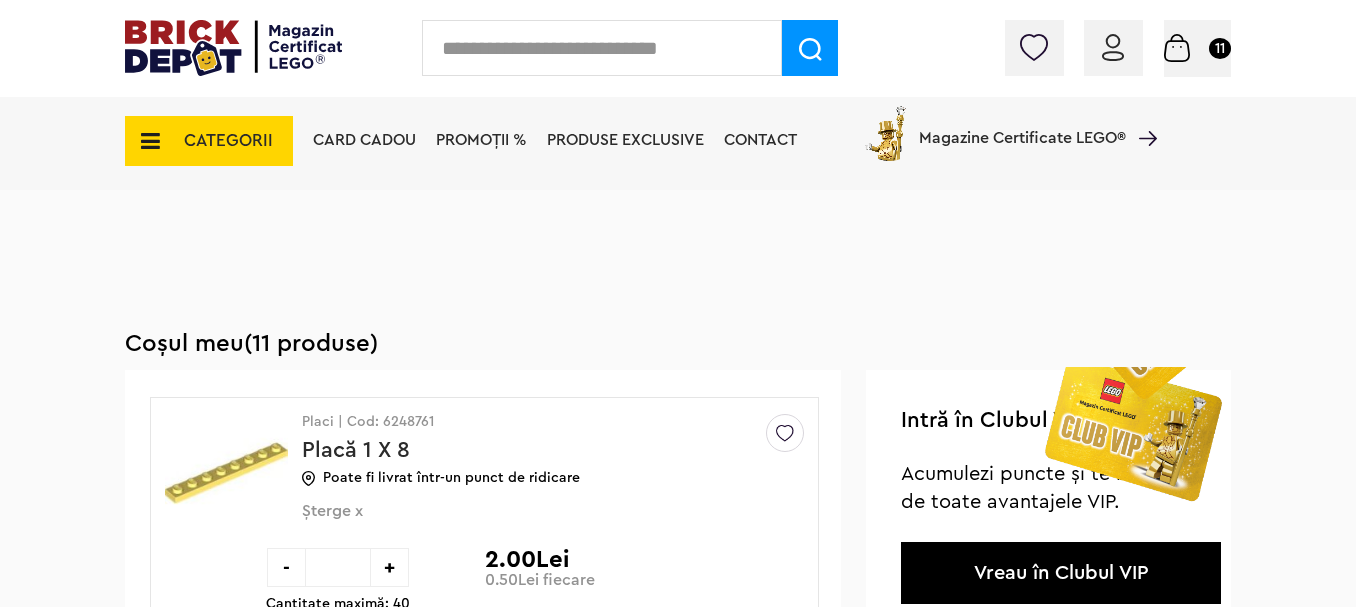 scroll, scrollTop: 100, scrollLeft: 0, axis: vertical 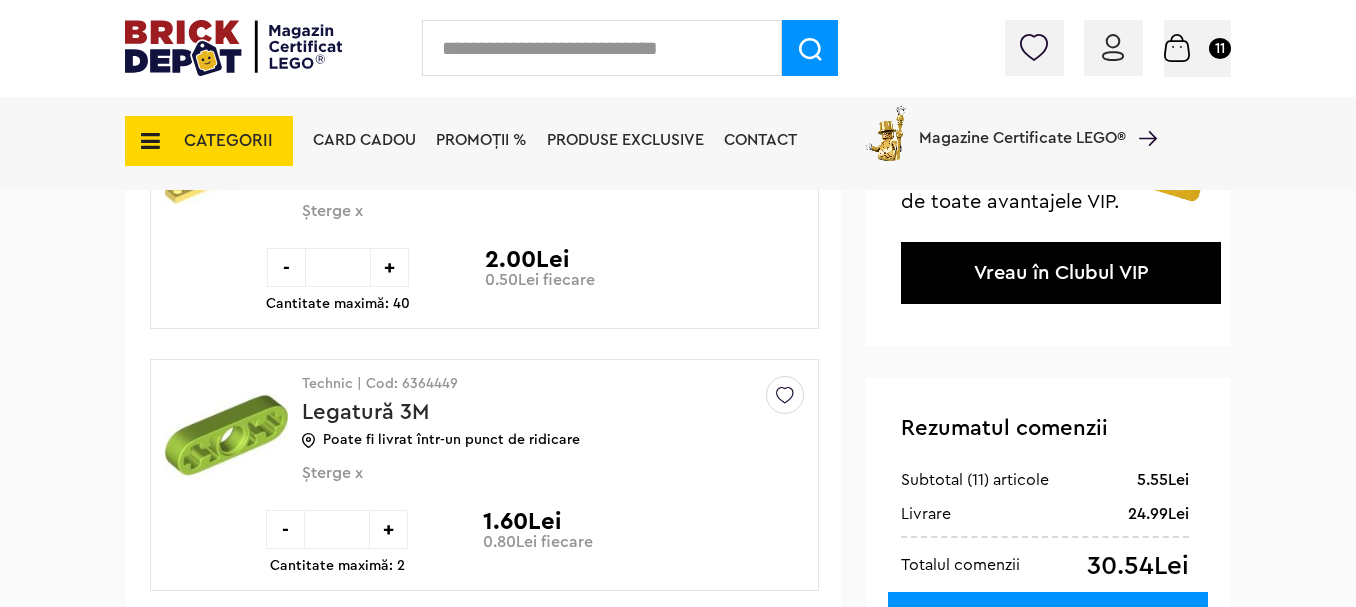 drag, startPoint x: 391, startPoint y: 536, endPoint x: 505, endPoint y: 559, distance: 116.297035 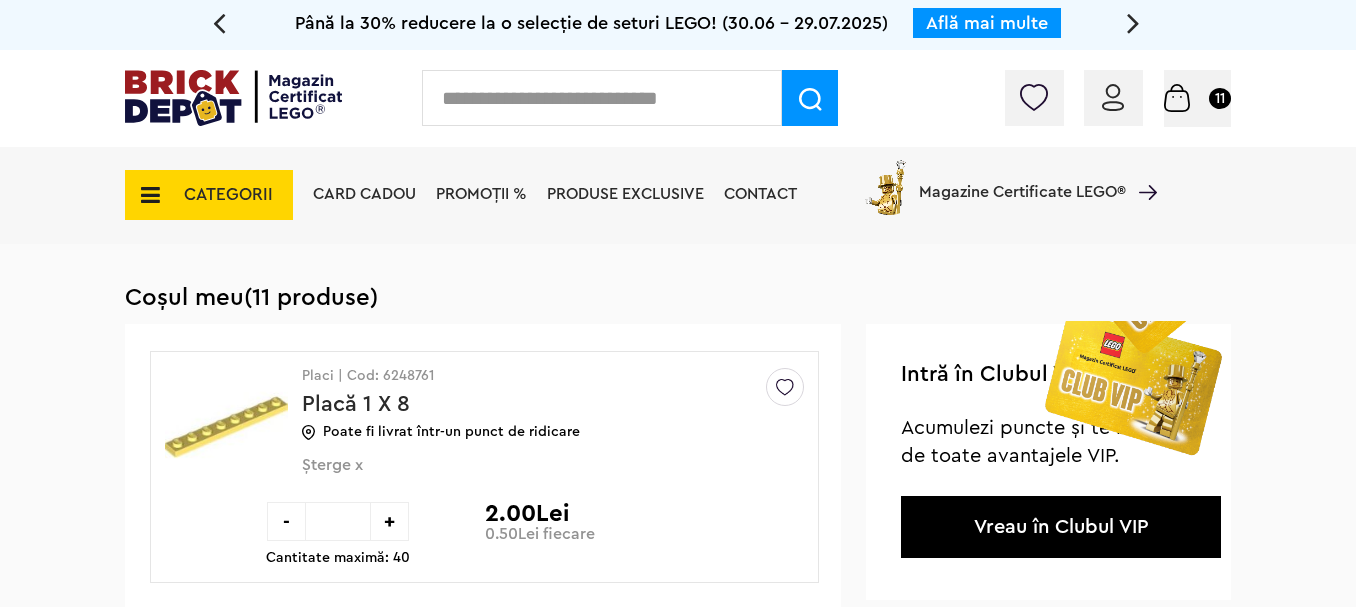 scroll, scrollTop: 0, scrollLeft: 0, axis: both 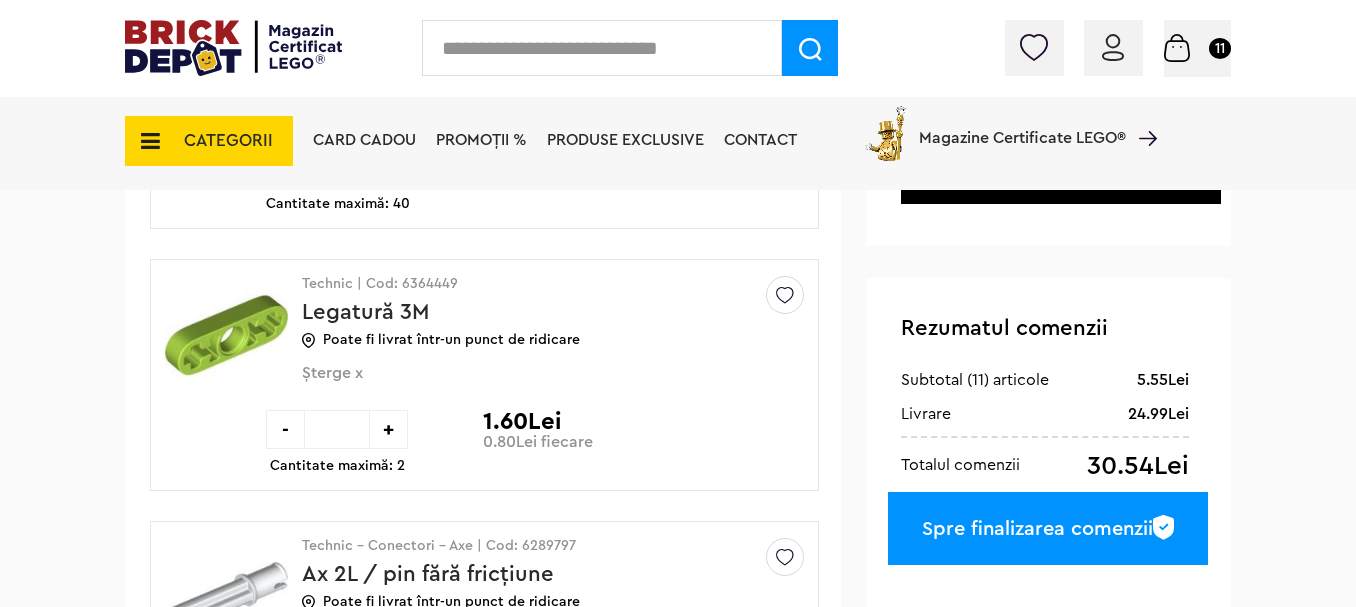 click on "+" at bounding box center [388, 429] 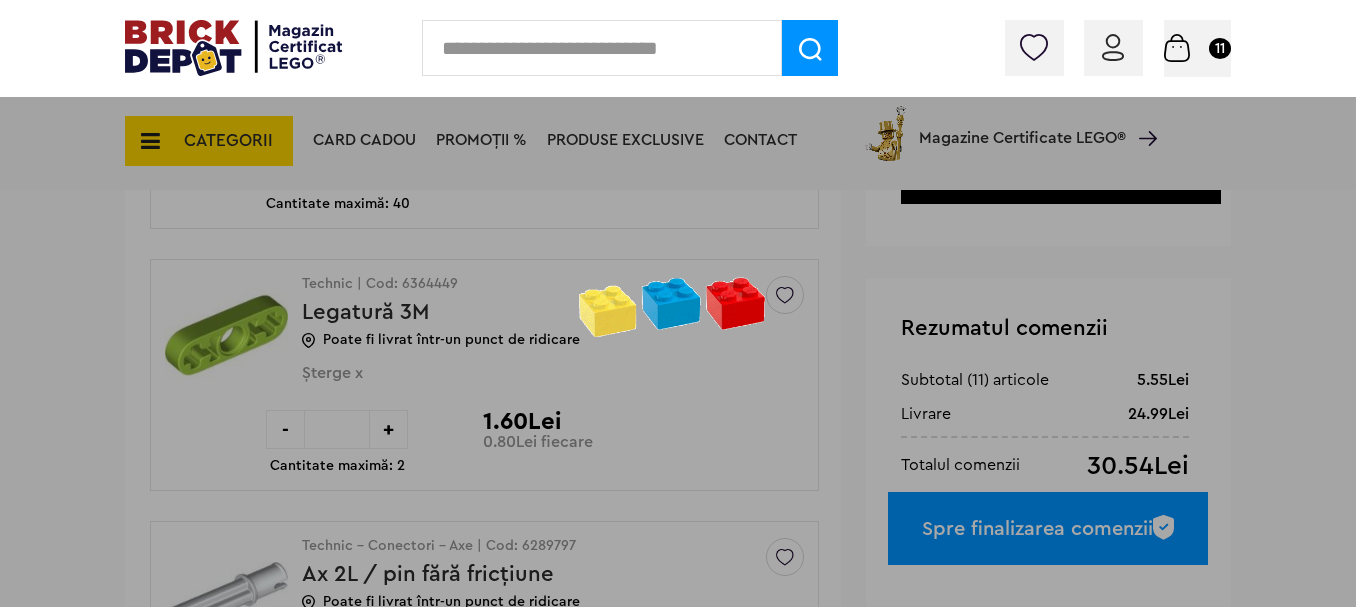scroll, scrollTop: 466, scrollLeft: 0, axis: vertical 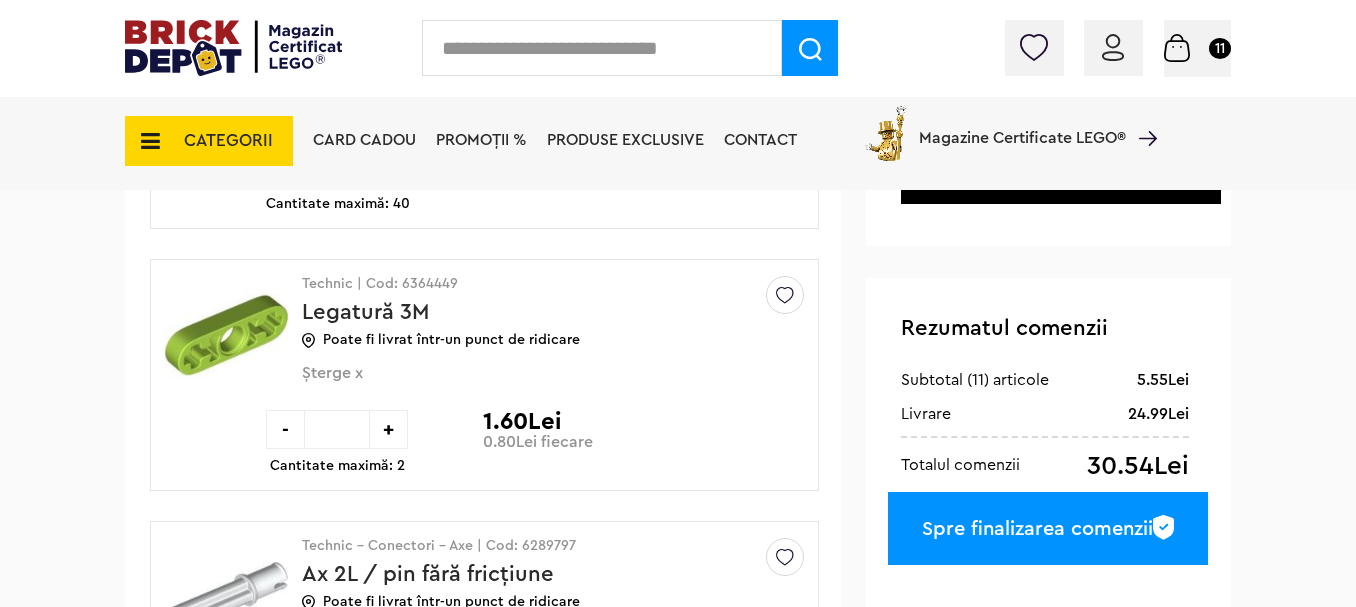 click on "+" at bounding box center [388, 429] 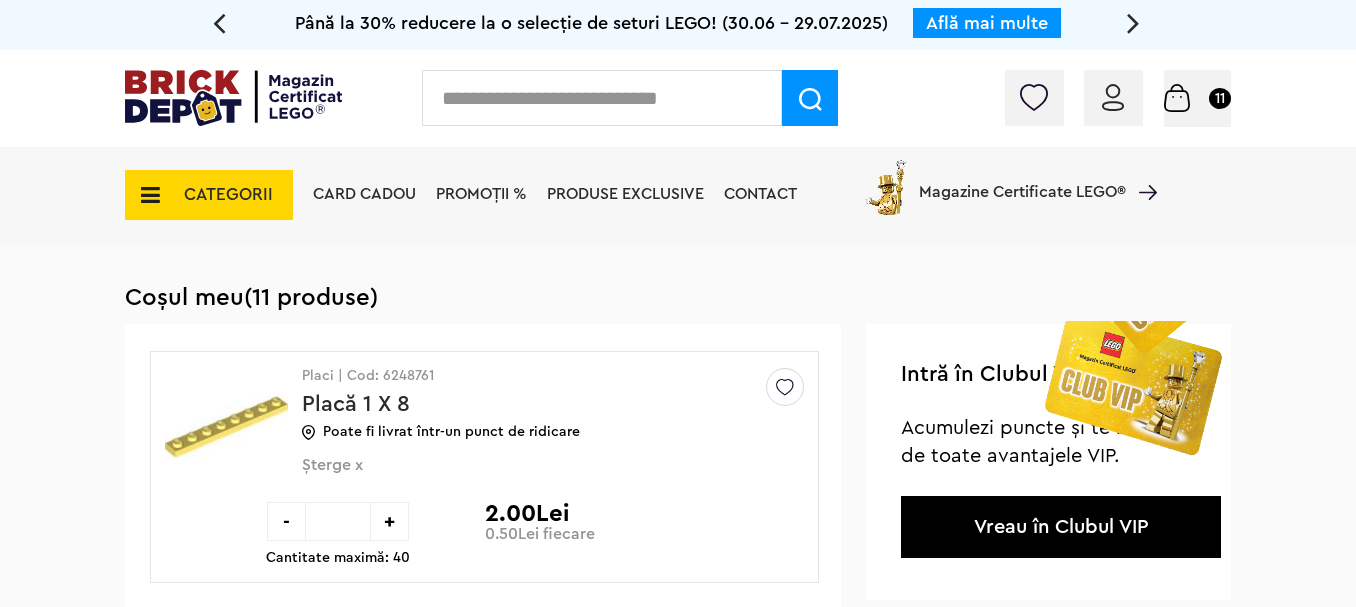 scroll, scrollTop: 0, scrollLeft: 0, axis: both 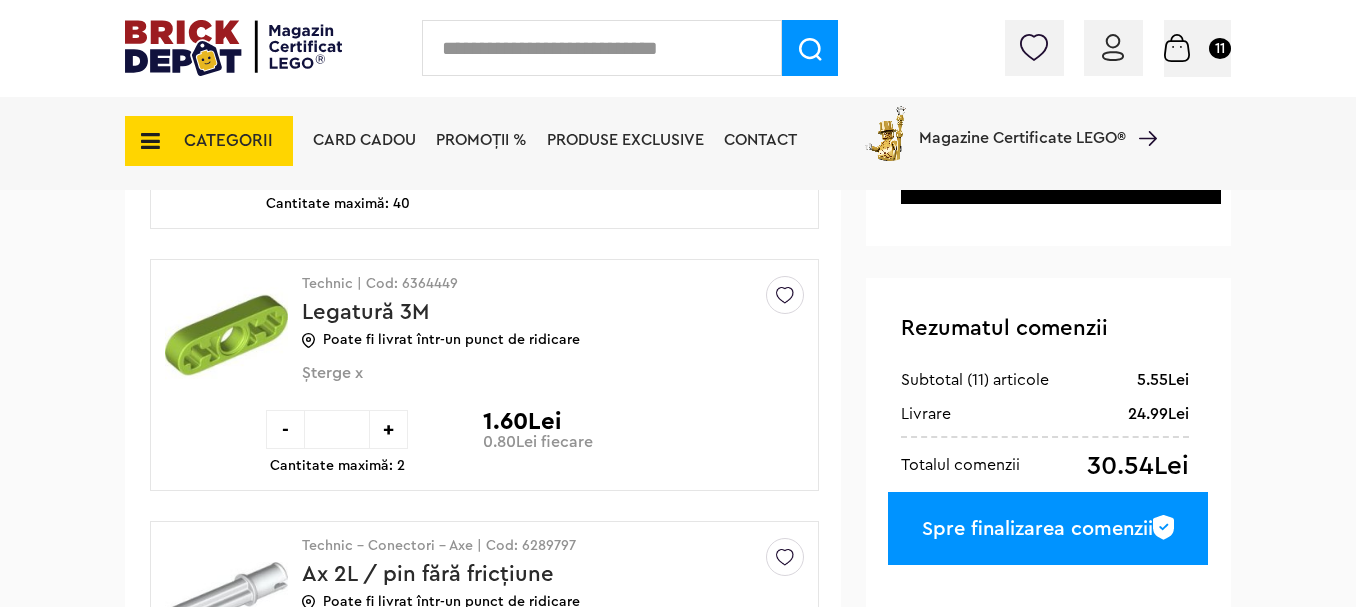 click on "+" at bounding box center (388, 429) 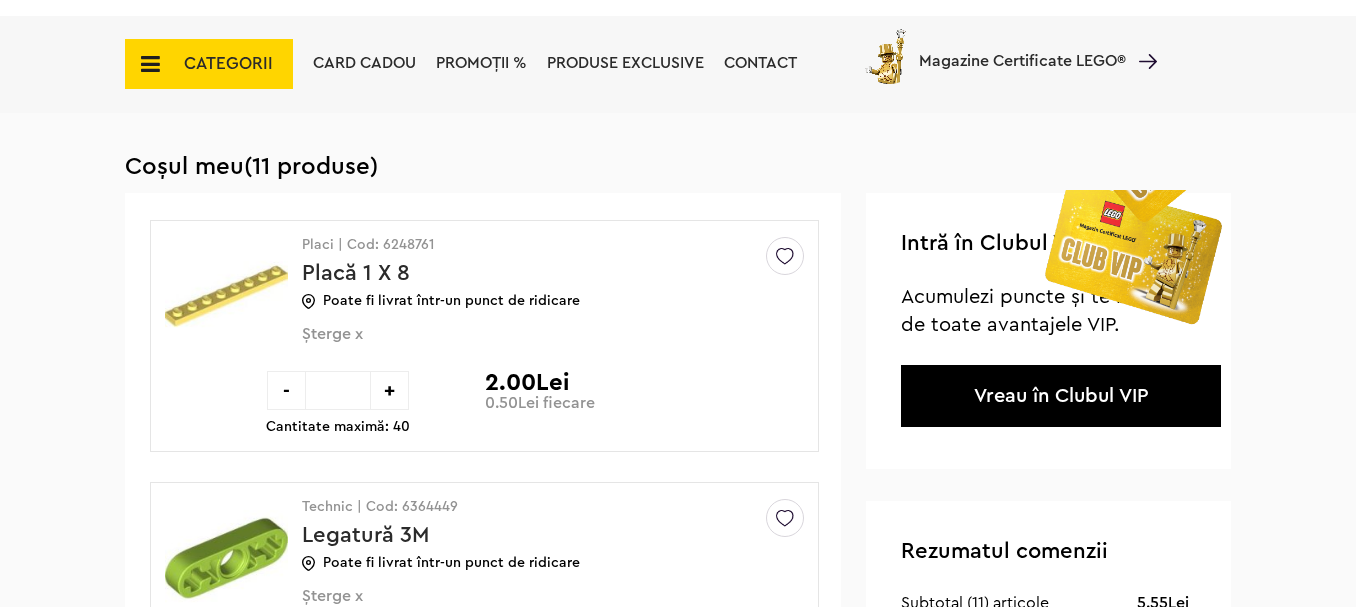 scroll, scrollTop: 0, scrollLeft: 0, axis: both 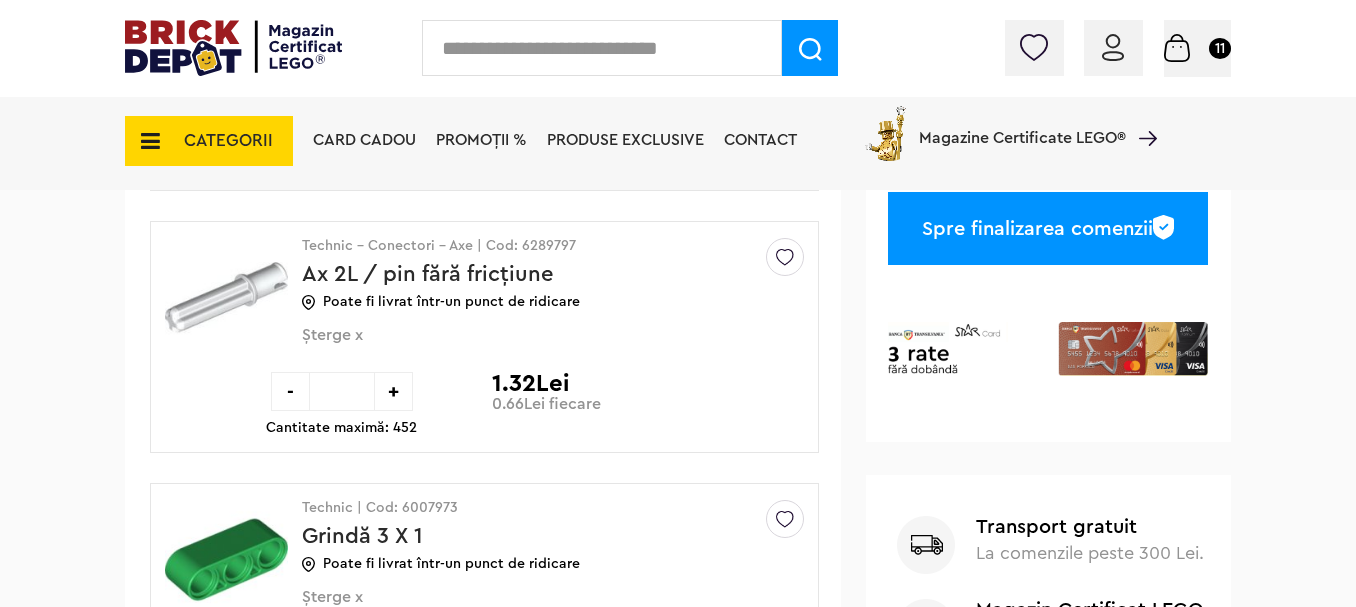 click on "+" at bounding box center [393, 391] 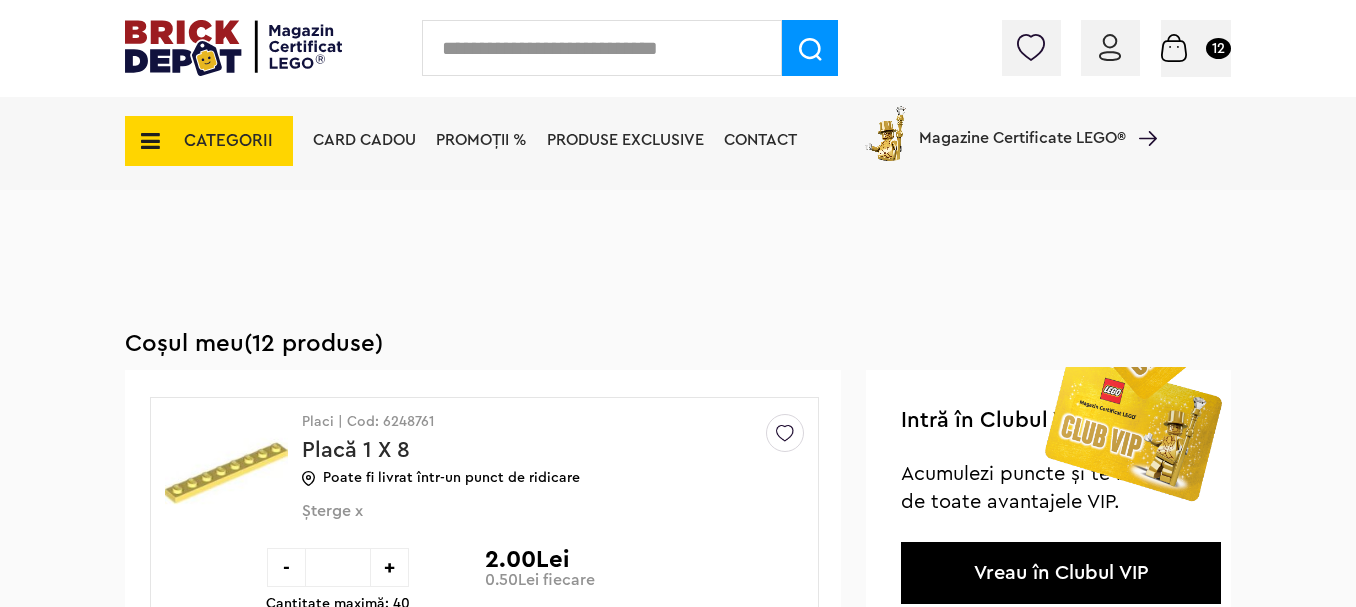 scroll, scrollTop: 325, scrollLeft: 0, axis: vertical 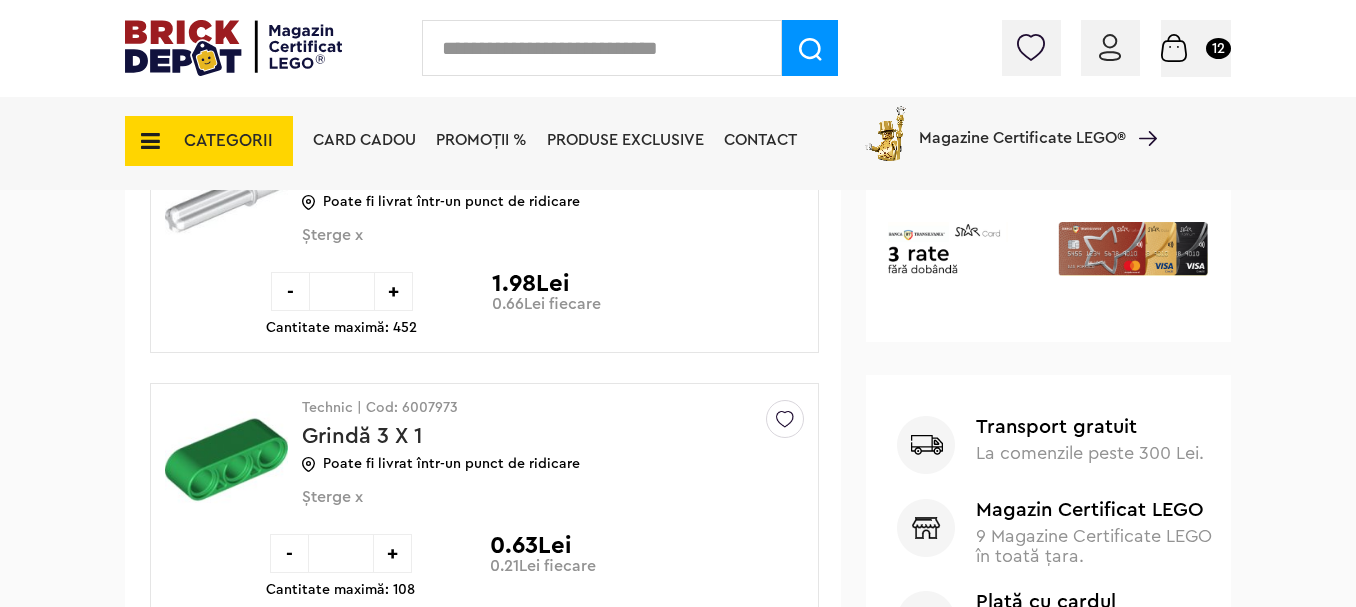 click on "+" at bounding box center (393, 291) 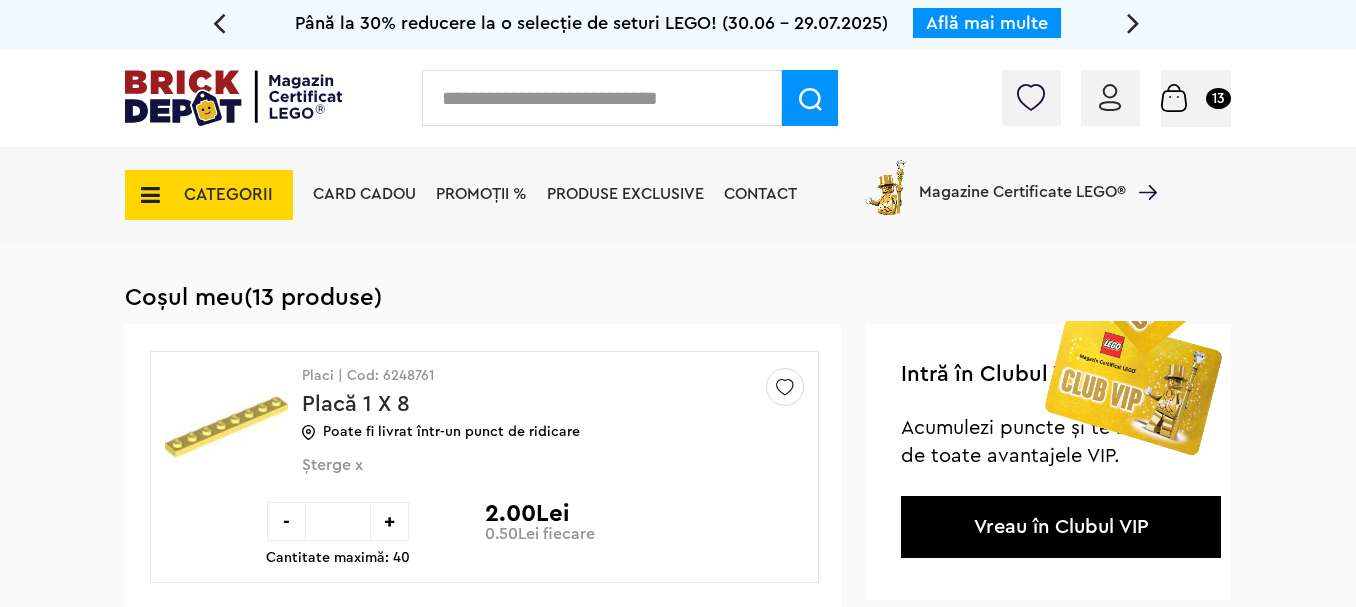 scroll, scrollTop: 0, scrollLeft: 0, axis: both 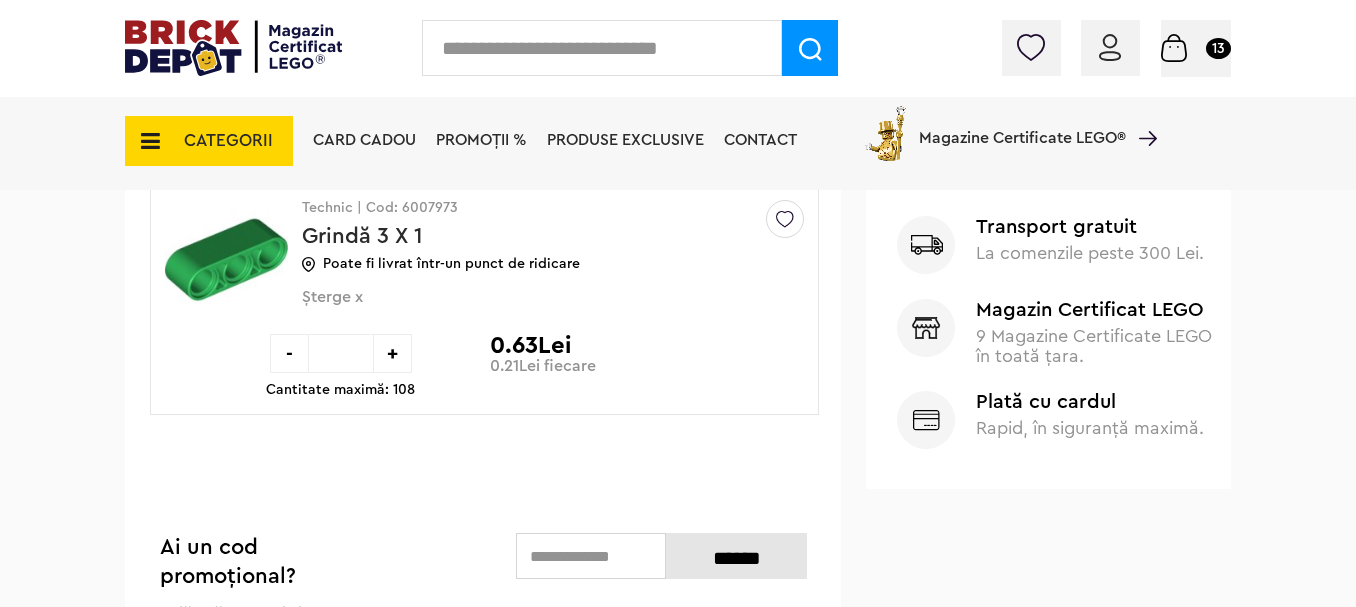 click on "+" at bounding box center (392, 353) 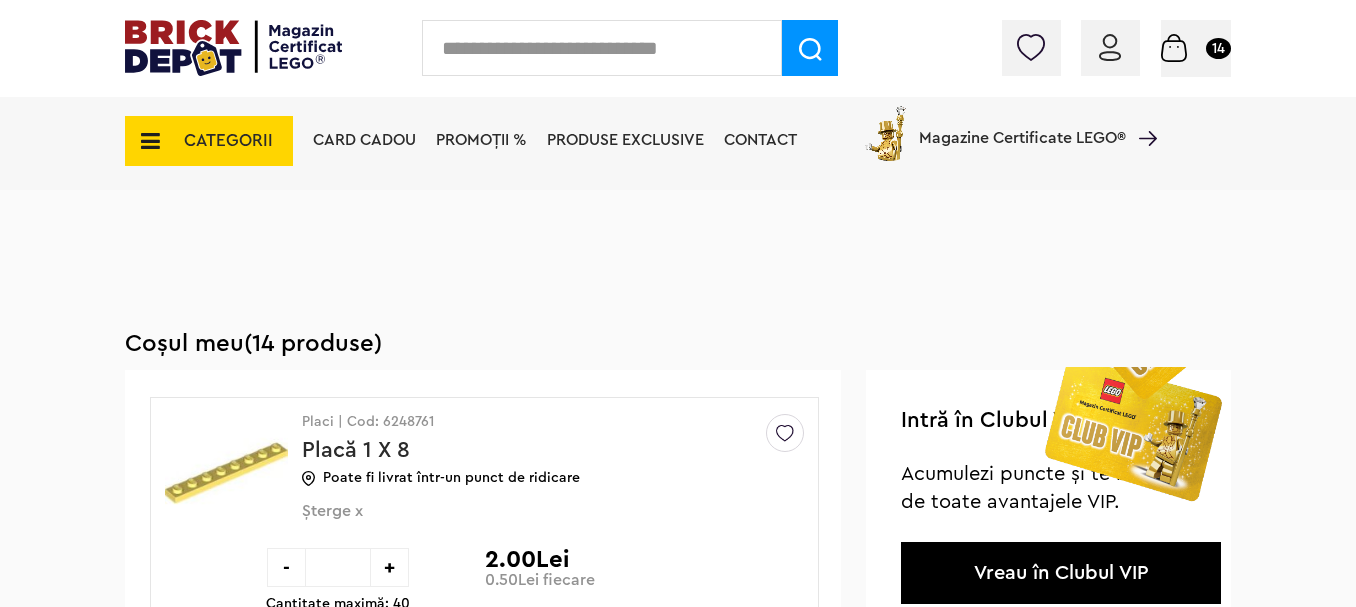 scroll, scrollTop: 700, scrollLeft: 0, axis: vertical 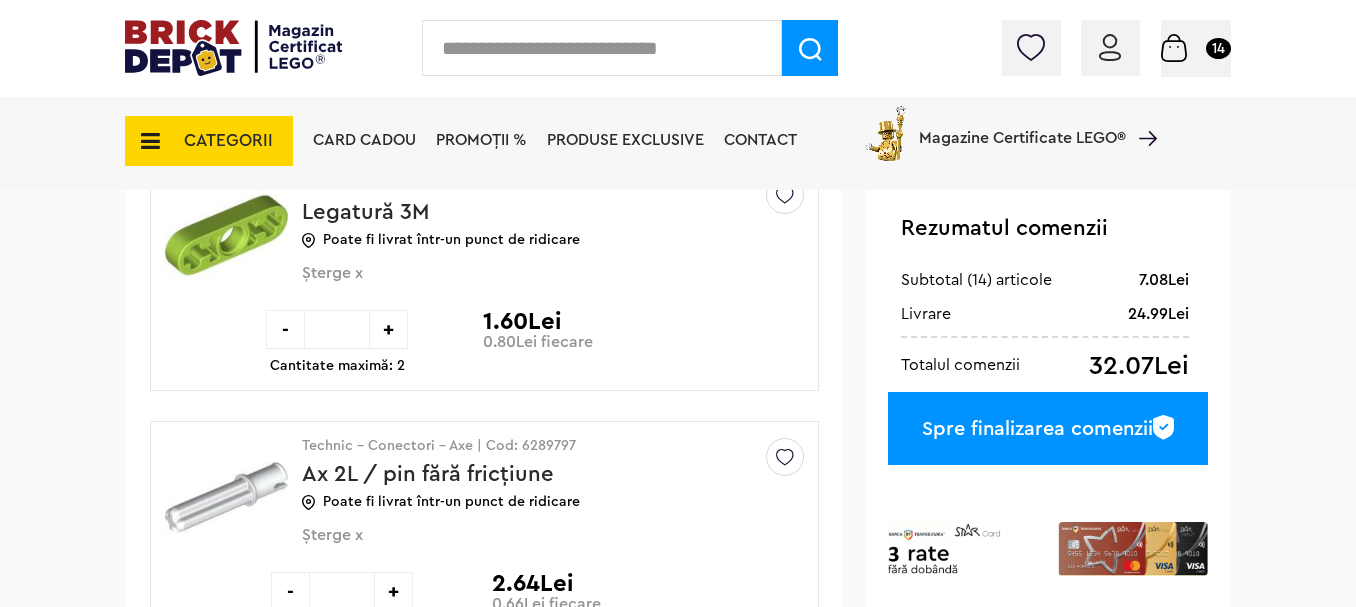 click on "Spre finalizarea comenzii" at bounding box center [1048, 428] 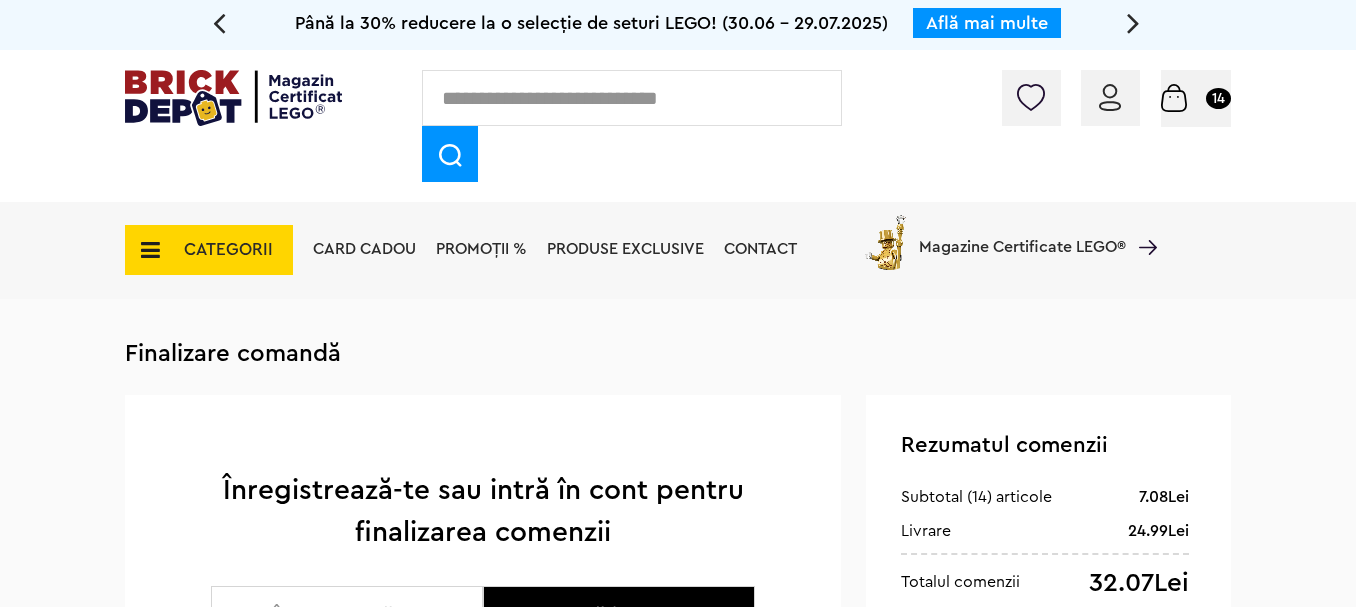 scroll, scrollTop: 0, scrollLeft: 0, axis: both 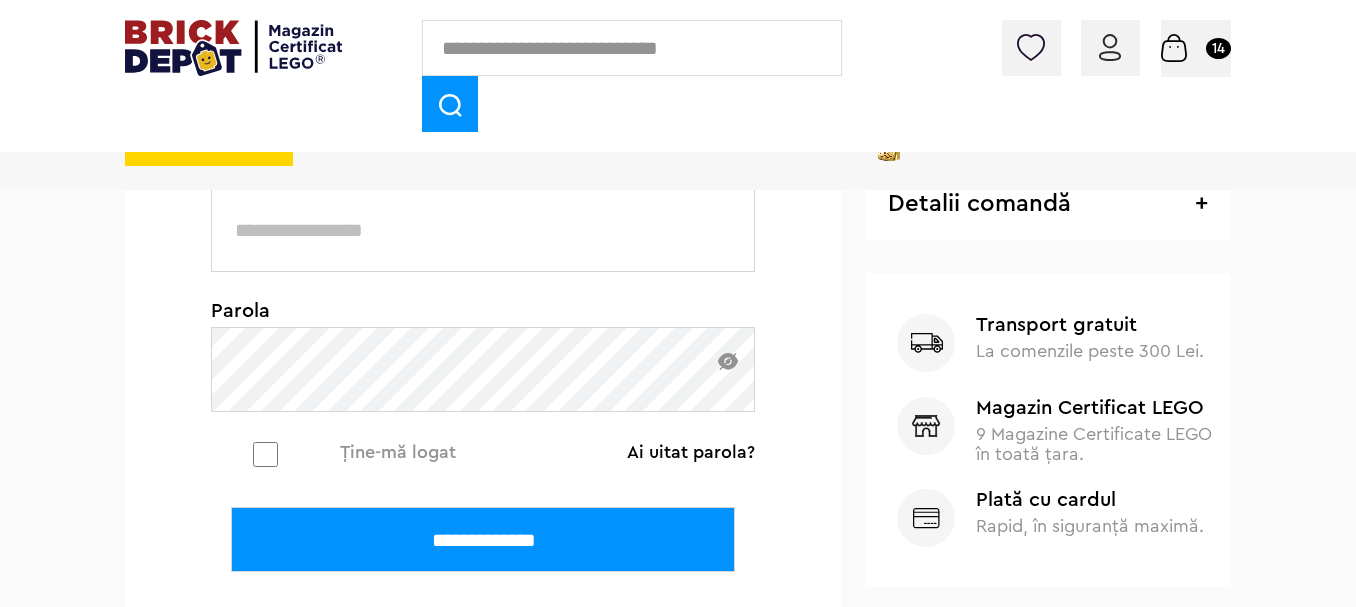 type on "**********" 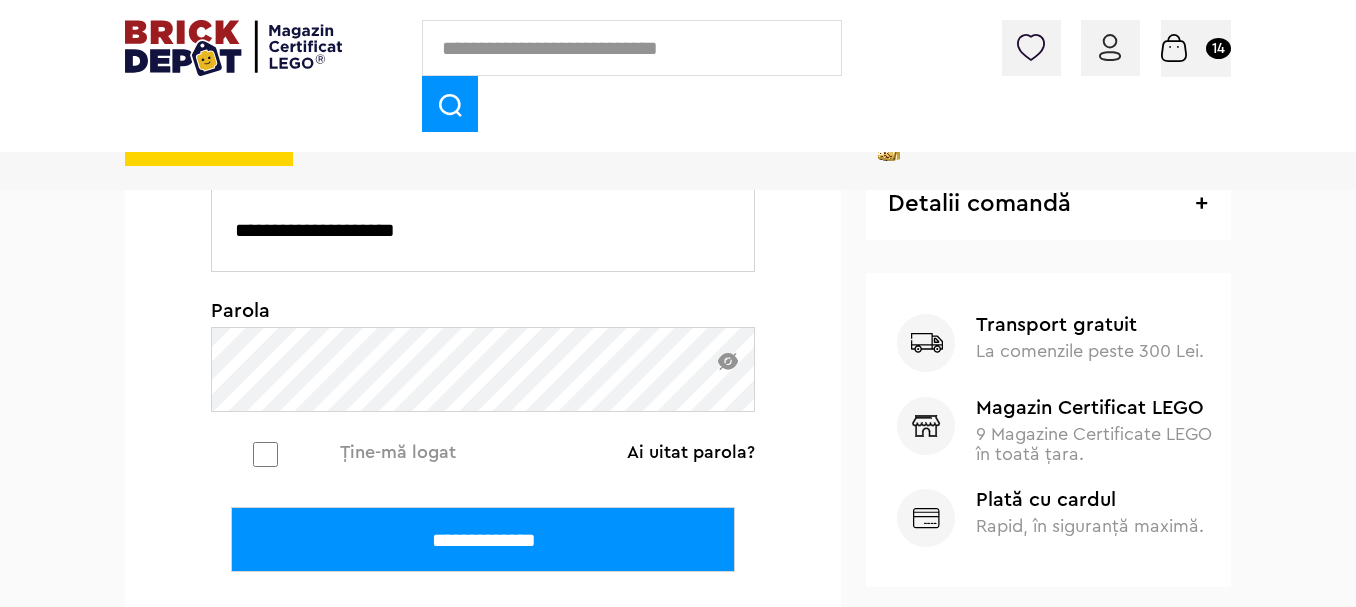 click on "**********" at bounding box center (483, 539) 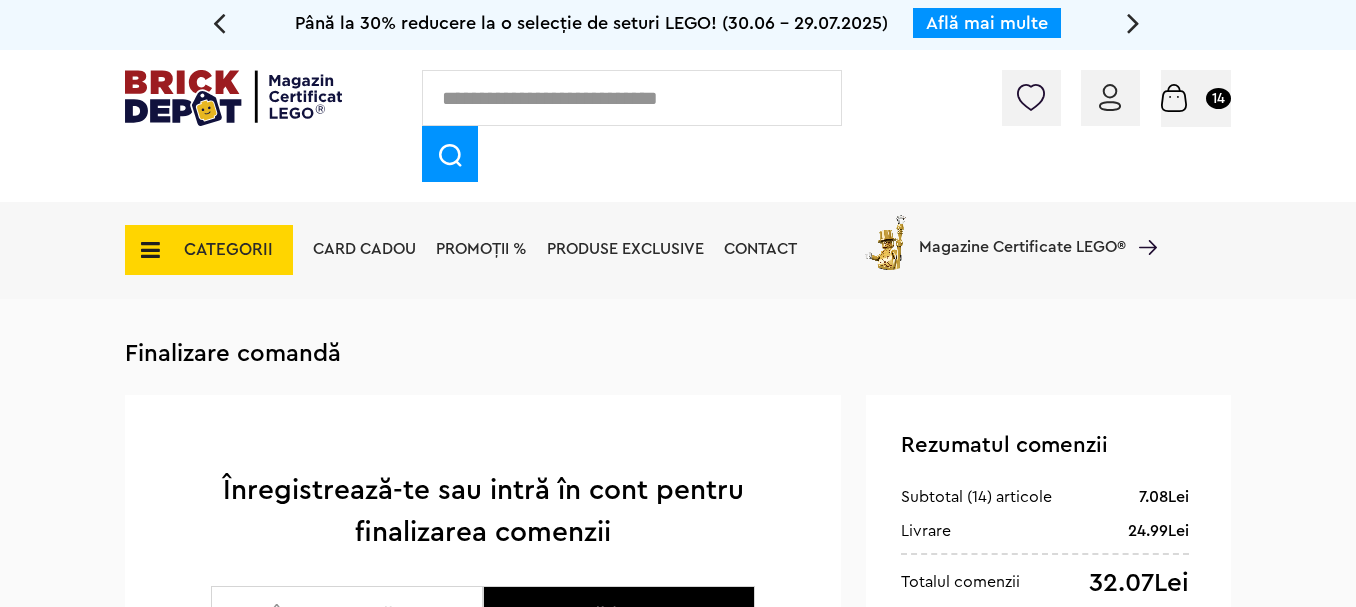 scroll, scrollTop: 0, scrollLeft: 0, axis: both 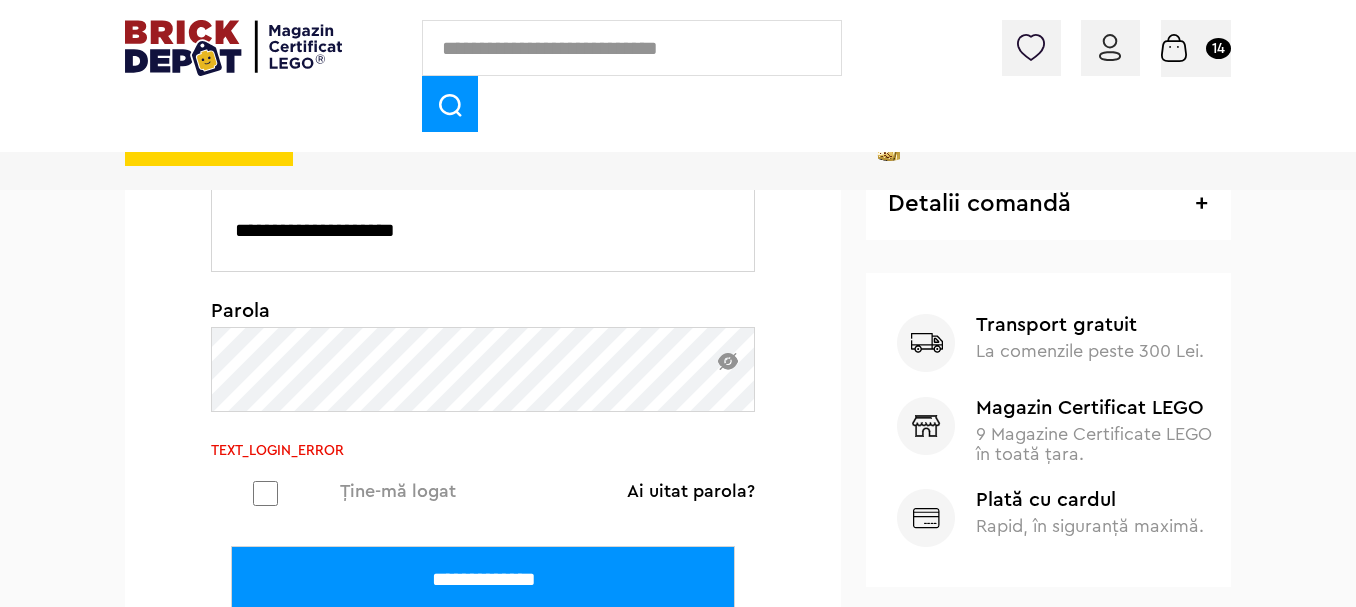 click at bounding box center (728, 361) 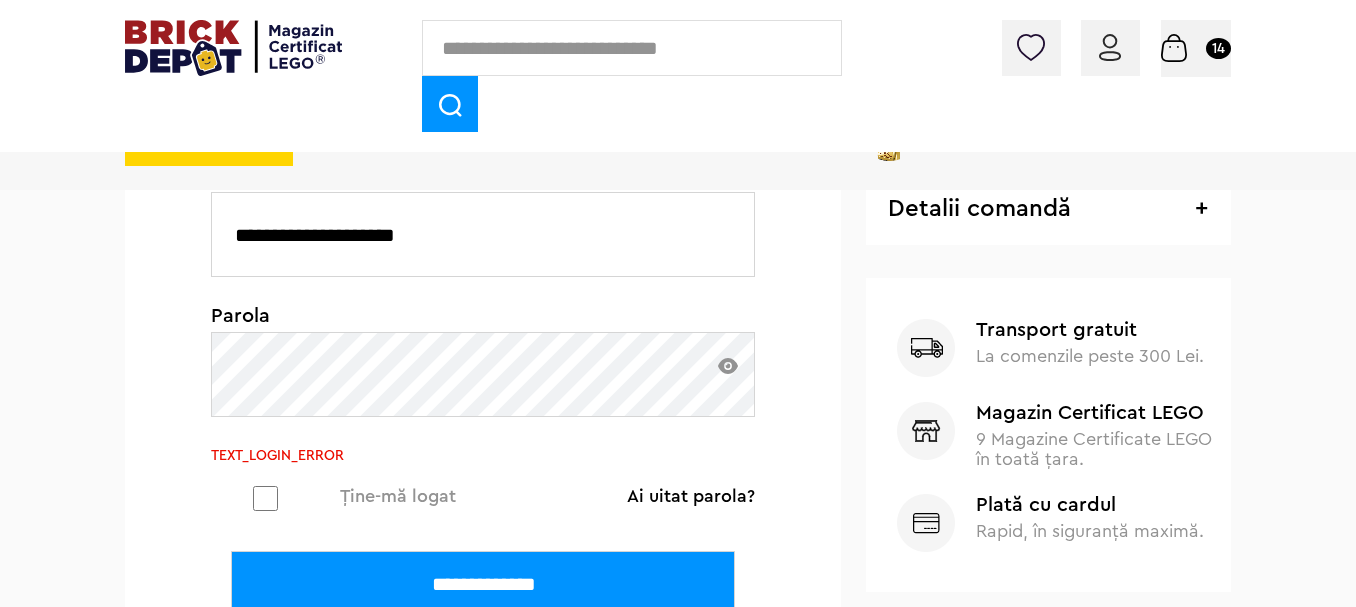 scroll, scrollTop: 500, scrollLeft: 0, axis: vertical 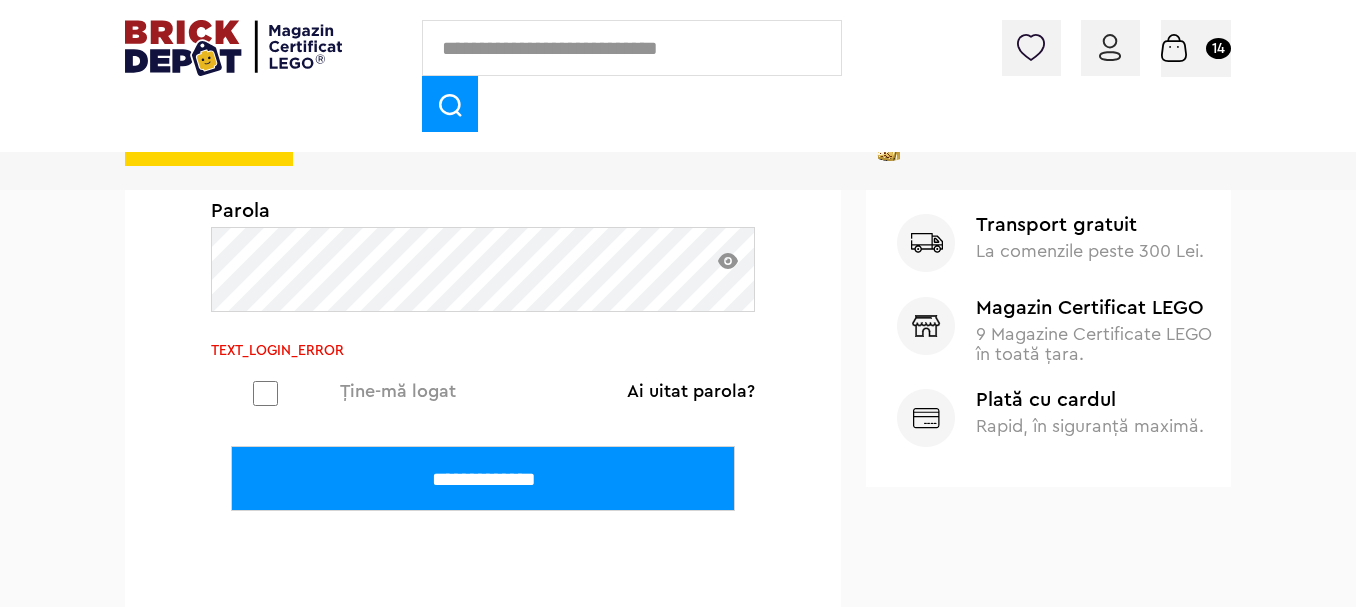 click on "**********" at bounding box center [483, 478] 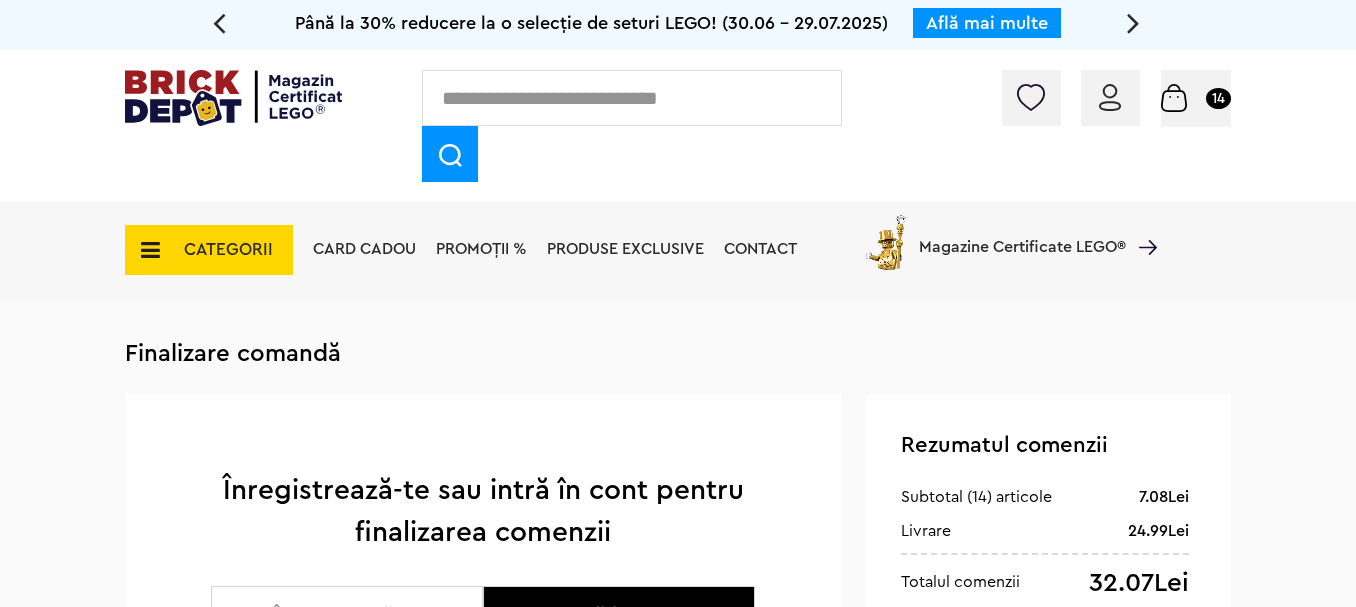 scroll, scrollTop: 0, scrollLeft: 0, axis: both 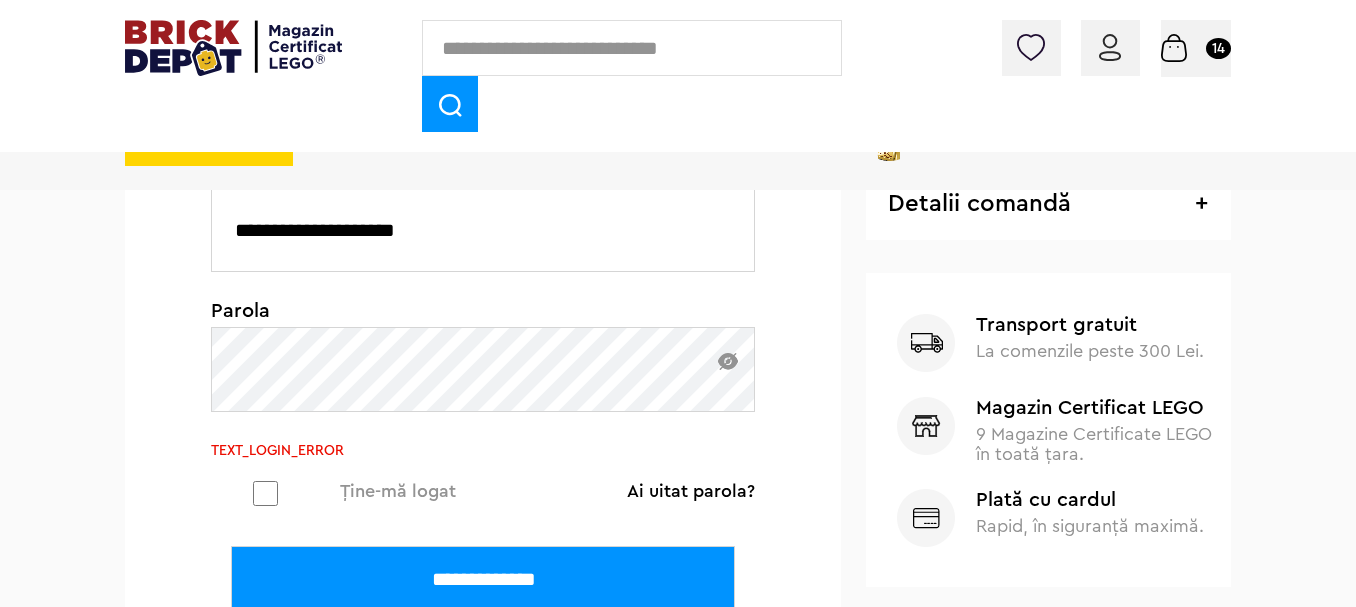 click on "Până la 30% reducere la o selecție de seturi LEGO! (30.06 - 29.07.2025) Află mai multe Cadou VIP Ninjago Battle arena la achiziții de seturi LEGO Ninjago de minim 250 lei! Află mai multe Până la 50% reducere la o selecție de piese și minifigurine LEGO! Află mai multe Cadou VIP 30683 Mașina McLaren F1 la achiziții de seturi LEGO F1 de minim 150 lei! Află mai multe Până la 30% reducere la o selecție de seturi LEGO! (30.06 - 29.07.2025) Află mai multe Cadou VIP Ninjago Battle arena la achiziții de seturi LEGO Ninjago de minim 250 lei! Află mai multe
Conectare
Coș   14
CATEGORII
Jucării LEGO
Card Cadou LEGO Architecture" at bounding box center [678, 116] 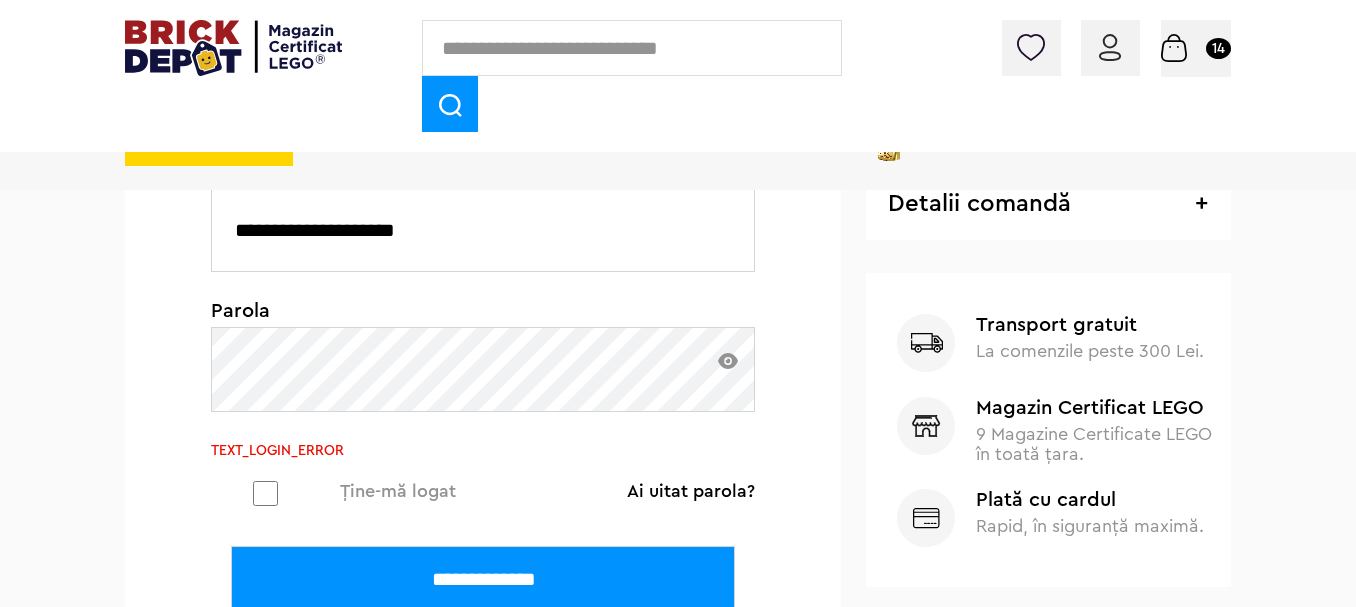 click on "Până la 30% reducere la o selecție de seturi LEGO! (30.06 - 29.07.2025) Află mai multe Cadou VIP Ninjago Battle arena la achiziții de seturi LEGO Ninjago de minim 250 lei! Află mai multe Până la 50% reducere la o selecție de piese și minifigurine LEGO! Află mai multe Cadou VIP 30683 Mașina McLaren F1 la achiziții de seturi LEGO F1 de minim 150 lei! Află mai multe Până la 30% reducere la o selecție de seturi LEGO! (30.06 - 29.07.2025) Află mai multe Cadou VIP Ninjago Battle arena la achiziții de seturi LEGO Ninjago de minim 250 lei! Află mai multe
Conectare
Coș   14
CATEGORII
Jucării LEGO
Card Cadou LEGO Architecture" at bounding box center [678, 116] 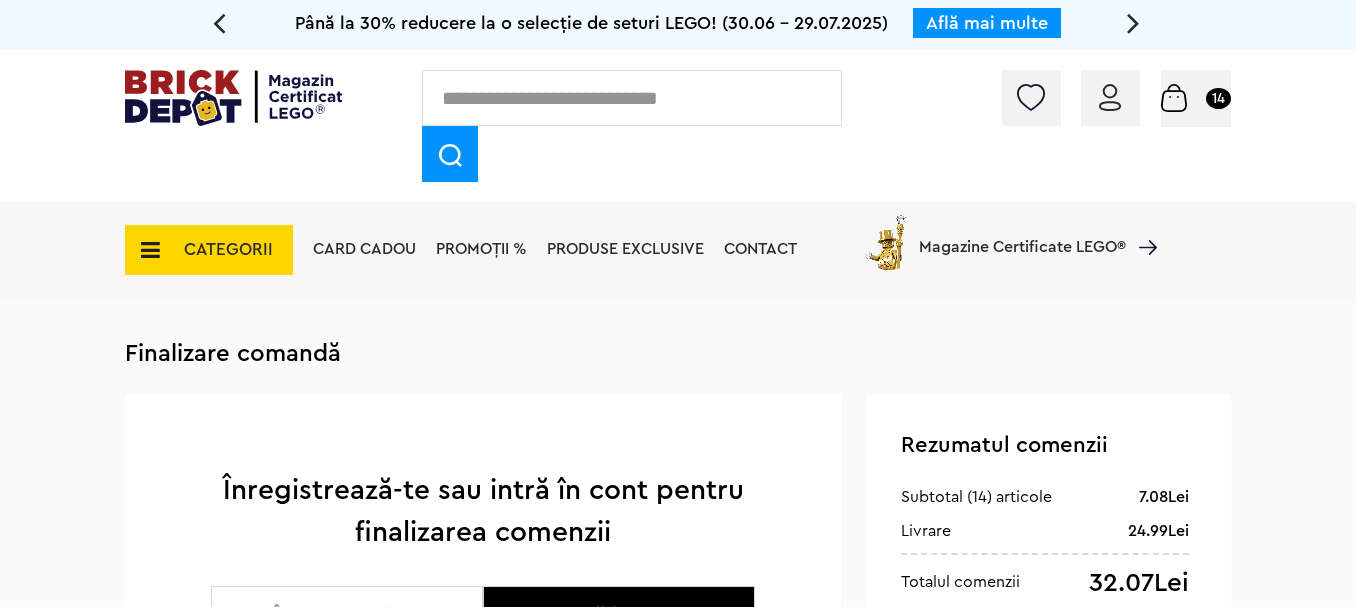 scroll, scrollTop: 0, scrollLeft: 0, axis: both 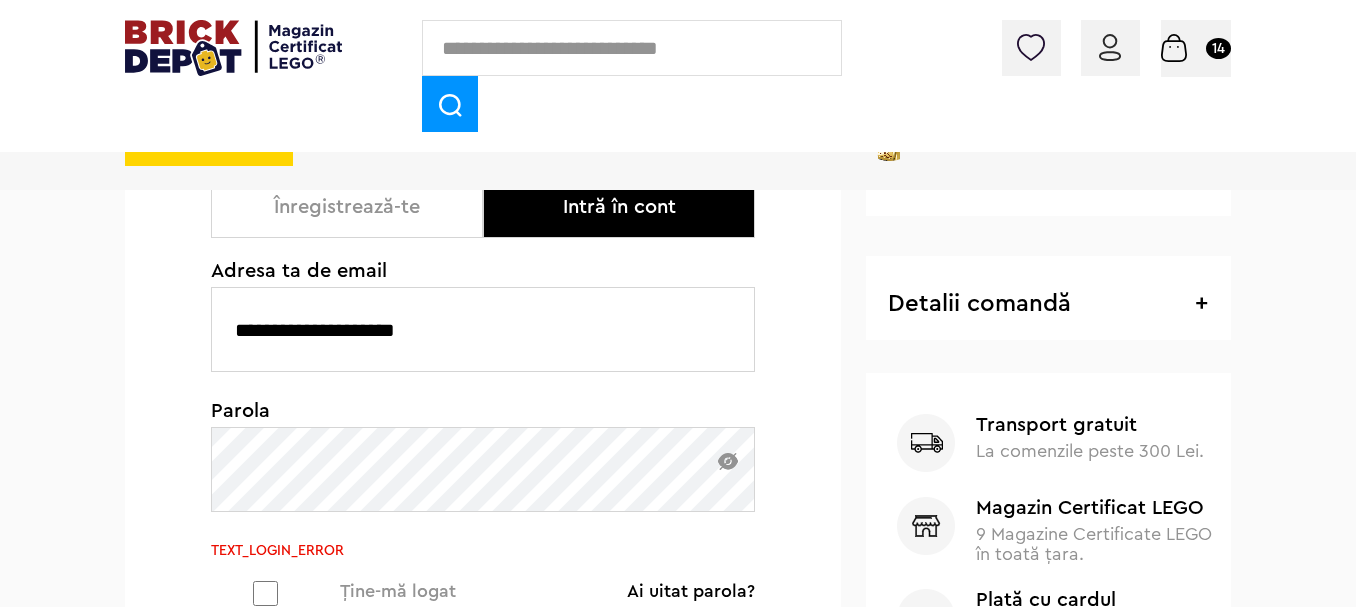 click on "Până la 30% reducere la o selecție de seturi LEGO! (30.06 - 29.07.2025) Află mai multe Cadou VIP Ninjago Battle arena la achiziții de seturi LEGO Ninjago de minim 250 lei! Află mai multe Până la 50% reducere la o selecție de piese și minifigurine LEGO! Află mai multe Cadou VIP 30683 Mașina McLaren F1 la achiziții de seturi LEGO F1 de minim 150 lei! Află mai multe Până la 30% reducere la o selecție de seturi LEGO! (30.06 - 29.07.2025) Află mai multe Cadou VIP Ninjago Battle arena la achiziții de seturi LEGO Ninjago de minim 250 lei! Află mai multe
Conectare
Coș   14
Coș Placă 1 X 8 0.50Lei Legatură 3M 0.80Lei Ax 2L / pin fără fricţiune 0.66Lei Grindă 3 X 1 0.21Lei Suma totală 7.08Lei" at bounding box center (678, 216) 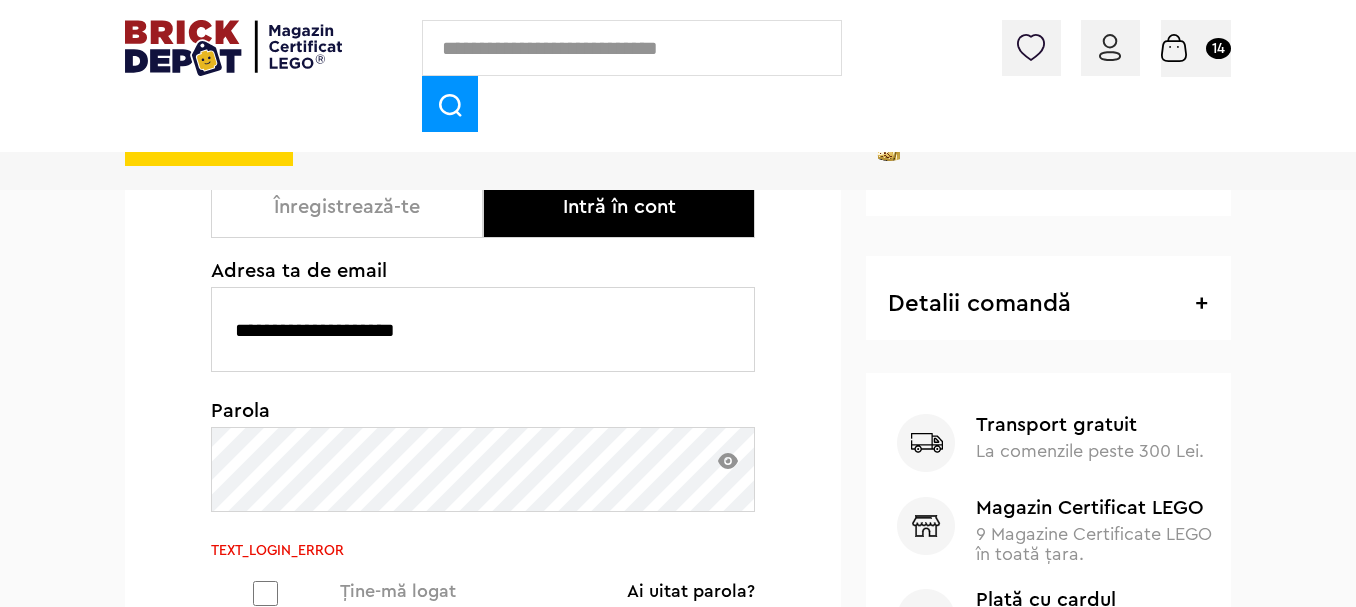 click on "**********" at bounding box center [483, 329] 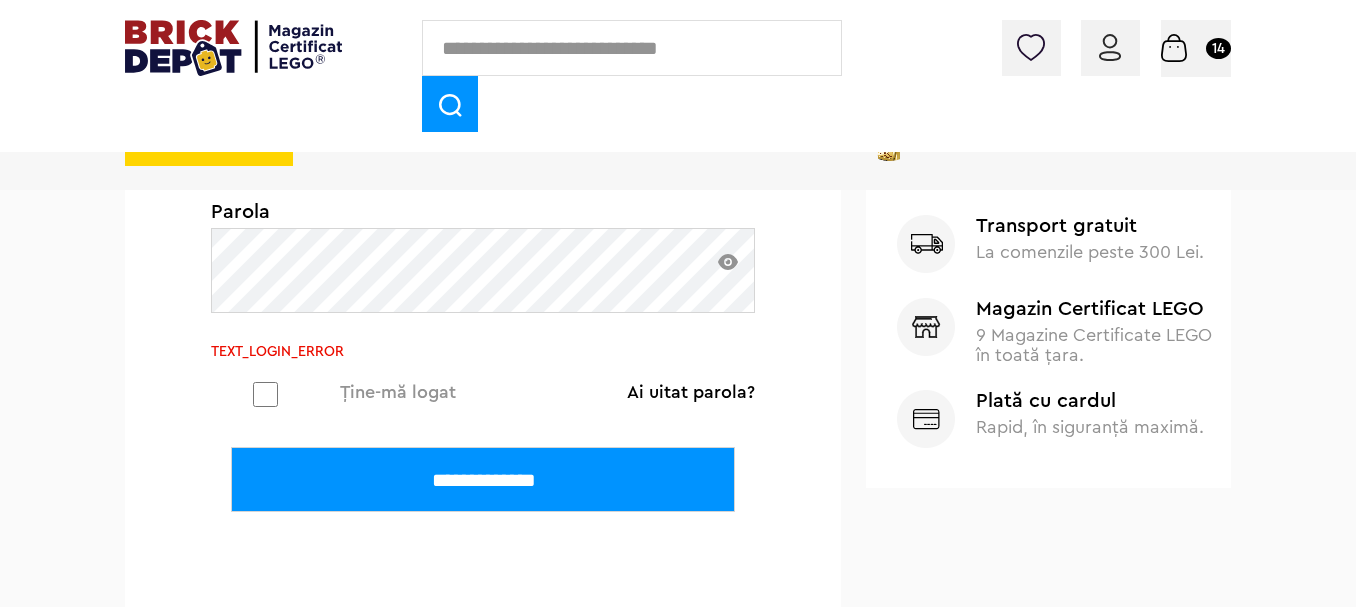 scroll, scrollTop: 600, scrollLeft: 0, axis: vertical 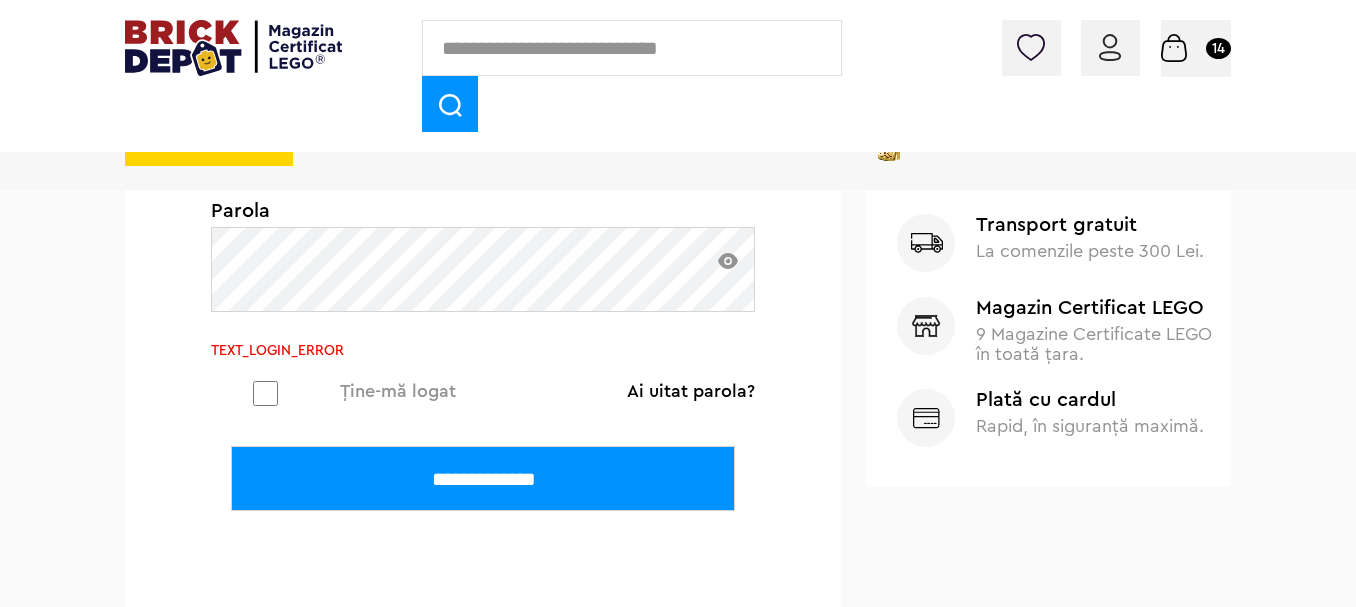 click on "**********" at bounding box center (483, 478) 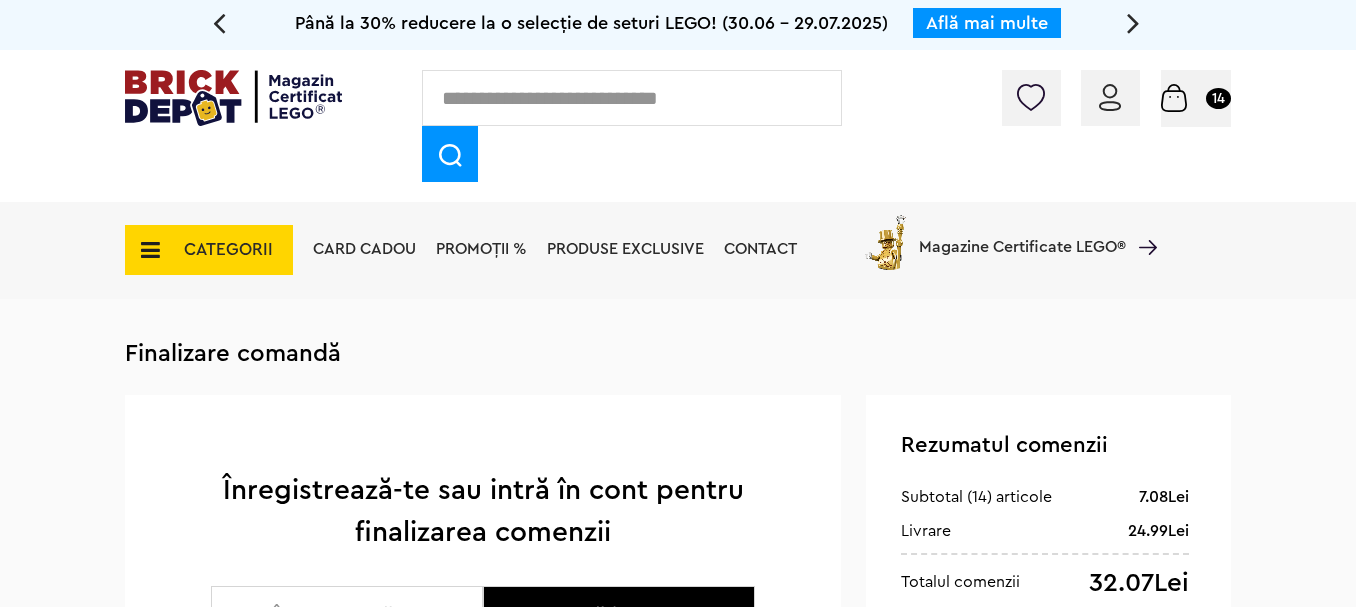 scroll, scrollTop: 0, scrollLeft: 0, axis: both 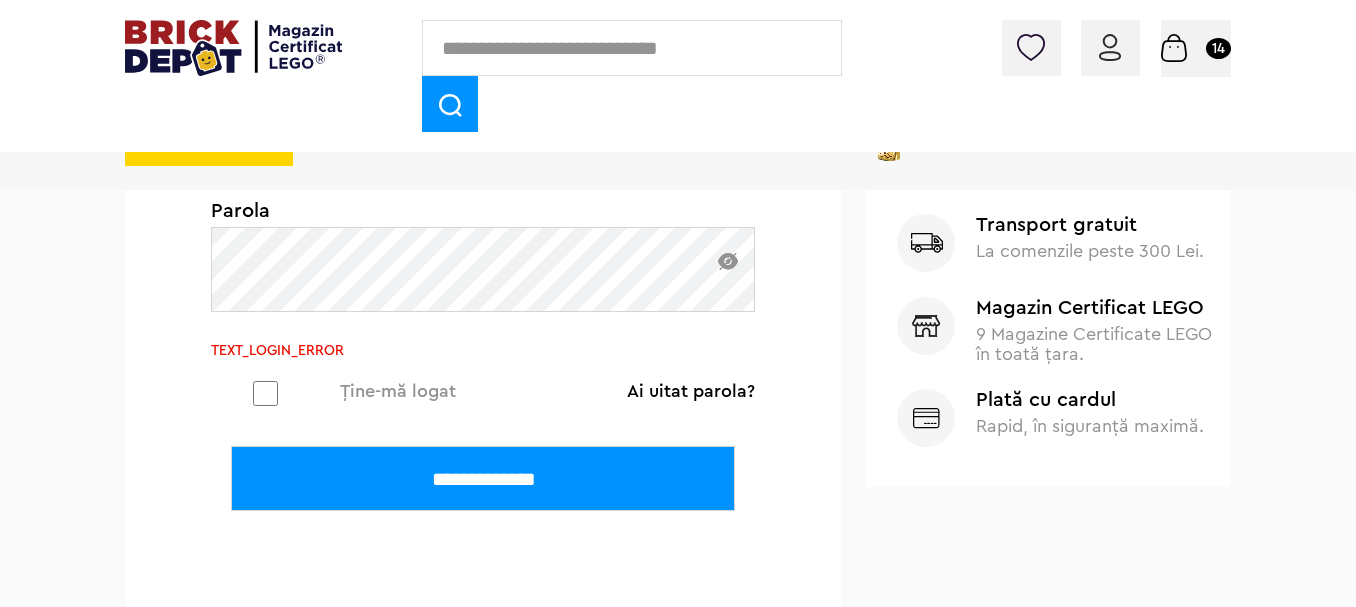 click on "Ai uitat parola?" at bounding box center (691, 391) 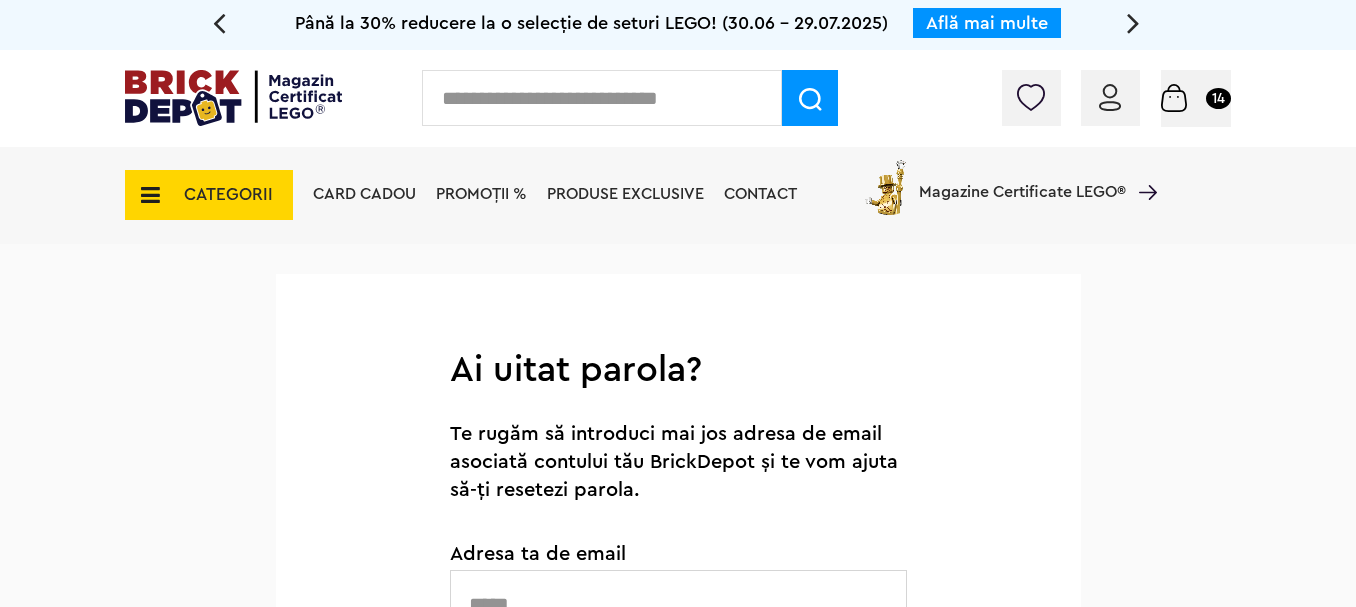 scroll, scrollTop: 0, scrollLeft: 0, axis: both 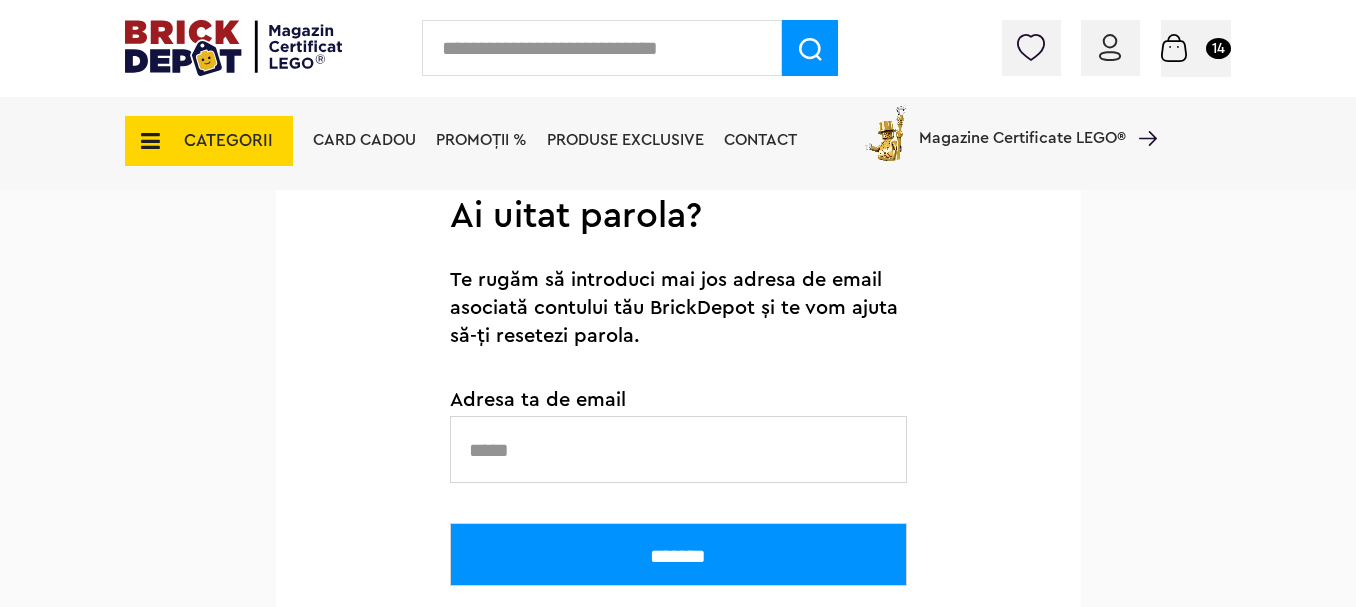 click at bounding box center [678, 449] 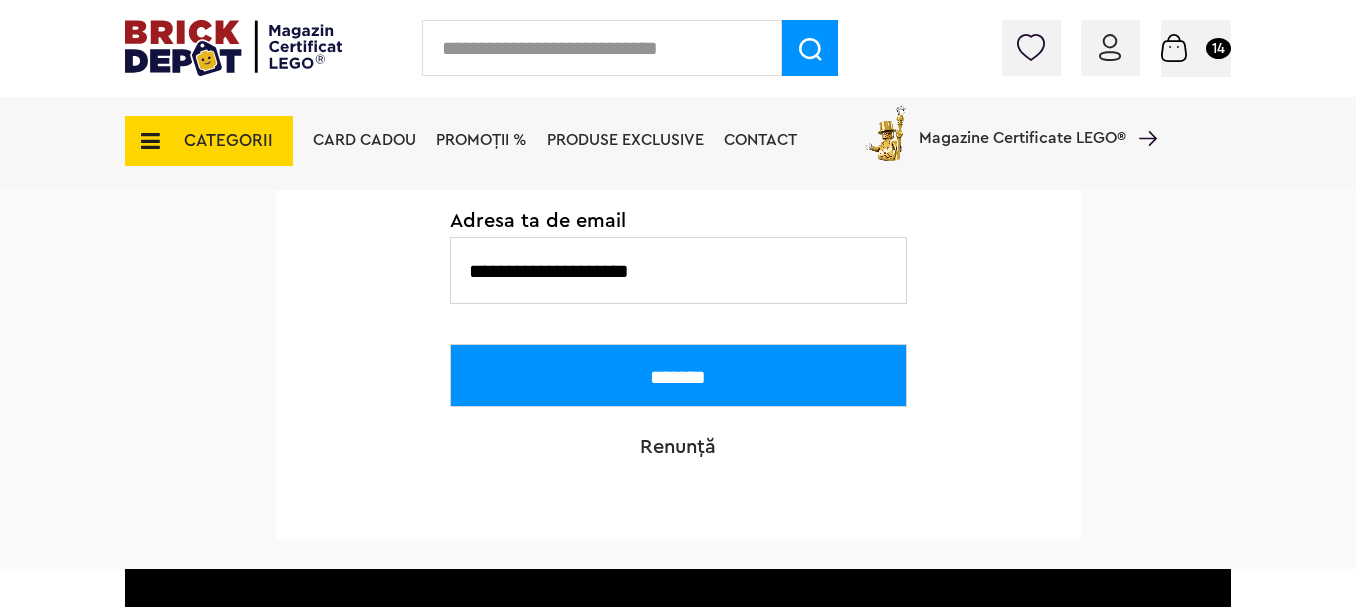 scroll, scrollTop: 400, scrollLeft: 0, axis: vertical 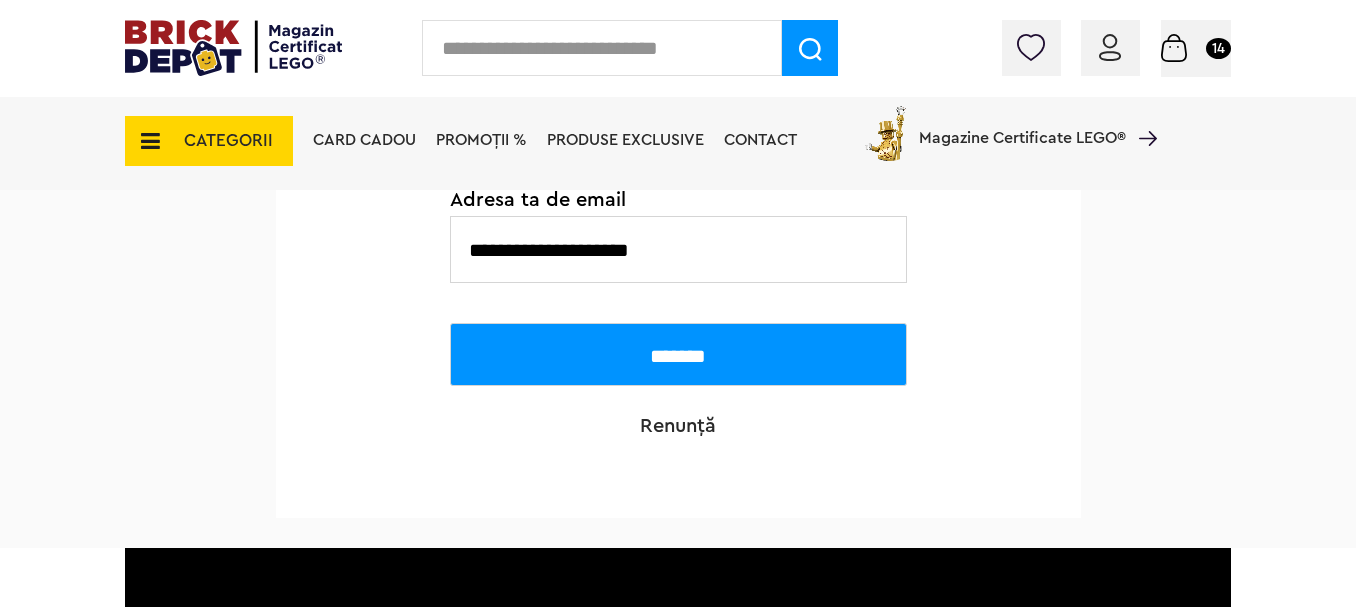 click on "*******" at bounding box center (678, 354) 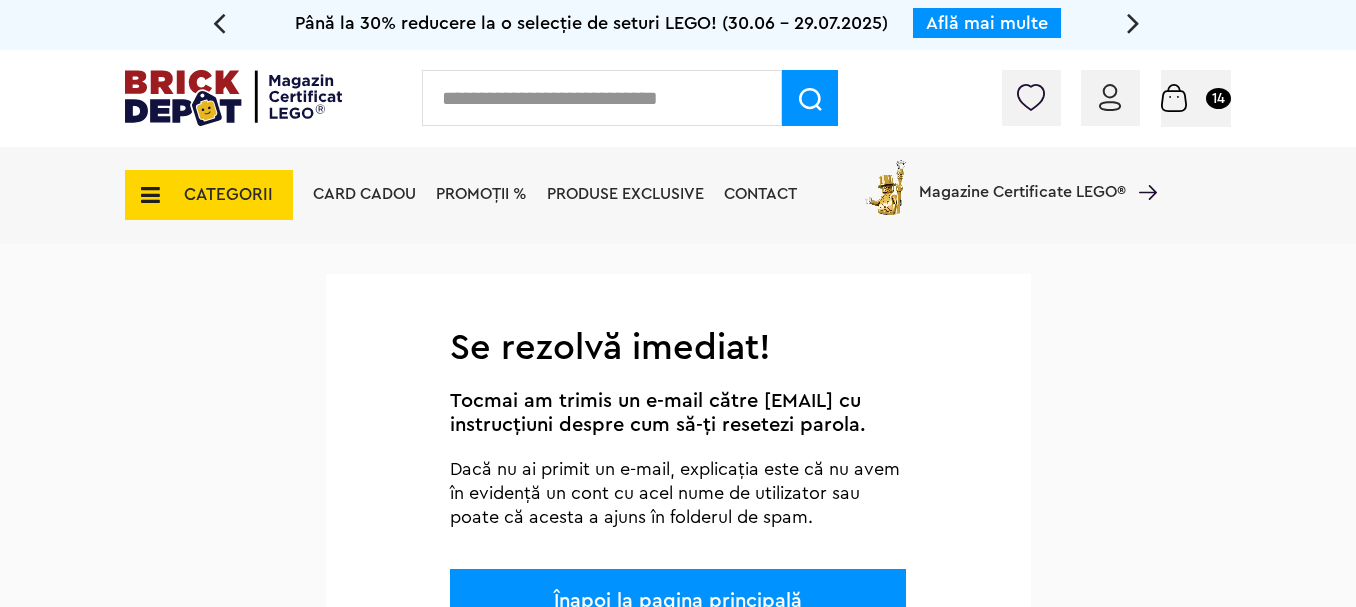 scroll, scrollTop: 0, scrollLeft: 0, axis: both 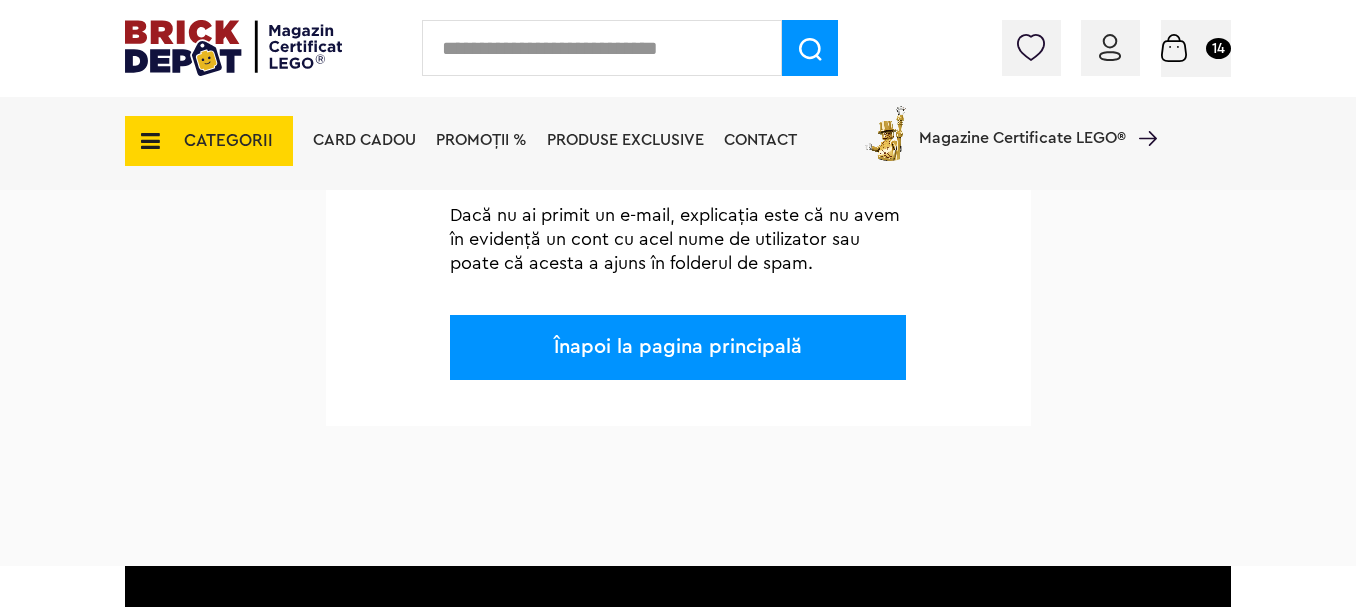 click on "Înapoi la pagina principală" at bounding box center [678, 347] 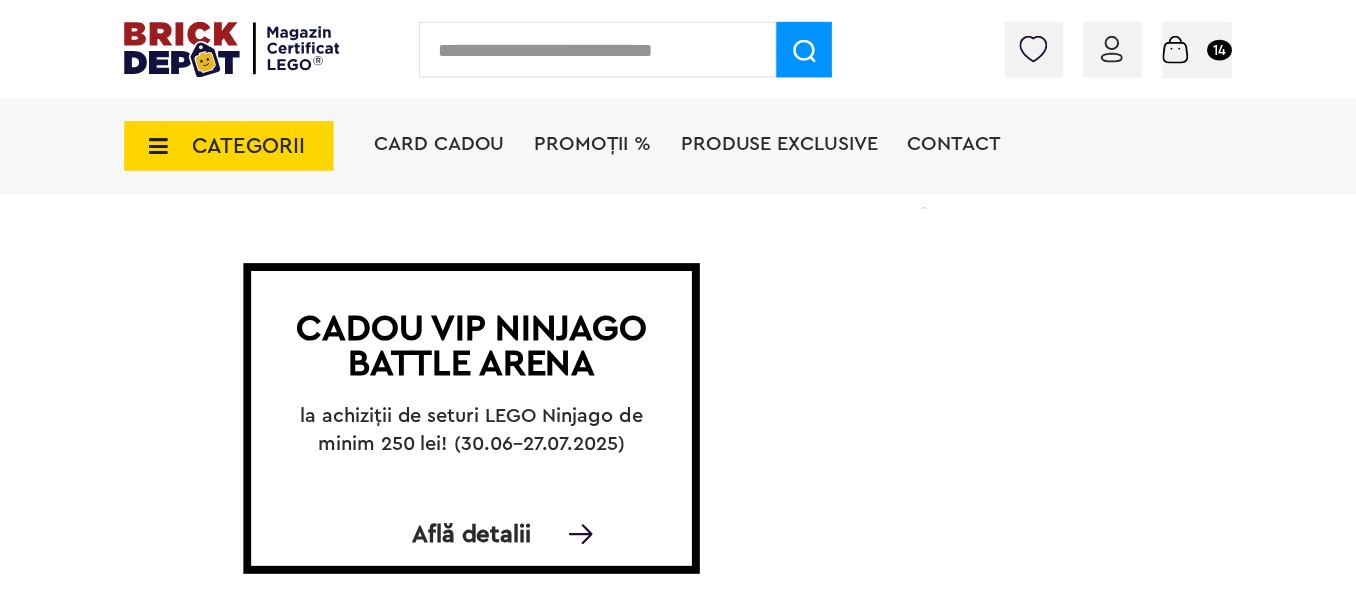 scroll, scrollTop: 0, scrollLeft: 0, axis: both 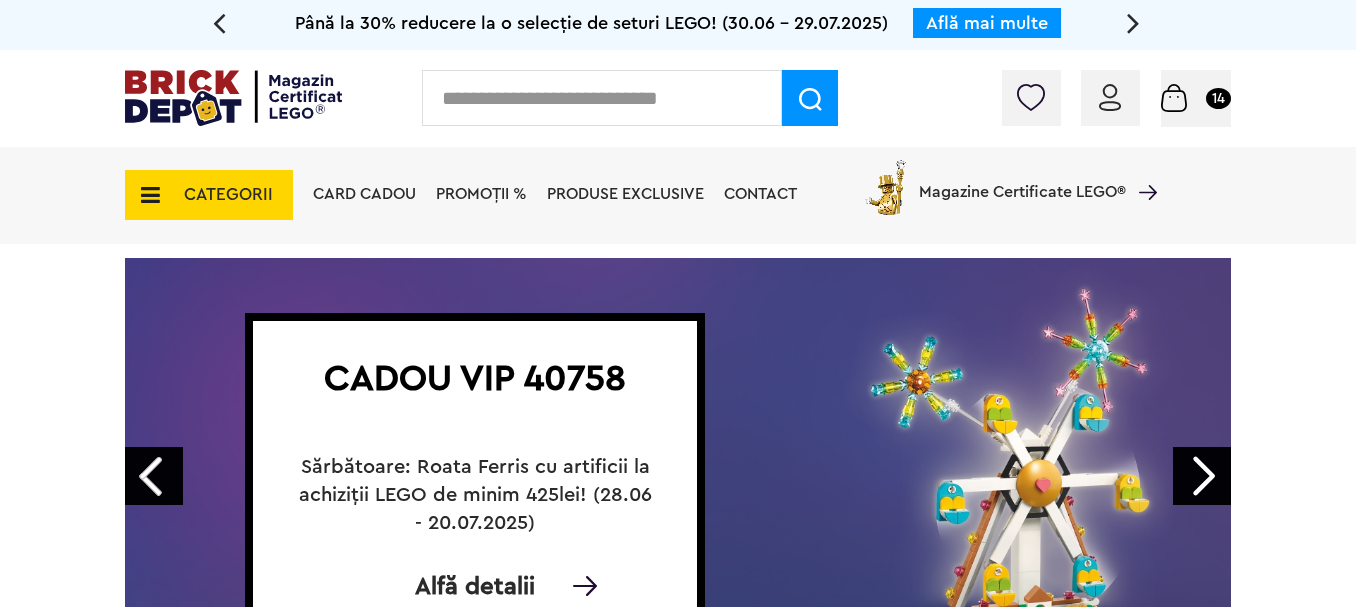 click at bounding box center (144, 195) 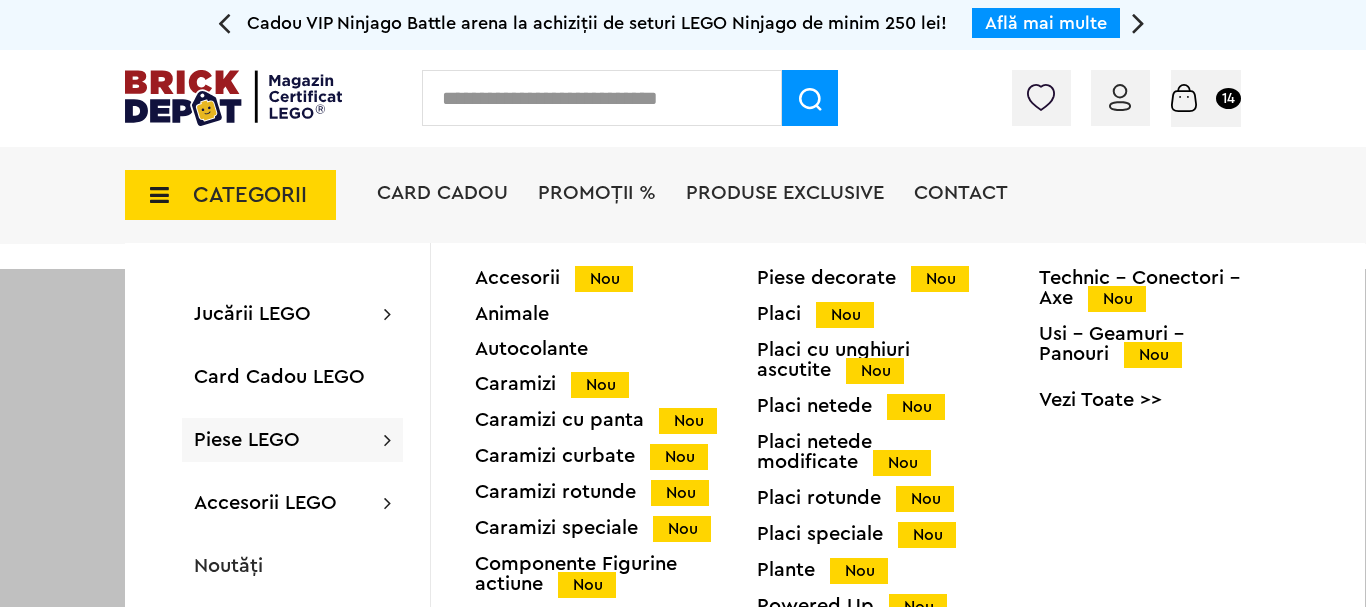 click on "Piese LEGO
Accesorii Nou Animale Autocolante Caramizi Nou Caramizi cu panta Nou Caramizi curbate Nou Caramizi rotunde Nou Caramizi speciale Nou Componente Figurine actiune Nou Minifigurine Minifigurine - Accesorii Minifigurine - Parti componente Piese decorate Nou Placi Nou Placi cu unghiuri ascutite Nou Placi netede Nou Placi netede modificate Nou Placi rotunde Nou Placi speciale Nou Plante Nou Powered Up Nou Roti si mijloace de transport Nou Technic Nou Technic - Caramizi Nou Technic - Conectori - Axe Nou Usi - Geamuri - Panouri Nou Vezi Toate >>" at bounding box center [292, 440] 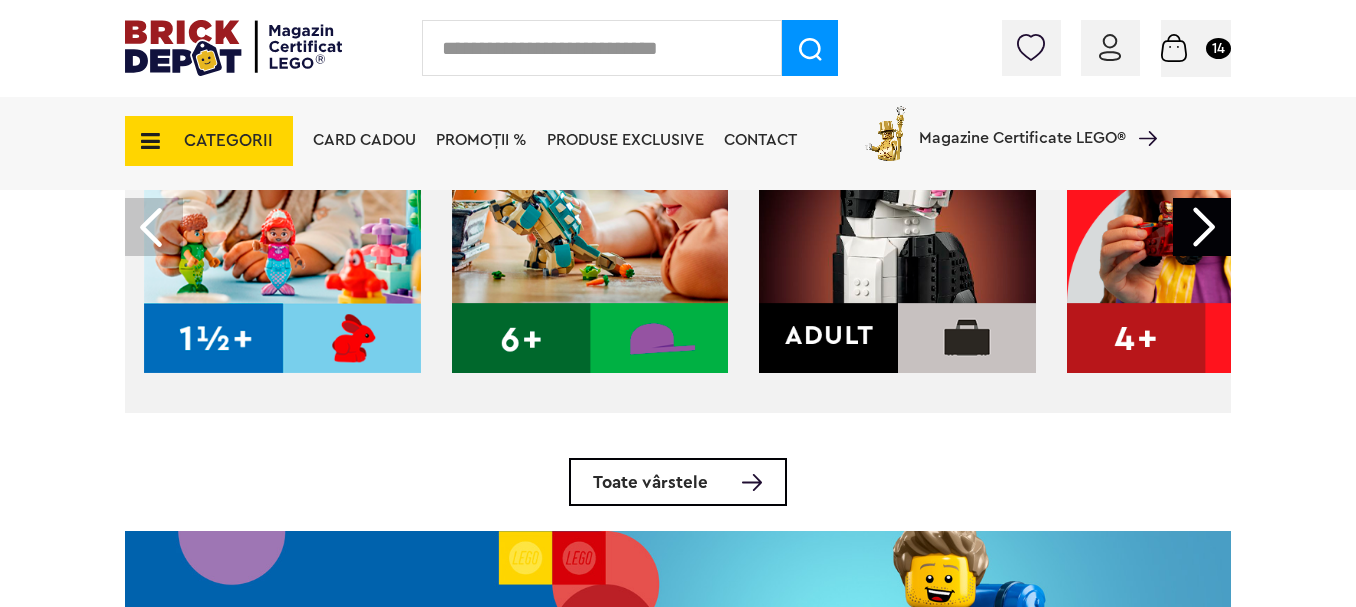 scroll, scrollTop: 600, scrollLeft: 0, axis: vertical 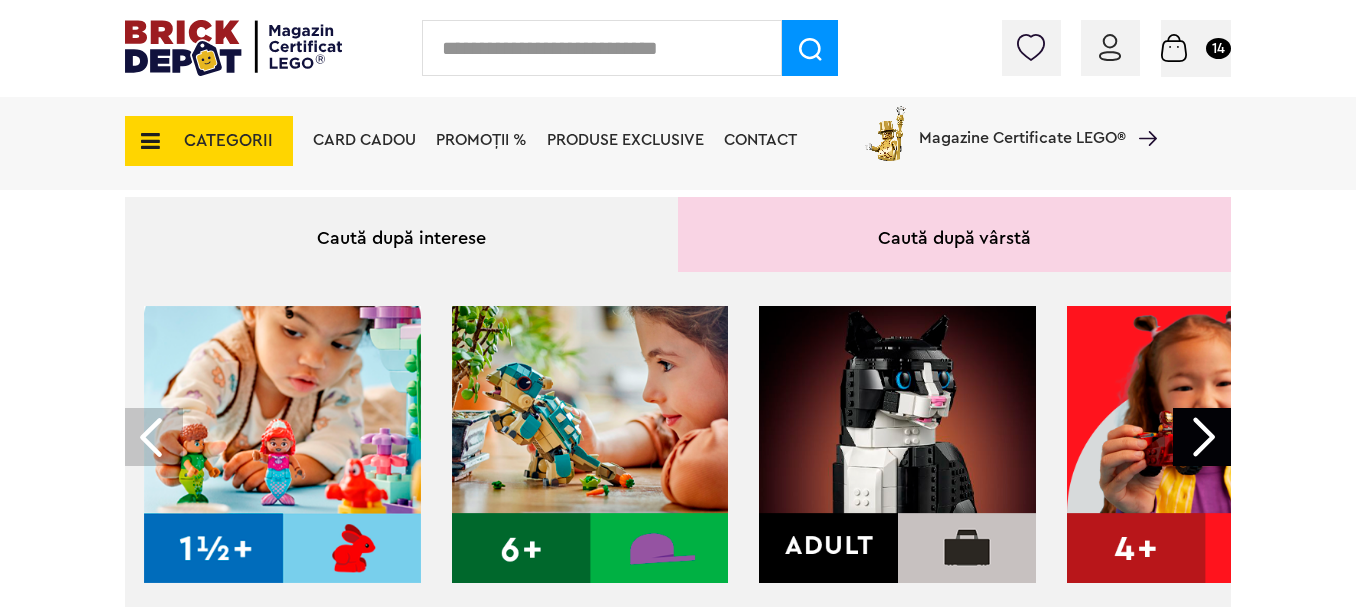 click at bounding box center [1205, 444] 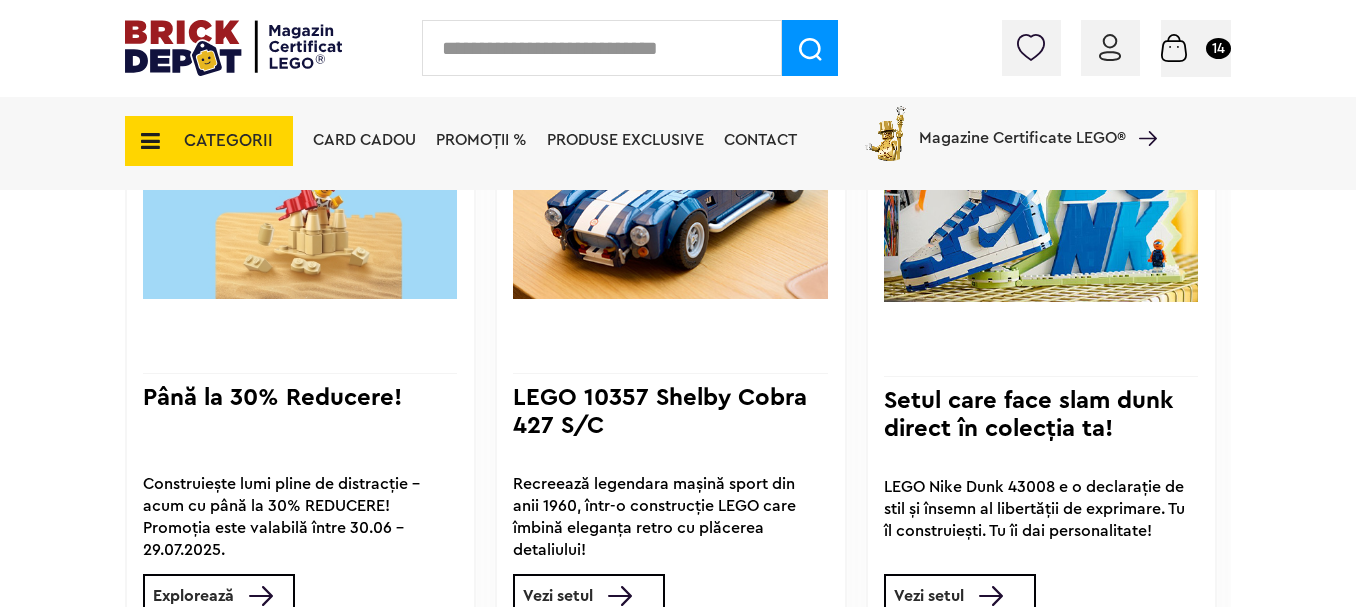 scroll, scrollTop: 1600, scrollLeft: 0, axis: vertical 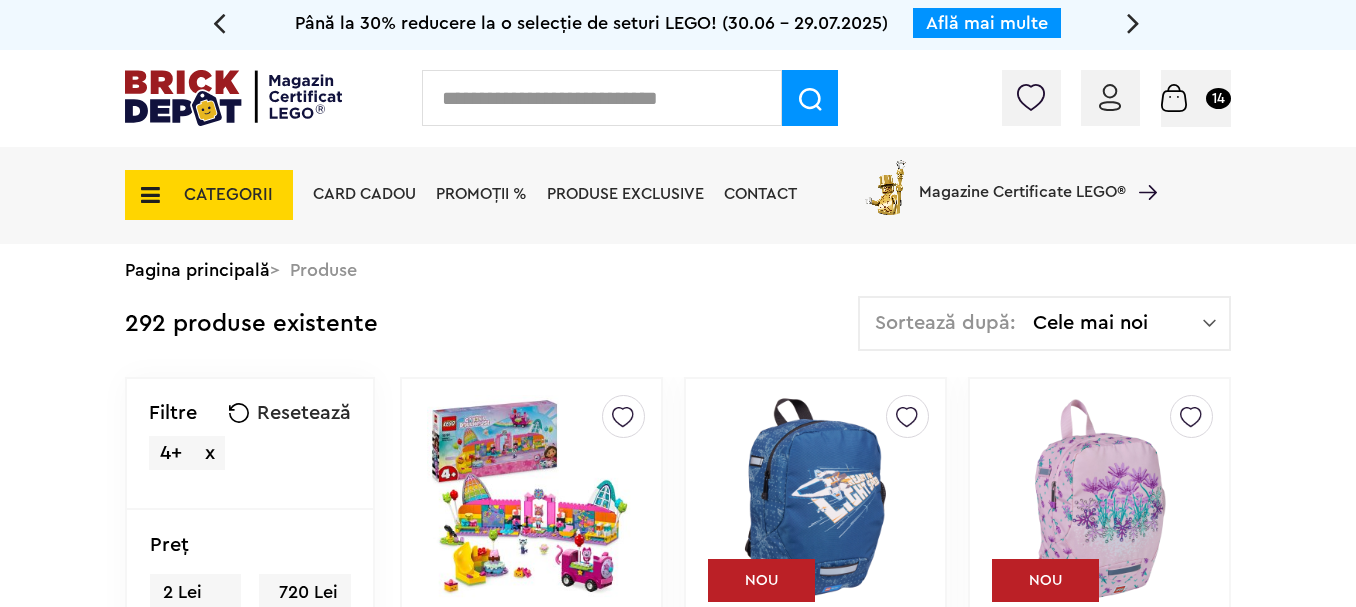 click at bounding box center (144, 195) 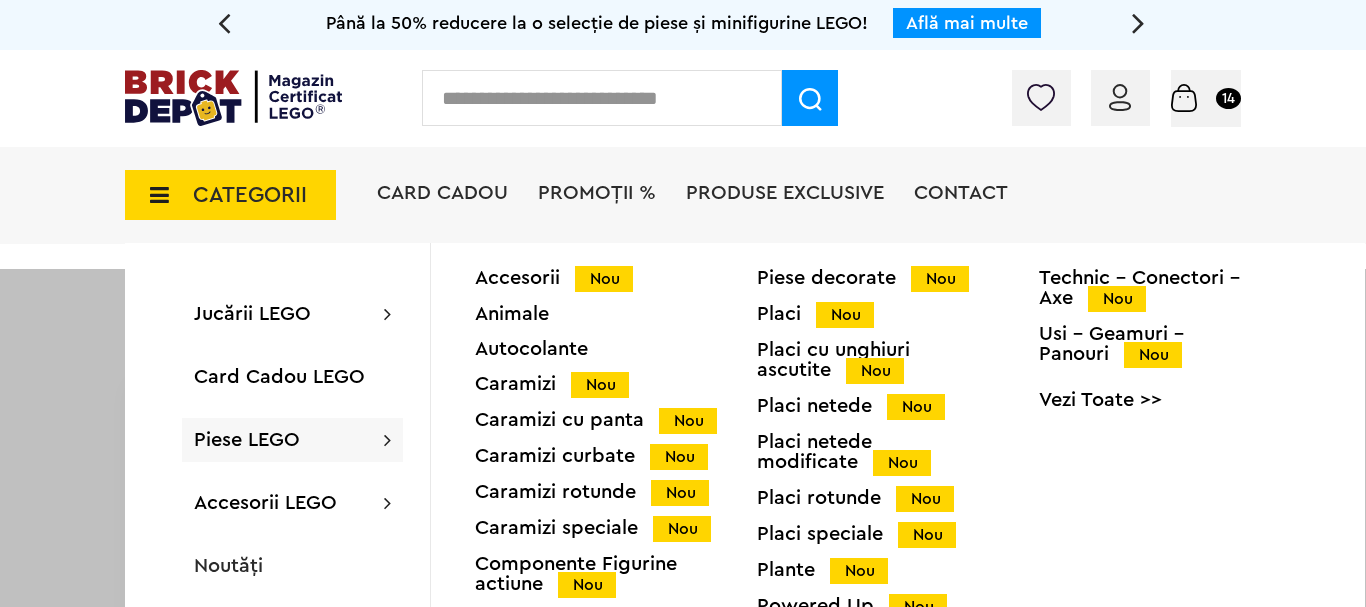 click on "Caramizi curbate Nou" at bounding box center [616, 456] 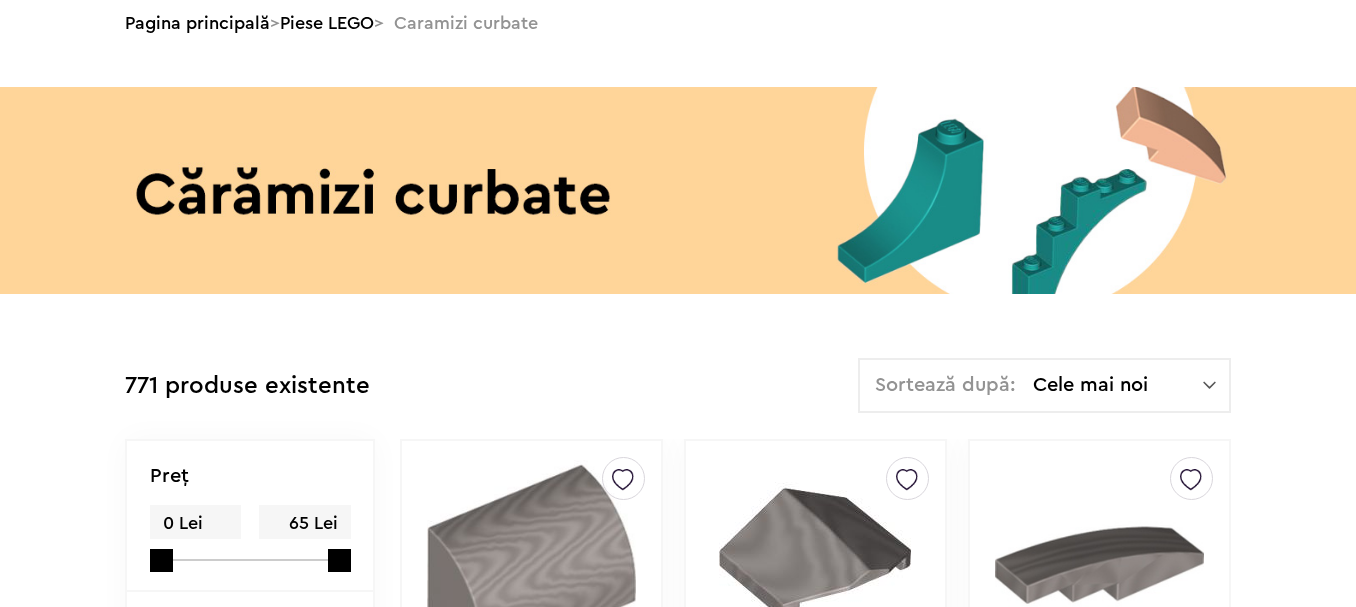 scroll, scrollTop: 400, scrollLeft: 0, axis: vertical 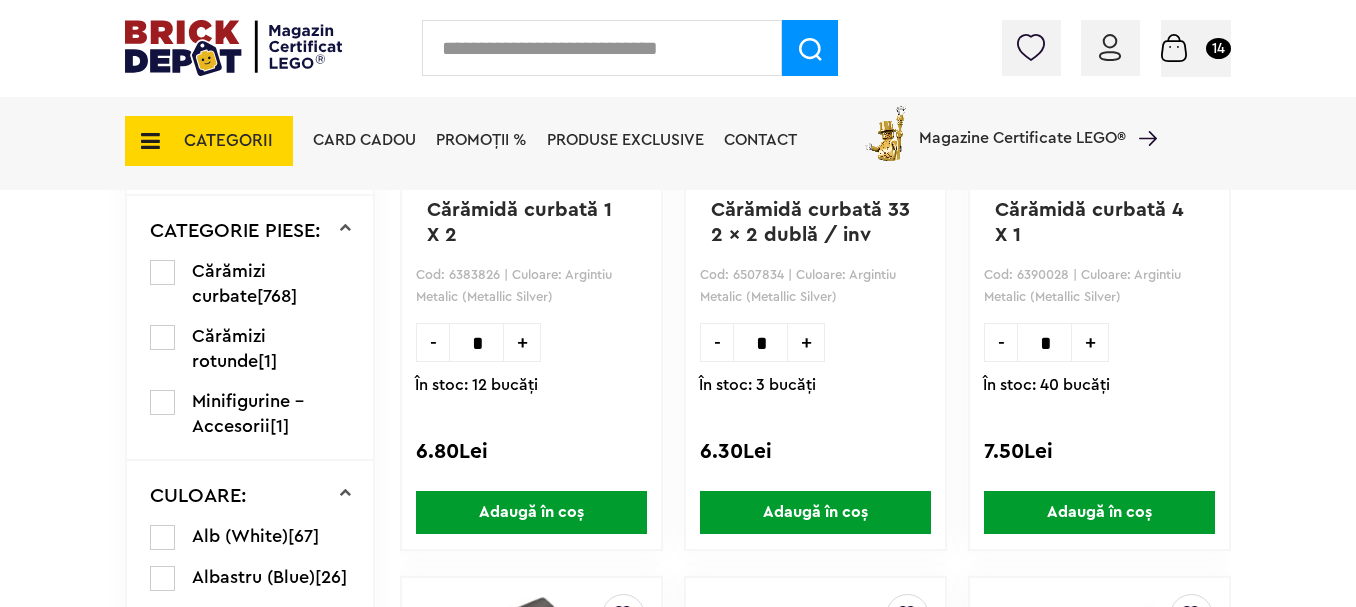 click on "Cărămizi rotunde" at bounding box center (229, 348) 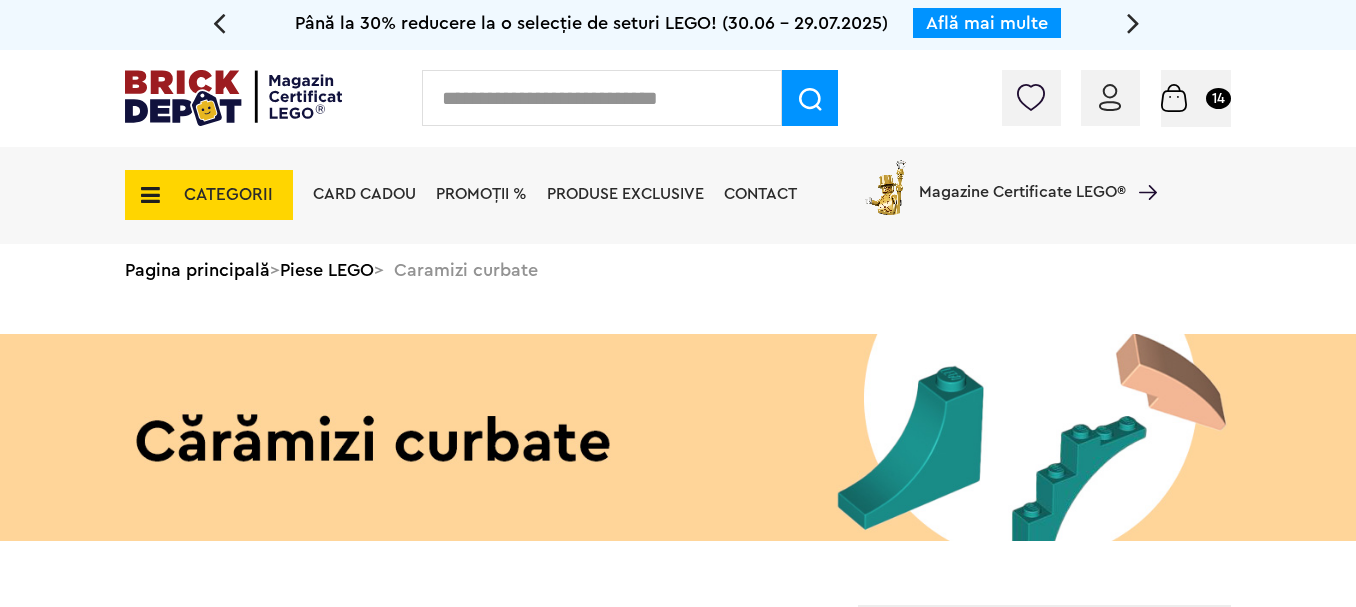 scroll, scrollTop: 0, scrollLeft: 0, axis: both 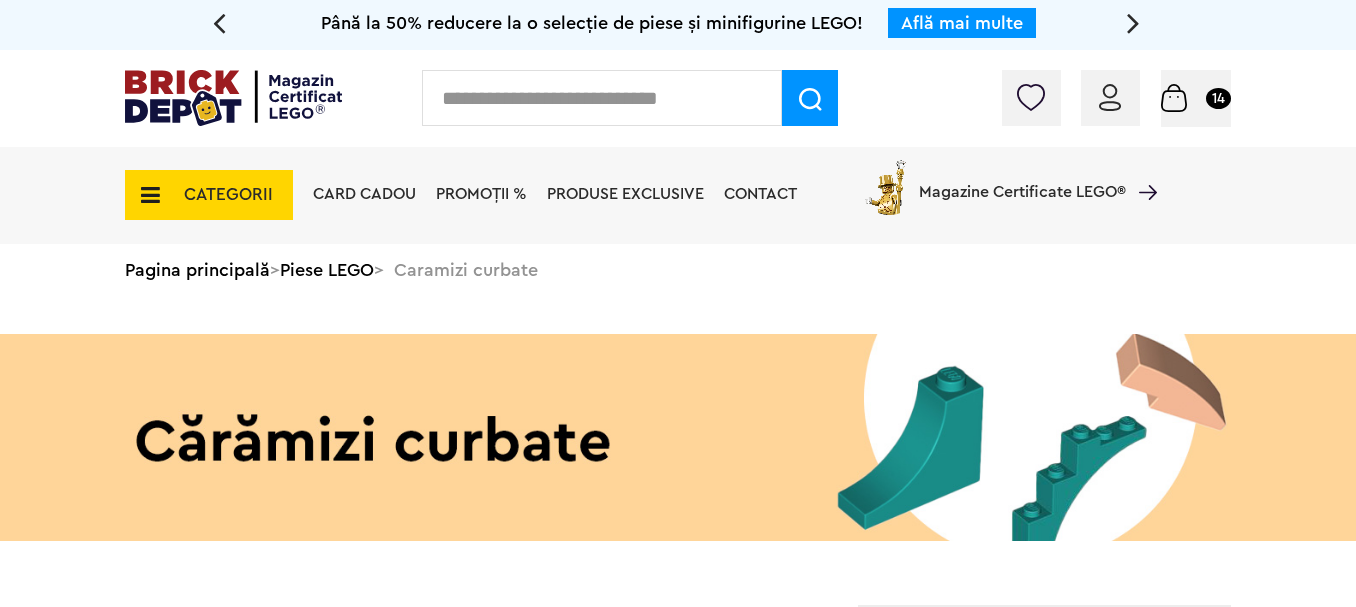 click on "CATEGORII
Jucării LEGO
Card Cadou LEGO Animal Crossing Architecture Art Nou Bluey Nou Brickheadz City Nou Classic Colecția Botanică Nou Creator DC Super Heroes Disney Nou DOTS DREAMZzz Nou DUPLO Nou Education Festivaluri Tradiţionale Chinezesti Fortnite Nou Friends Nou Gabby s Dollhouse Harry Potter Nou Icons (Creator Expert) Nou Ideas Nou Indiana Jones Jurassic World Nou Marvel Super Heroes Nou Minecraft Nou Minifigurine Minions Monkie Kid NIKE Nou Ninjago Nou One Piece Sonic the Hedgehog Speed Champions Nou Star Wars Nou Super Mario Nou Technic Nou The Legend of Zelda Wednesday Wicked Vezi Toate >> Card Cadou LEGO
Piese LEGO
Accesorii Nou Animale Autocolante Caramizi Nou Caramizi cu panta Nou Caramizi curbate Nou Caramizi rotunde Nou Caramizi speciale Nou Componente Figurine actiune Nou Minifigurine Minifigurine - Accesorii Minifigurine - Parti componente Piese decorate Nou Placi Nou Placi cu unghiuri ascutite Nou Placi netede Nou Placi netede modificate Nou Nou" at bounding box center [678, 196] 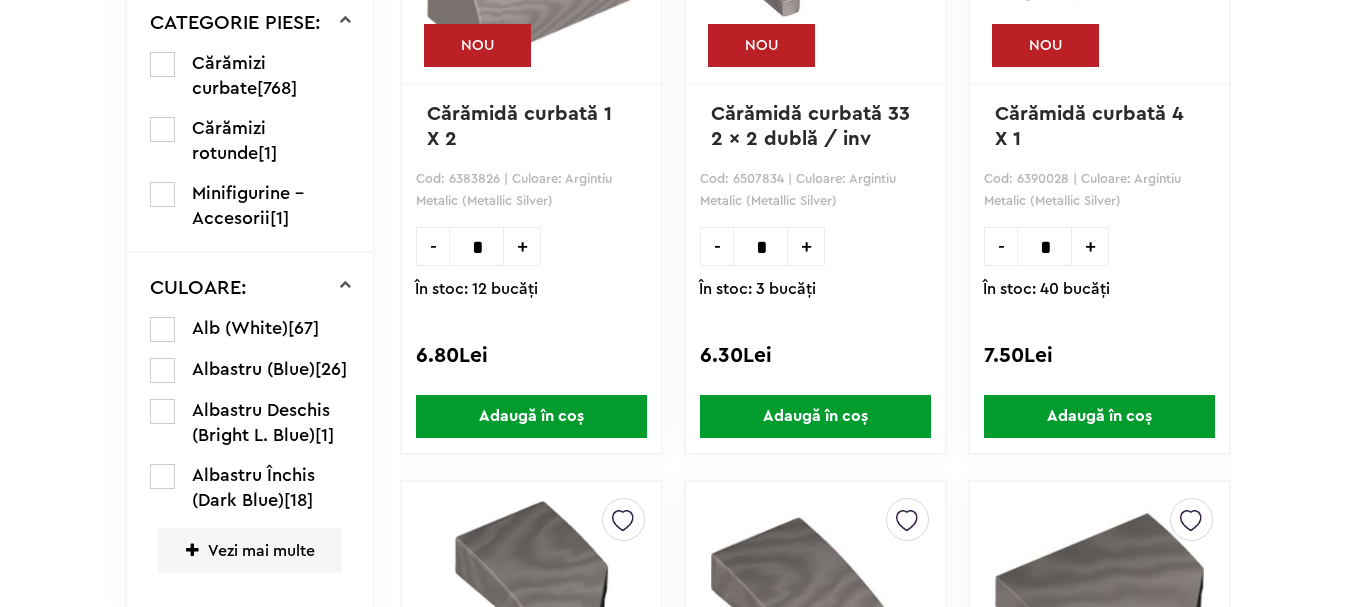 scroll, scrollTop: 958, scrollLeft: 0, axis: vertical 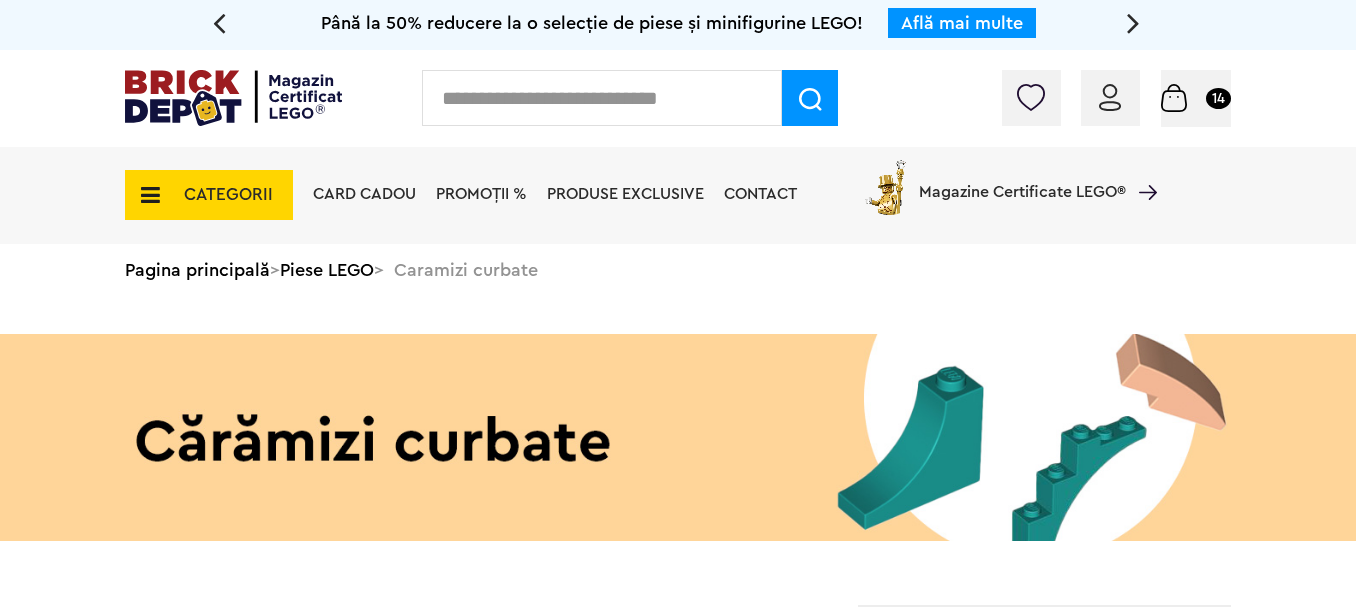 click on "CATEGORII
Jucării LEGO
Card Cadou LEGO Animal Crossing Architecture Art Nou Bluey Nou Brickheadz City Nou Classic Colecția Botanică Nou Creator DC Super Heroes Disney Nou DOTS DREAMZzz Nou DUPLO Nou Education Festivaluri Tradiţionale Chinezesti Fortnite Nou Friends Nou Gabby s Dollhouse Harry Potter Nou Icons (Creator Expert) Nou Ideas Nou Indiana Jones Jurassic World Nou Marvel Super Heroes Nou Minecraft Nou Minifigurine Minions Monkie Kid NIKE Nou Ninjago Nou One Piece Sonic the Hedgehog Speed Champions Nou Star Wars Nou Super Mario Nou Technic Nou The Legend of Zelda Wednesday Wicked Vezi Toate >> Card Cadou LEGO
Piese LEGO
Accesorii Nou Animale Autocolante Caramizi Nou Caramizi cu panta Nou Caramizi curbate Nou Caramizi rotunde Nou Caramizi speciale Nou Componente Figurine actiune Nou Minifigurine Minifigurine - Accesorii Minifigurine - Parti componente Piese decorate Nou Placi Nou Placi cu unghiuri ascutite Nou Placi netede Nou Placi netede modificate Nou Nou" at bounding box center [678, 196] 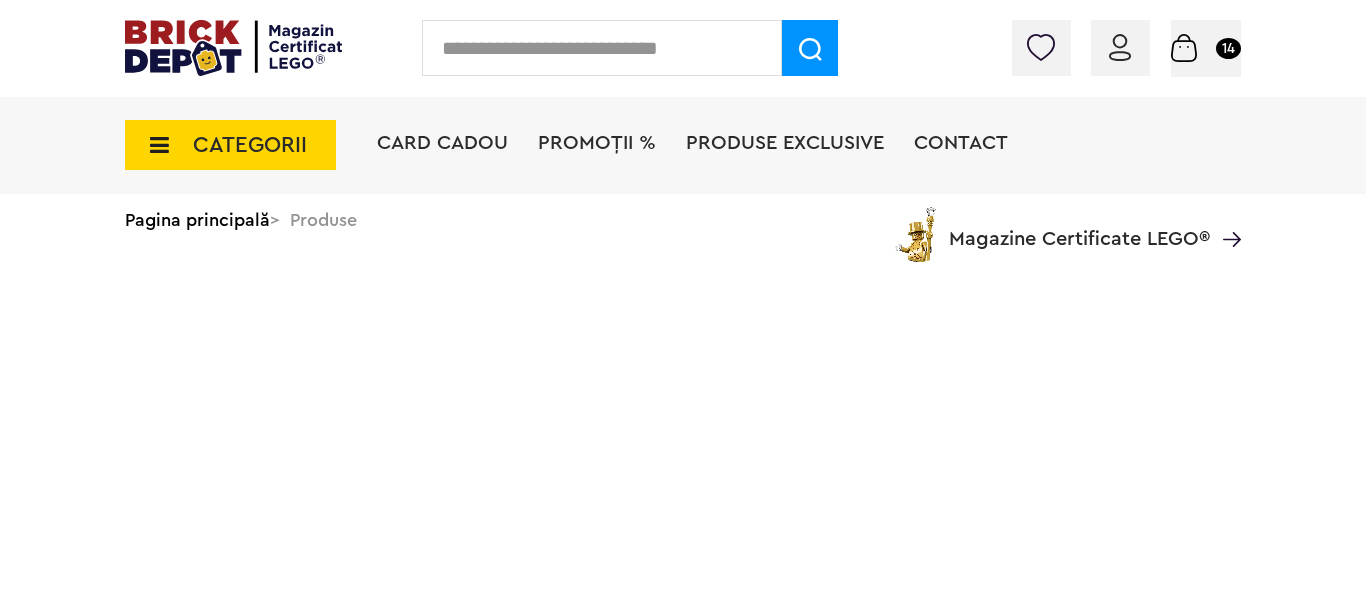 scroll, scrollTop: 0, scrollLeft: 0, axis: both 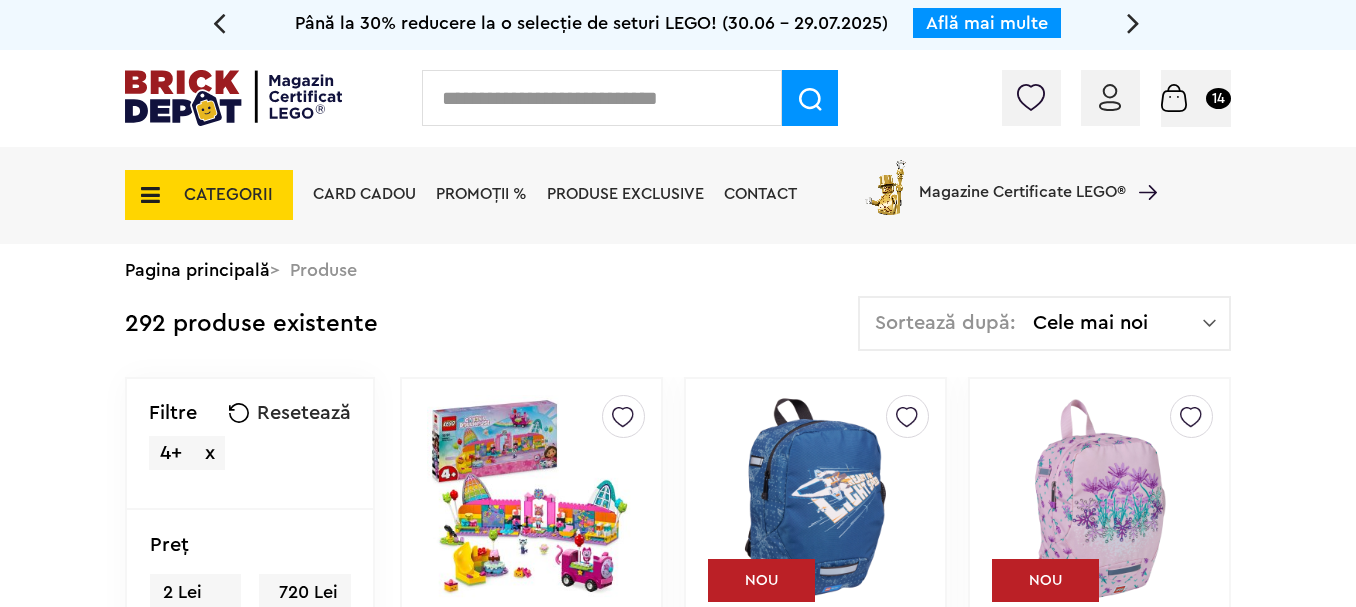 click at bounding box center [144, 195] 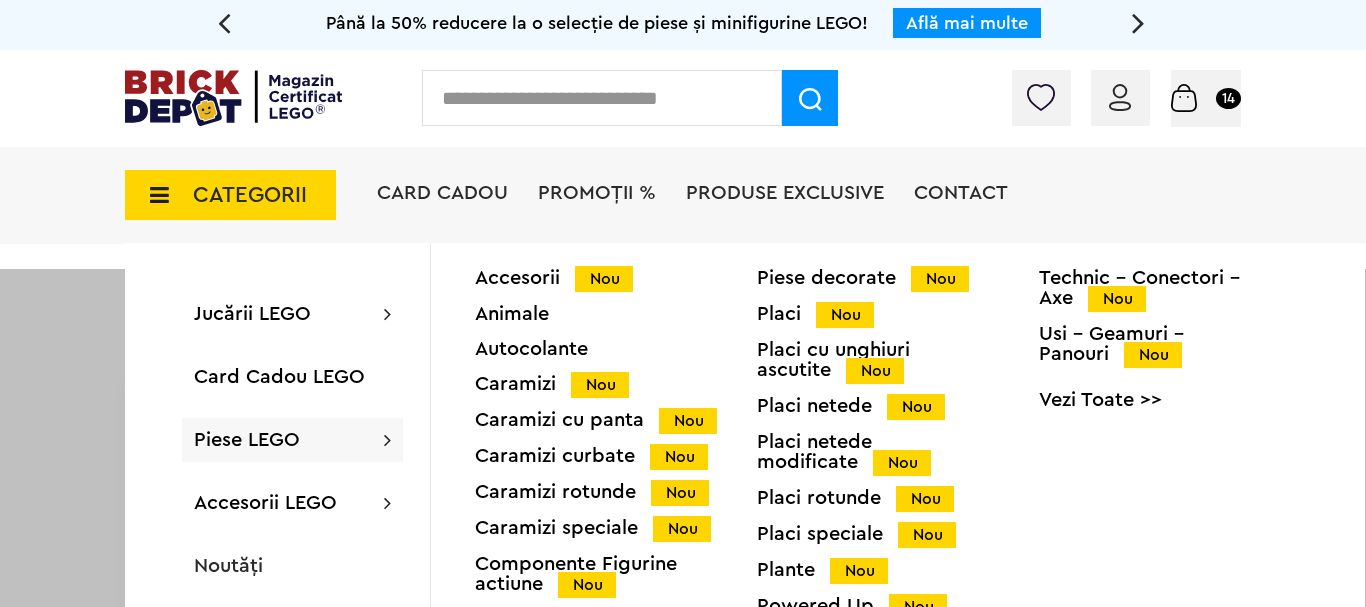 click on "Vezi Toate >>" at bounding box center (1180, 400) 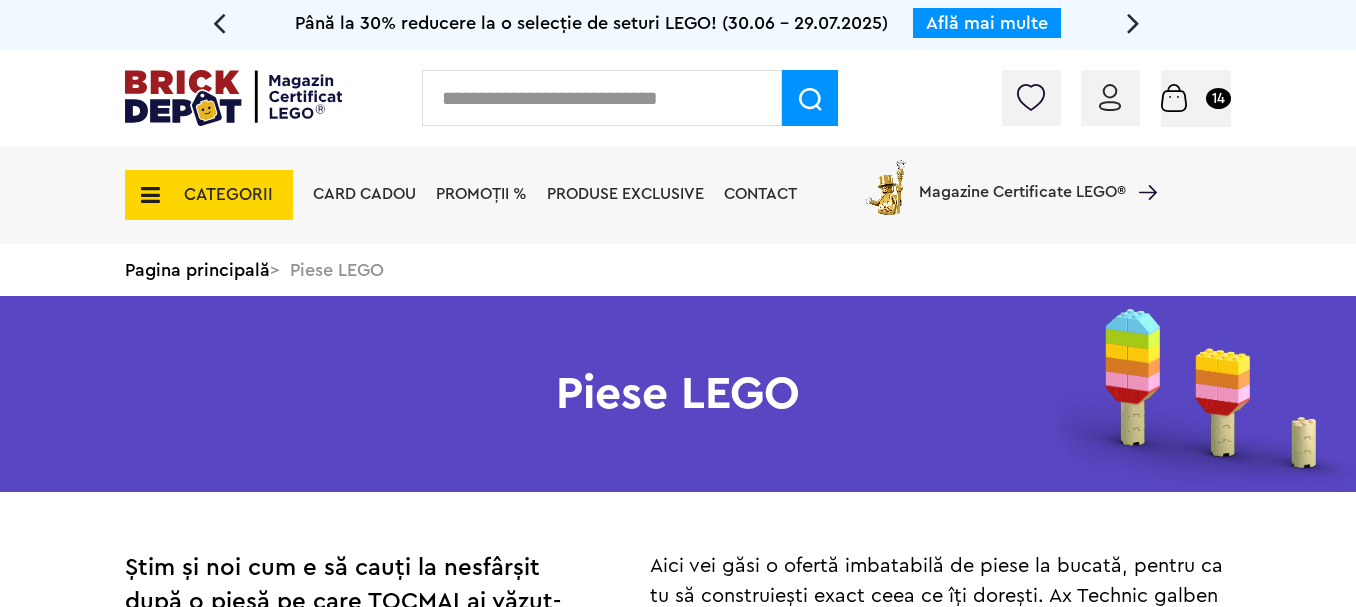 scroll, scrollTop: 0, scrollLeft: 0, axis: both 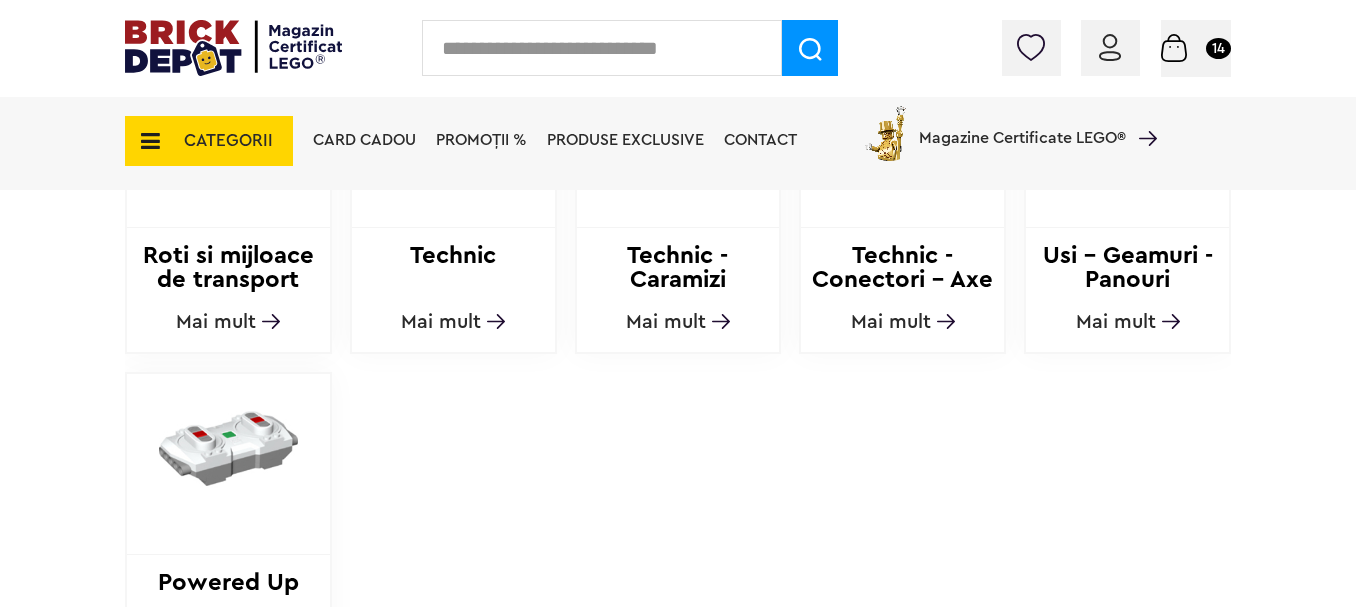 click on "Mai mult" at bounding box center (441, 322) 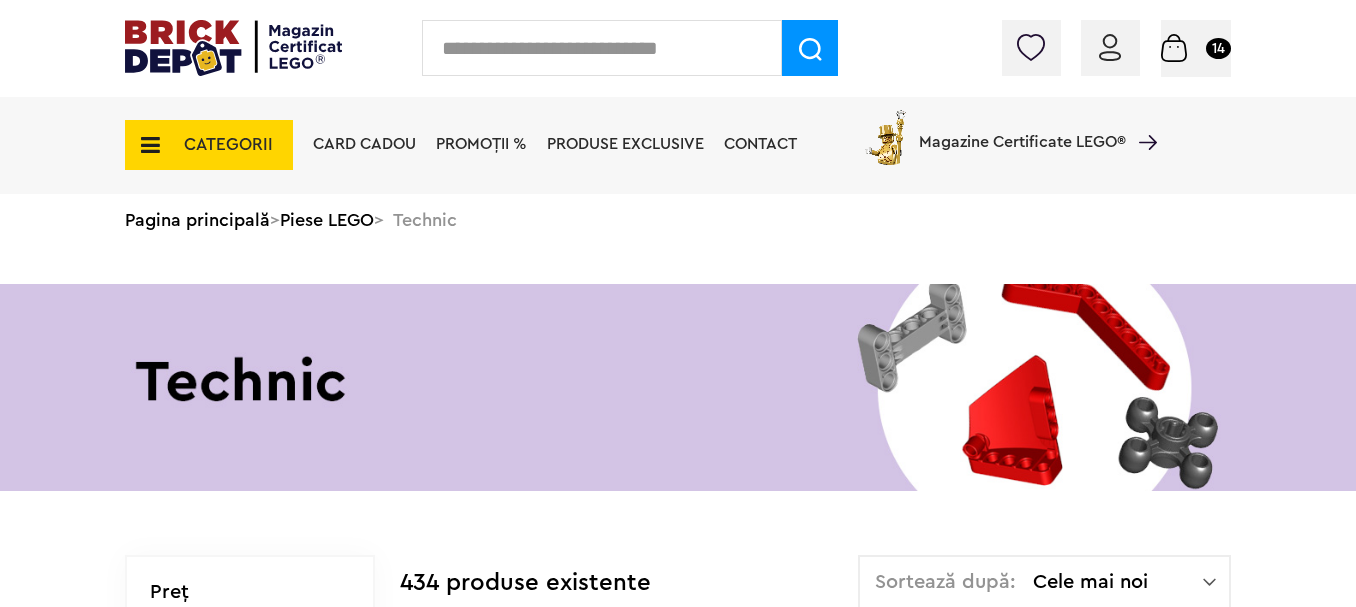 scroll, scrollTop: 0, scrollLeft: 0, axis: both 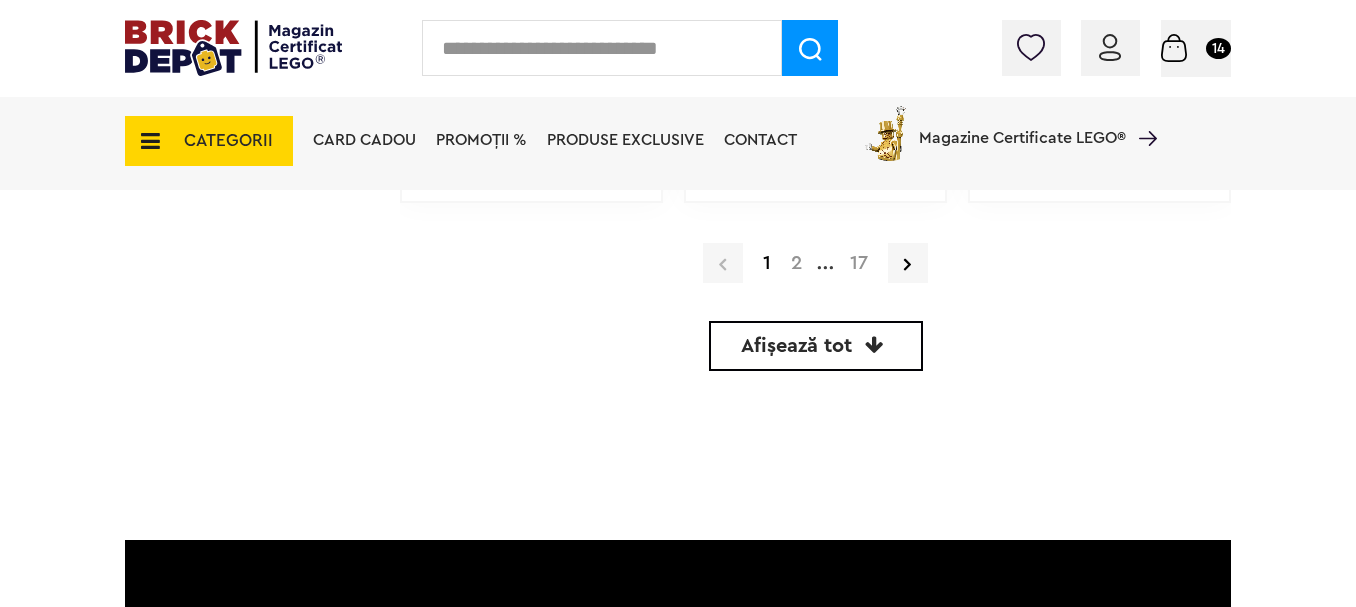 click at bounding box center [874, 345] 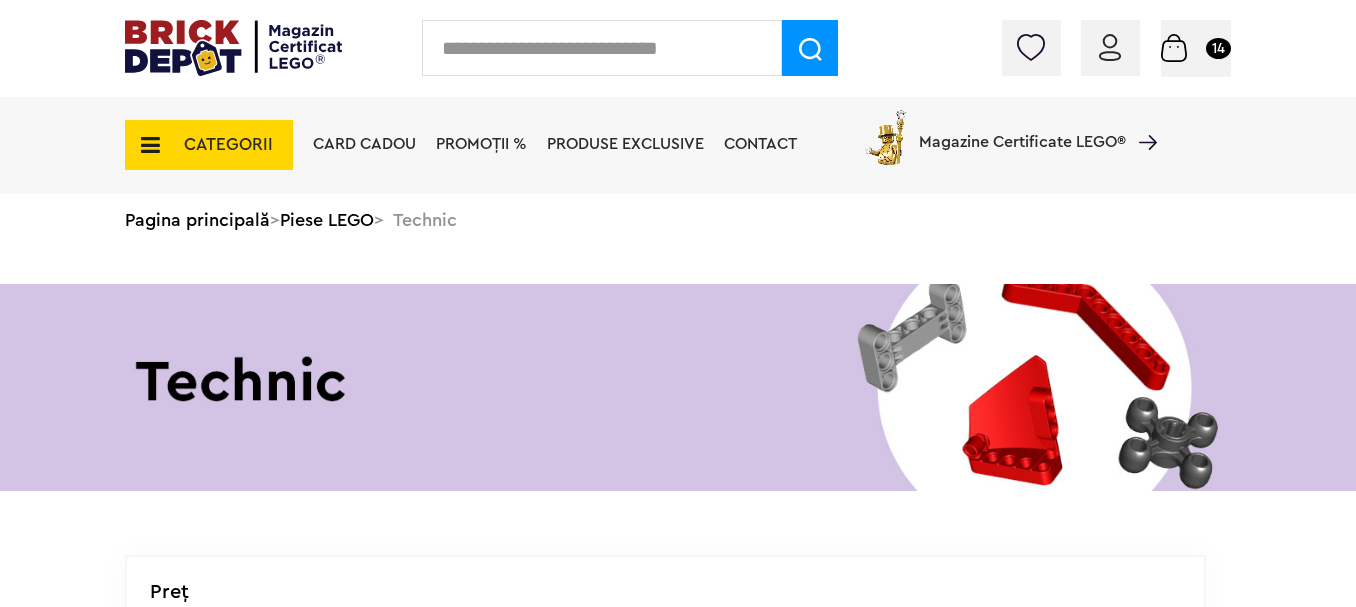 scroll, scrollTop: 0, scrollLeft: 0, axis: both 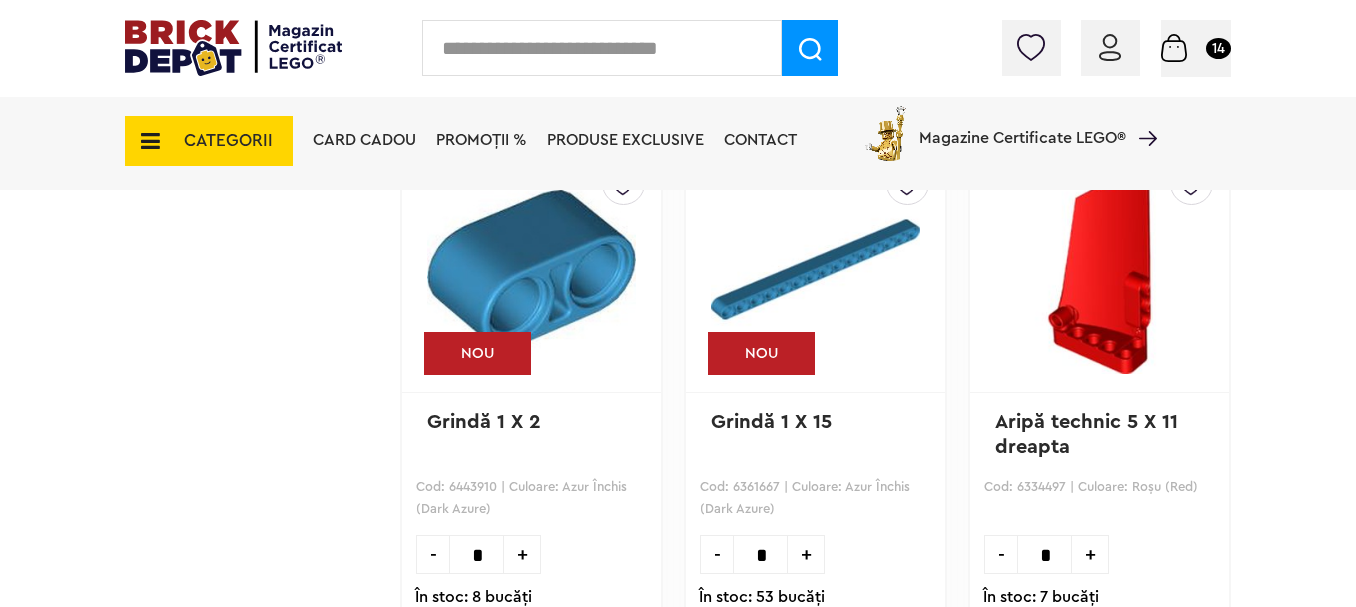 click at bounding box center [815, 269] 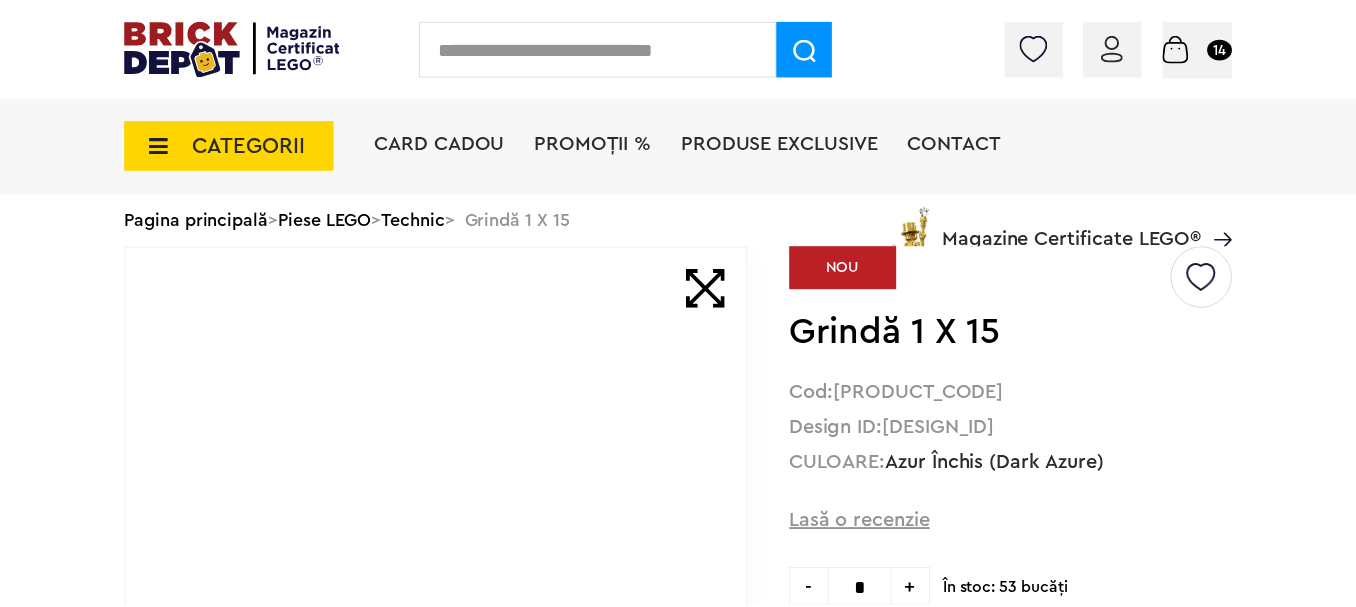scroll, scrollTop: 0, scrollLeft: 0, axis: both 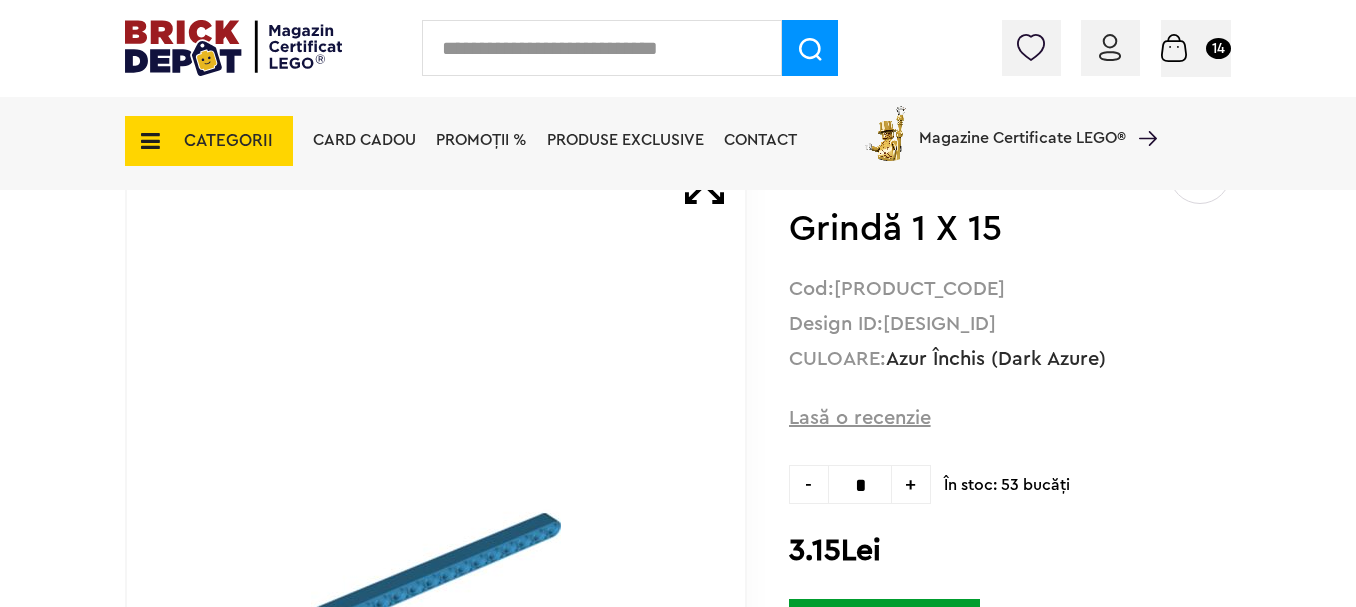 click on "CULOARE:  Azur Închis (Dark Azure)" at bounding box center [1010, 359] 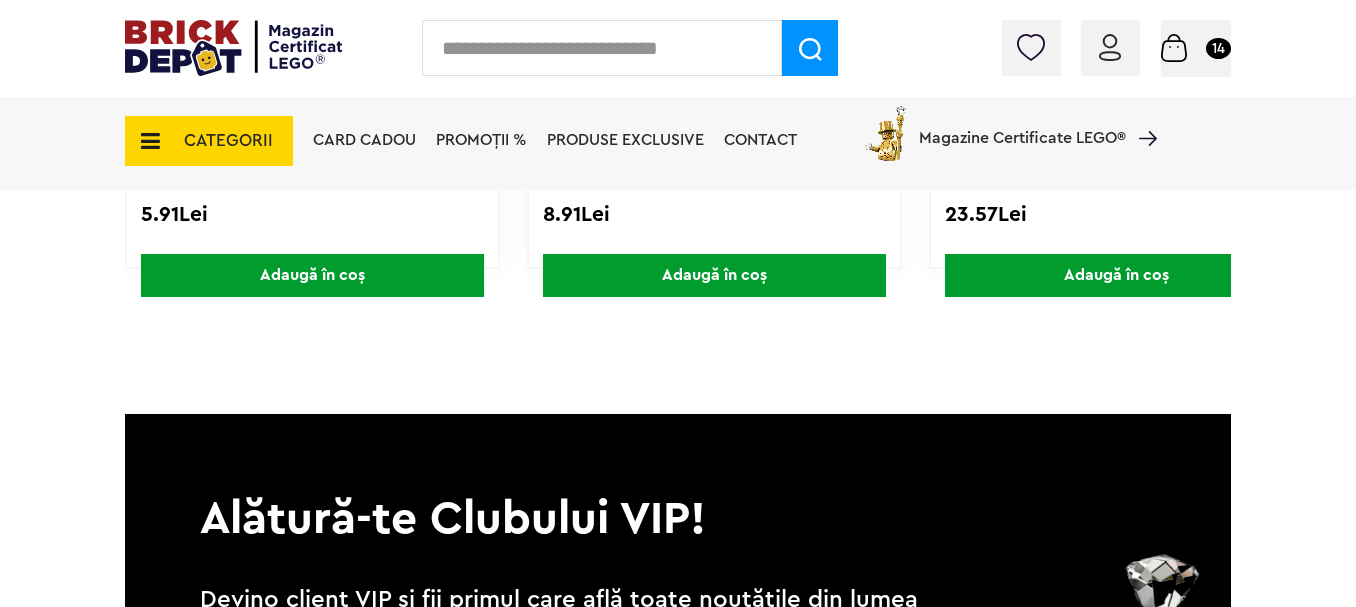 scroll, scrollTop: 2700, scrollLeft: 0, axis: vertical 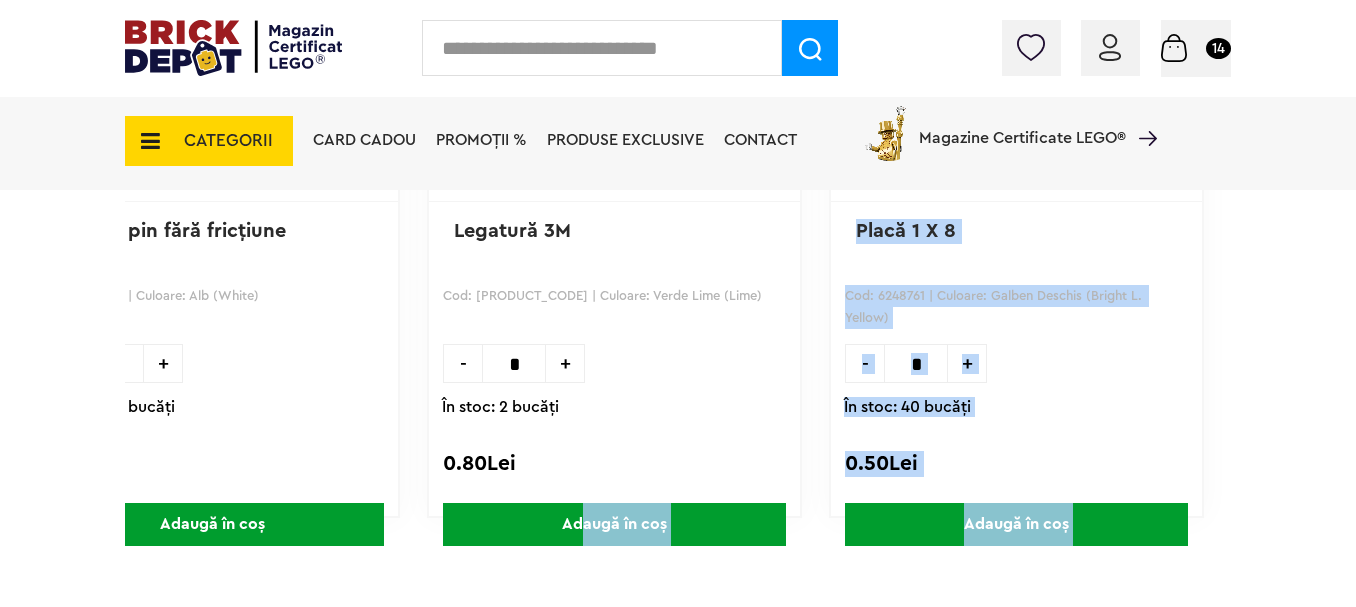 drag, startPoint x: 727, startPoint y: 572, endPoint x: 569, endPoint y: 542, distance: 160.82289 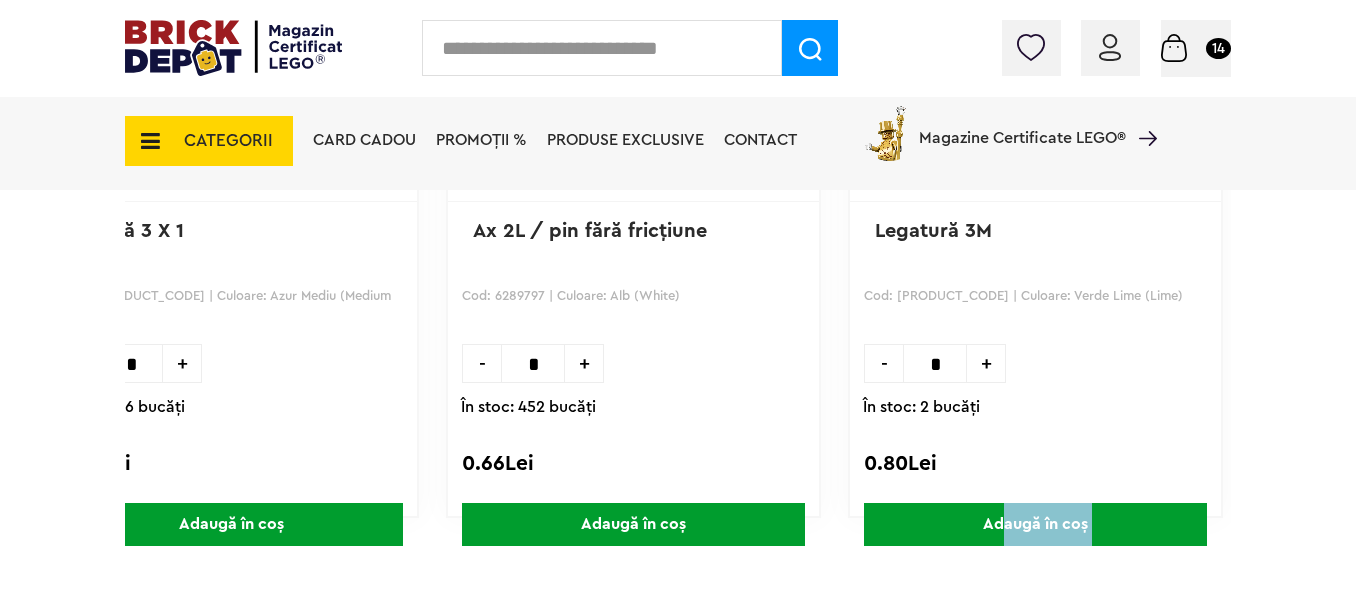 scroll, scrollTop: 0, scrollLeft: 0, axis: both 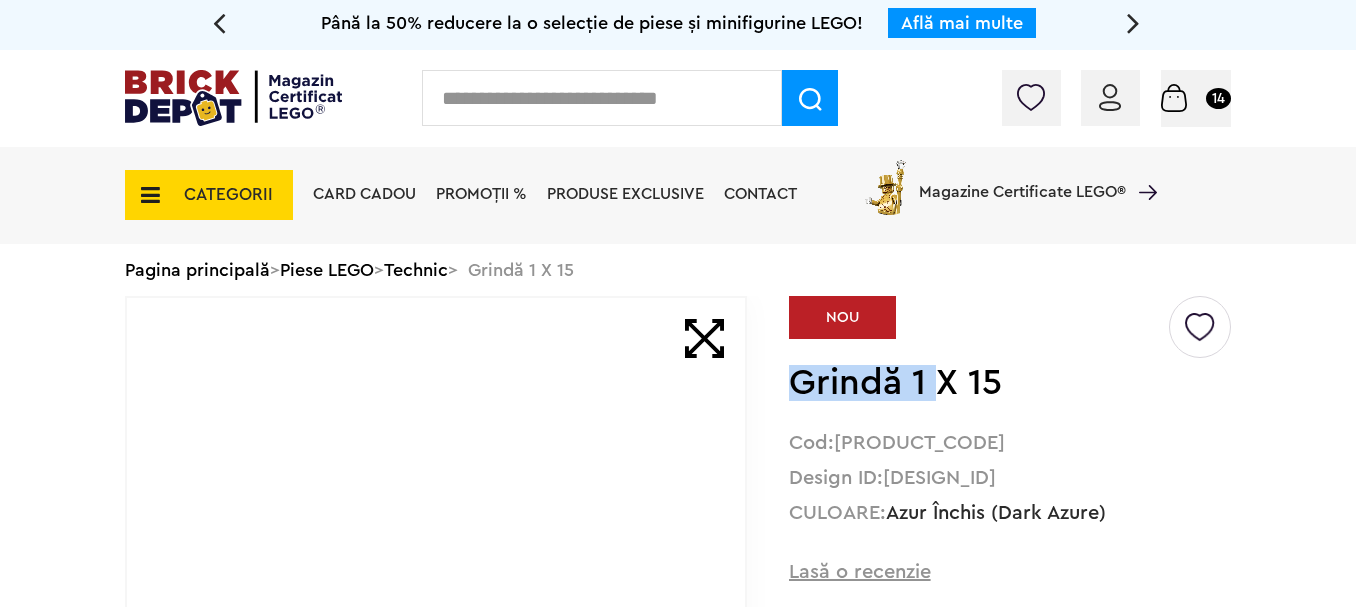 drag, startPoint x: 788, startPoint y: 370, endPoint x: 979, endPoint y: 401, distance: 193.49936 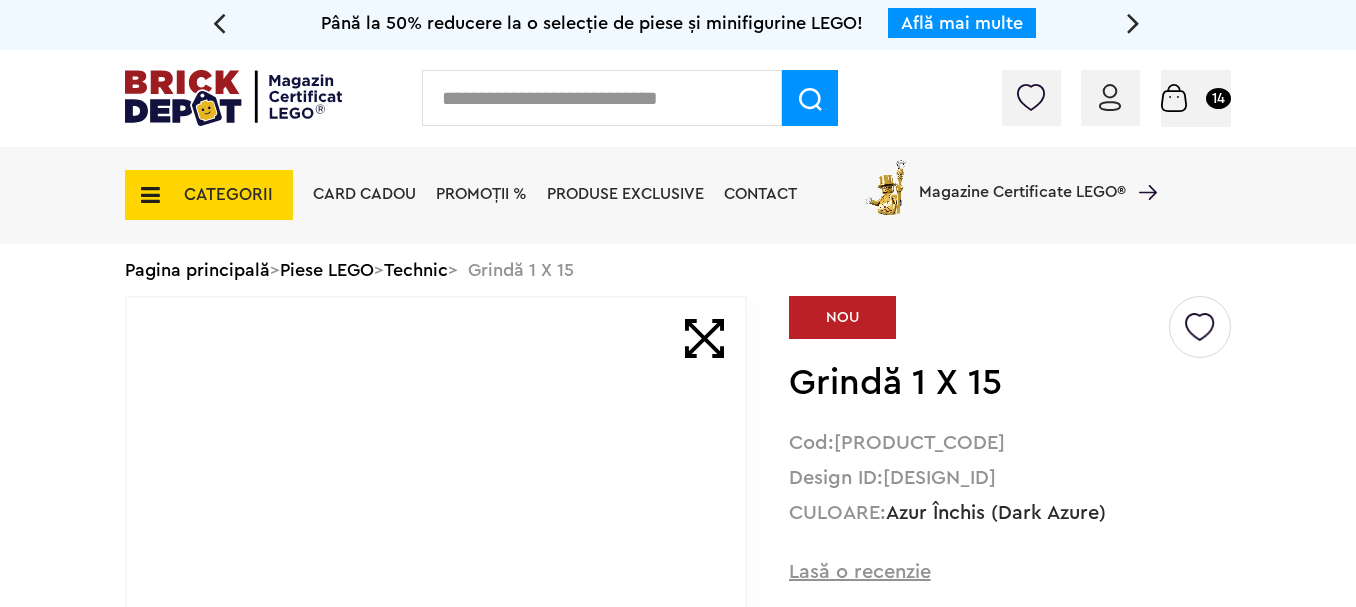 click on "Grindă 1 X 15" at bounding box center [977, 383] 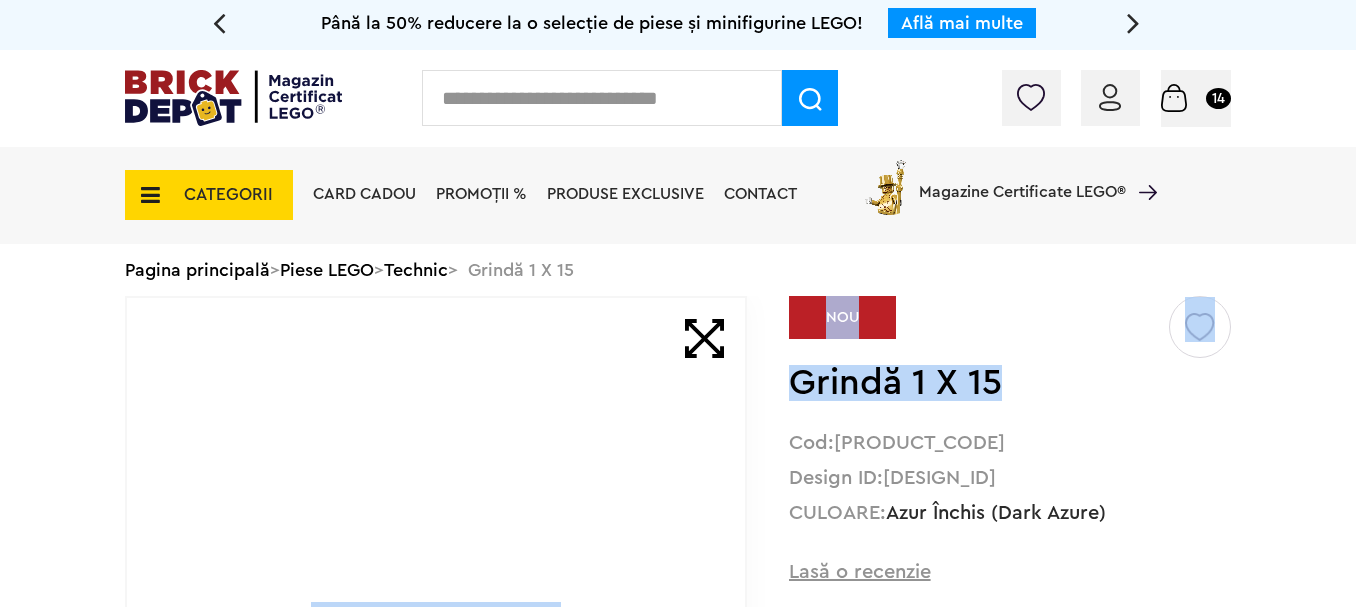 drag, startPoint x: 1007, startPoint y: 387, endPoint x: 760, endPoint y: 356, distance: 248.93774 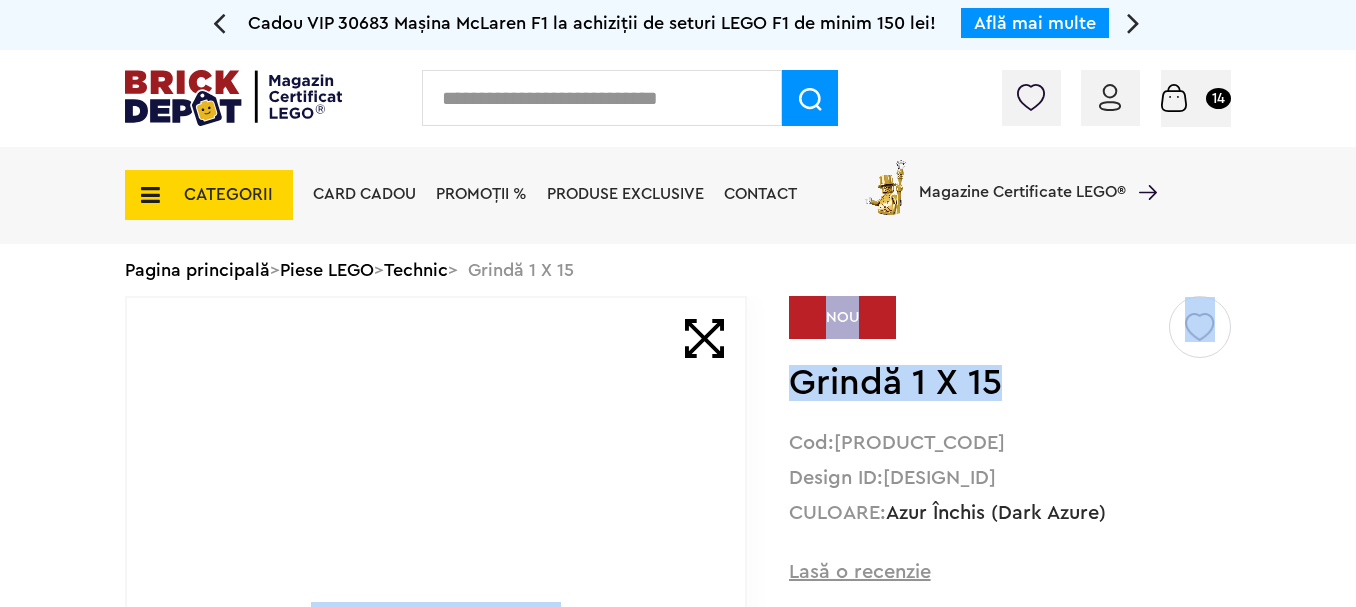 copy on "Creează o listă nouă
NOU
Grindă 1 X 15" 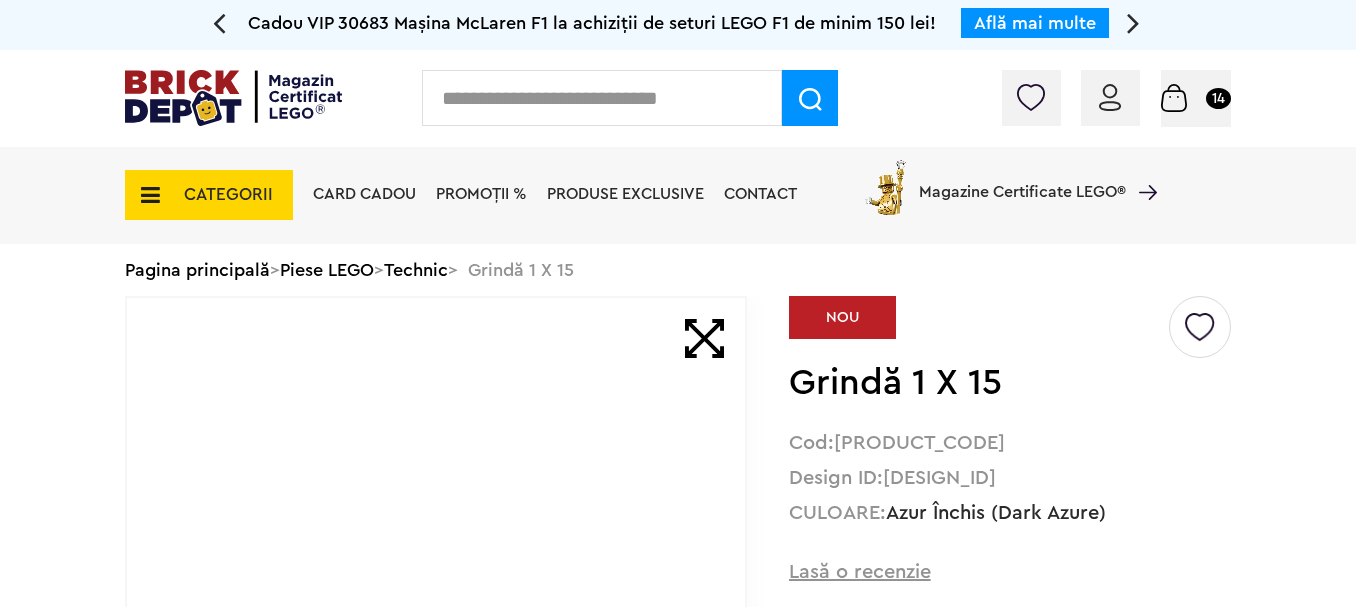 drag, startPoint x: 786, startPoint y: 375, endPoint x: 826, endPoint y: 391, distance: 43.081318 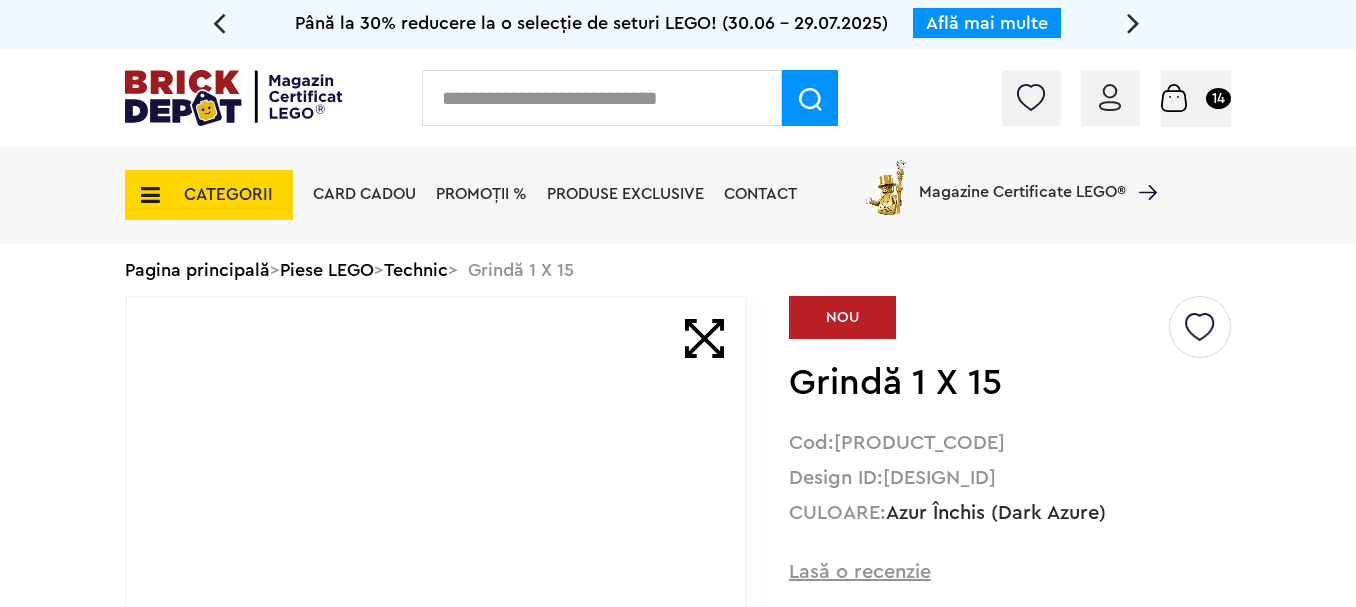 drag, startPoint x: 972, startPoint y: 389, endPoint x: 992, endPoint y: 389, distance: 20 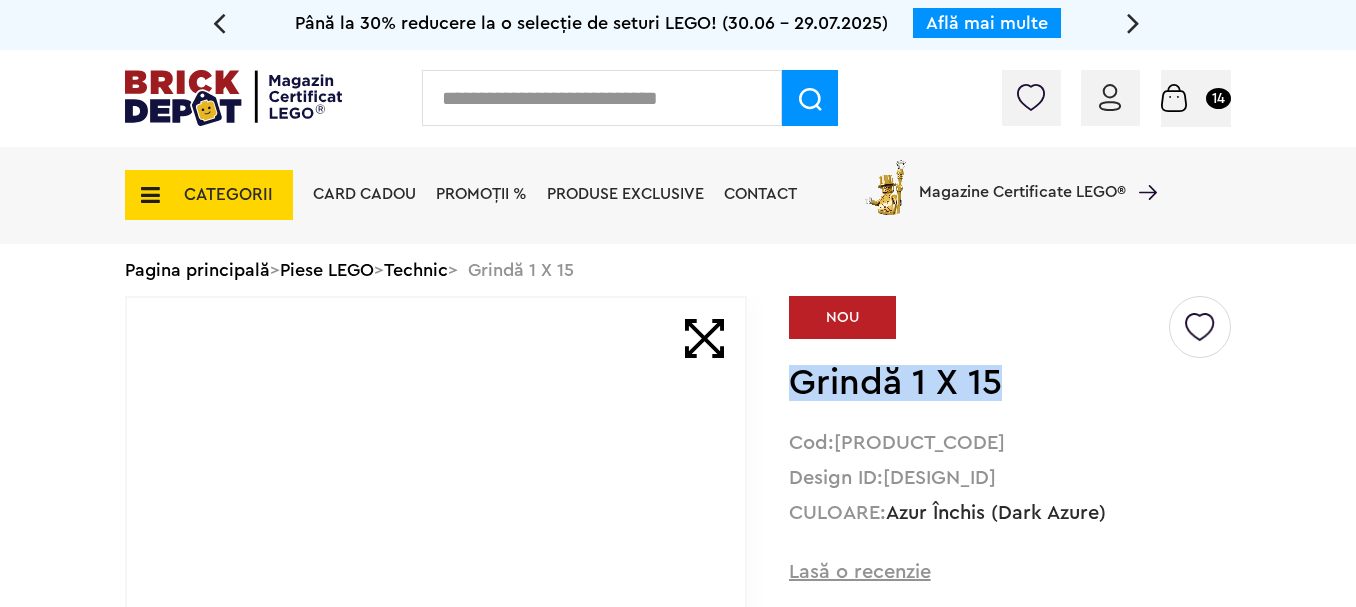 drag, startPoint x: 999, startPoint y: 390, endPoint x: 791, endPoint y: 398, distance: 208.1538 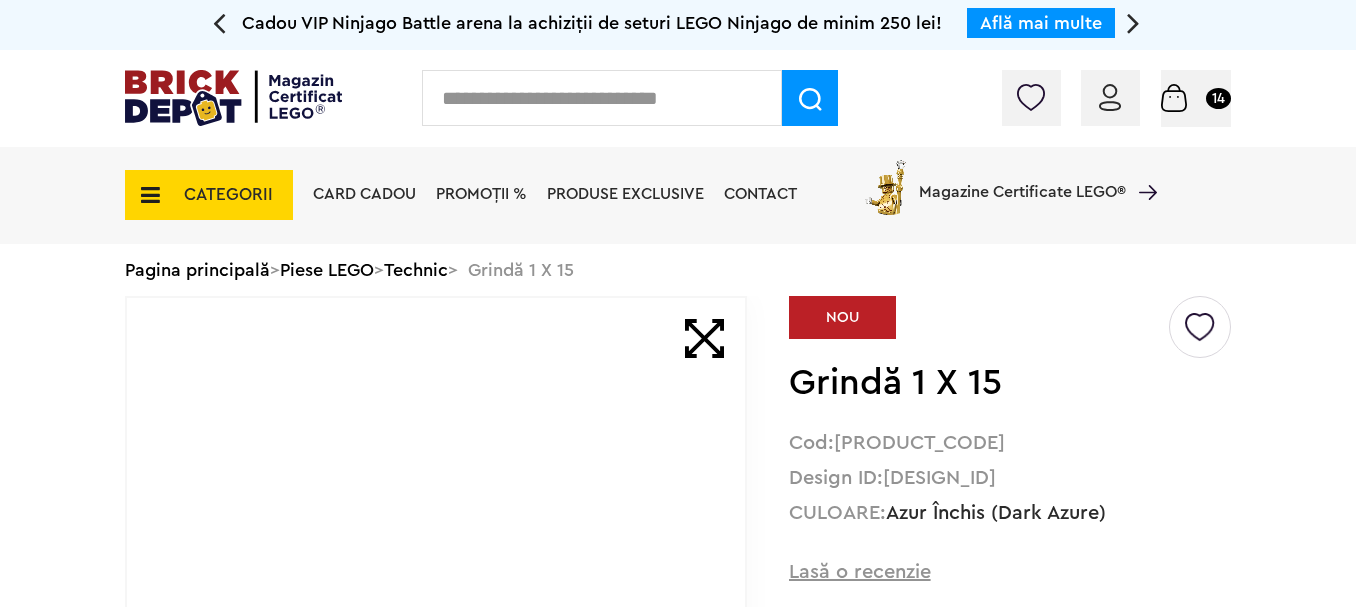 drag, startPoint x: 491, startPoint y: 84, endPoint x: 493, endPoint y: 96, distance: 12.165525 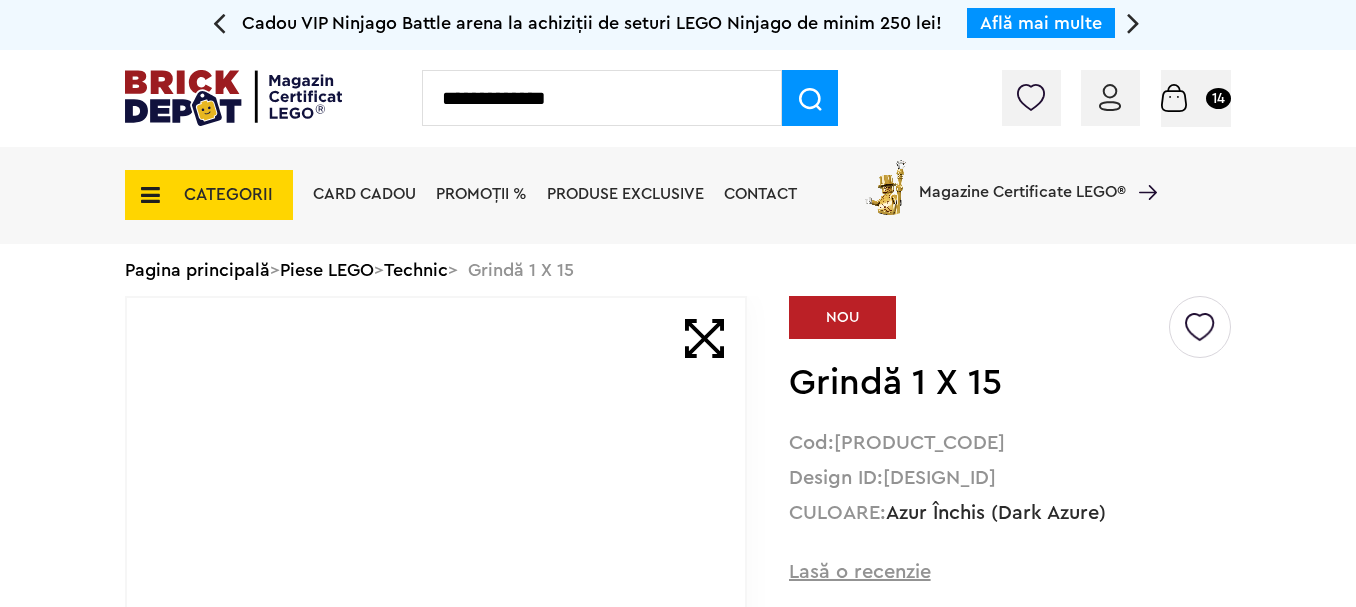 type on "**********" 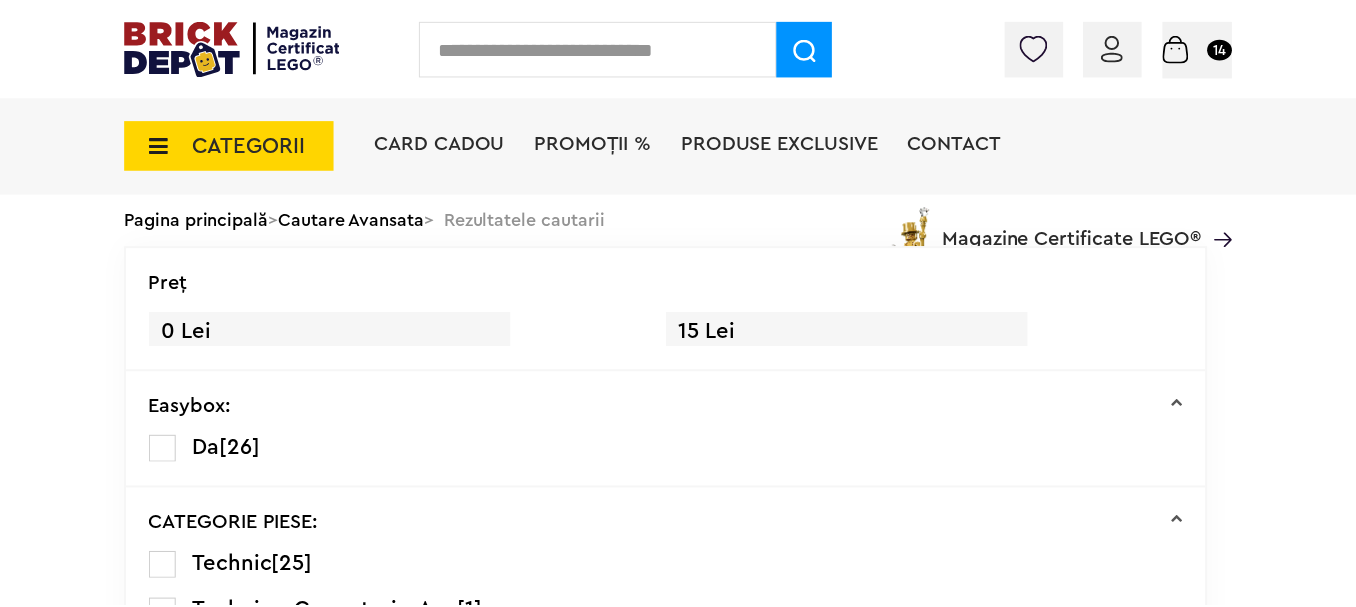 scroll, scrollTop: 0, scrollLeft: 0, axis: both 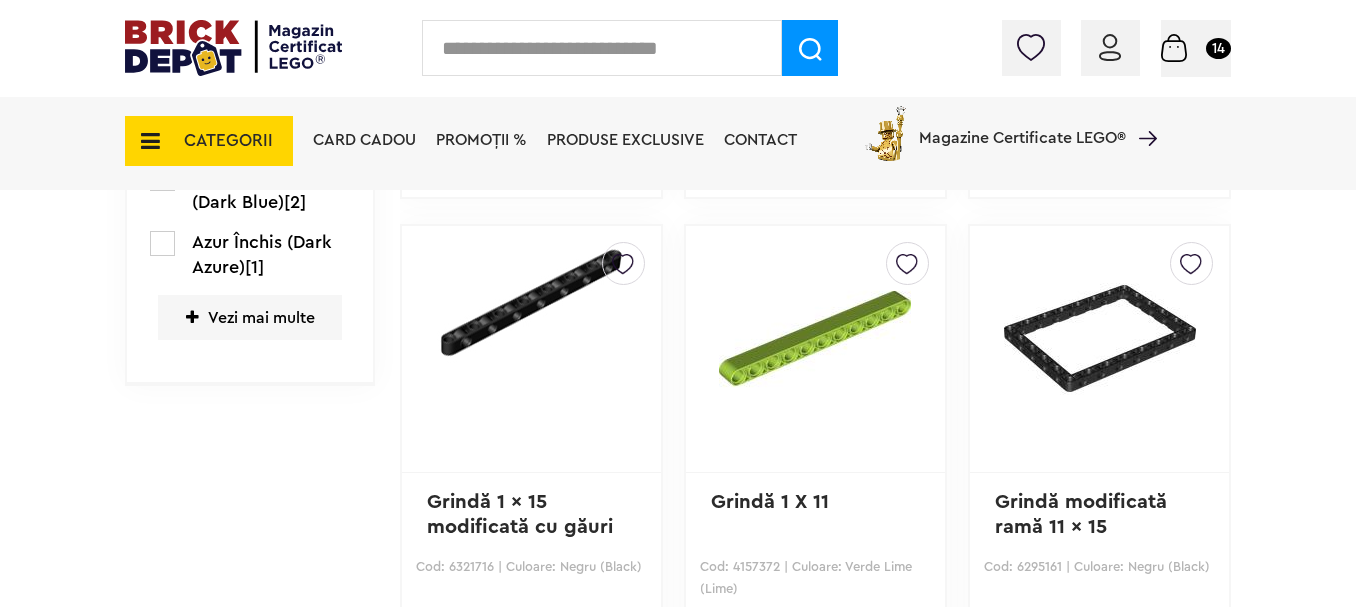click at bounding box center [531, 303] 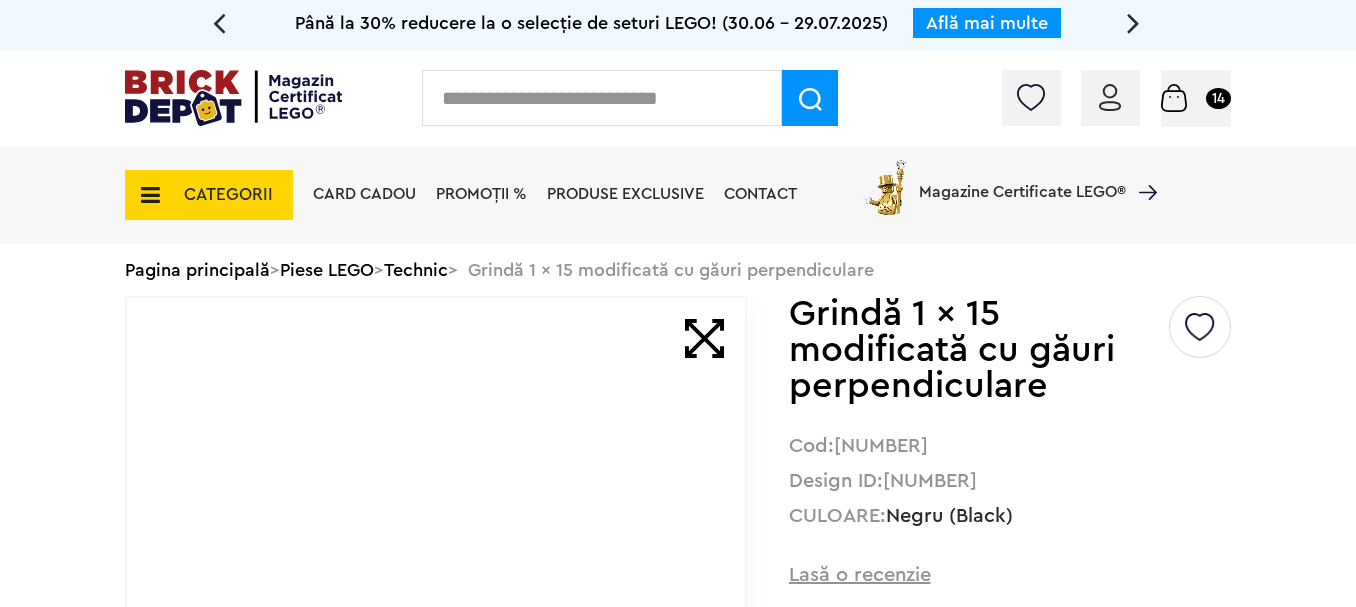 scroll, scrollTop: 0, scrollLeft: 0, axis: both 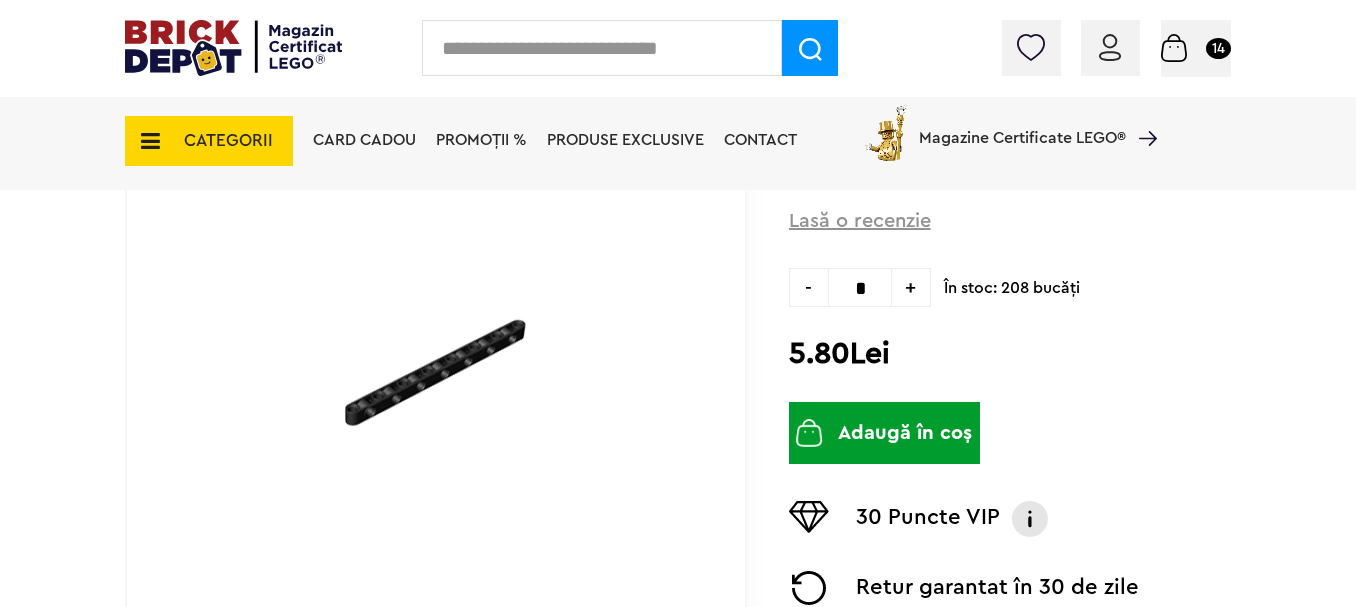 click at bounding box center (435, 373) 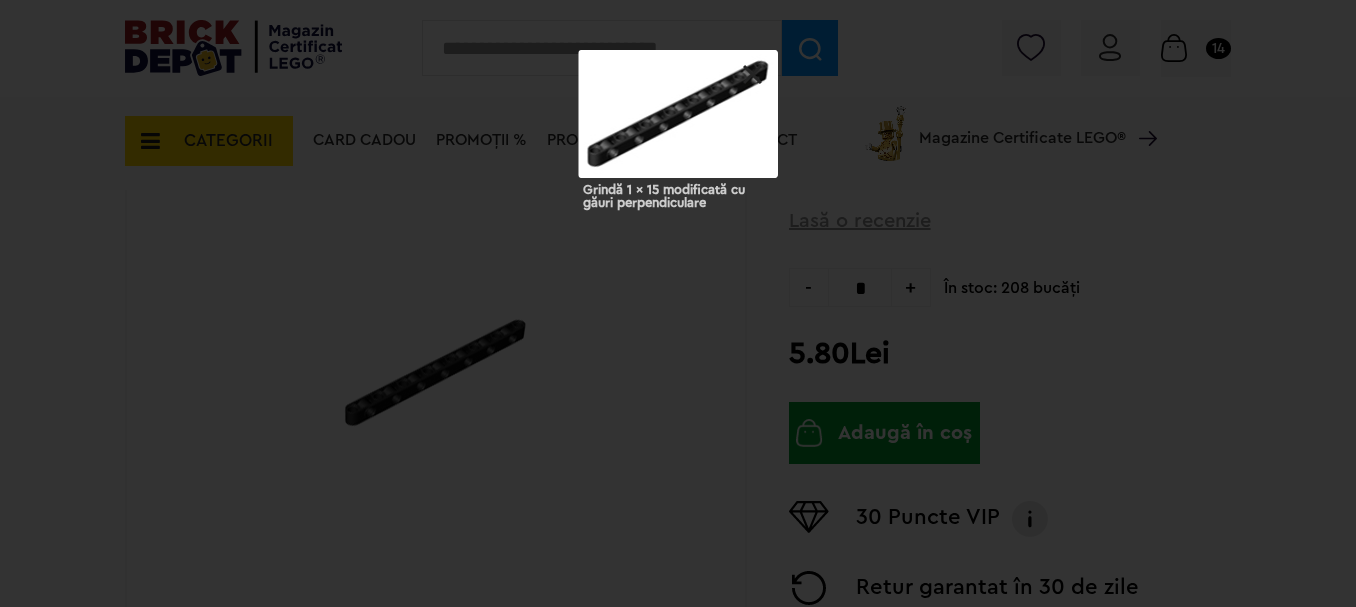 click at bounding box center [678, 114] 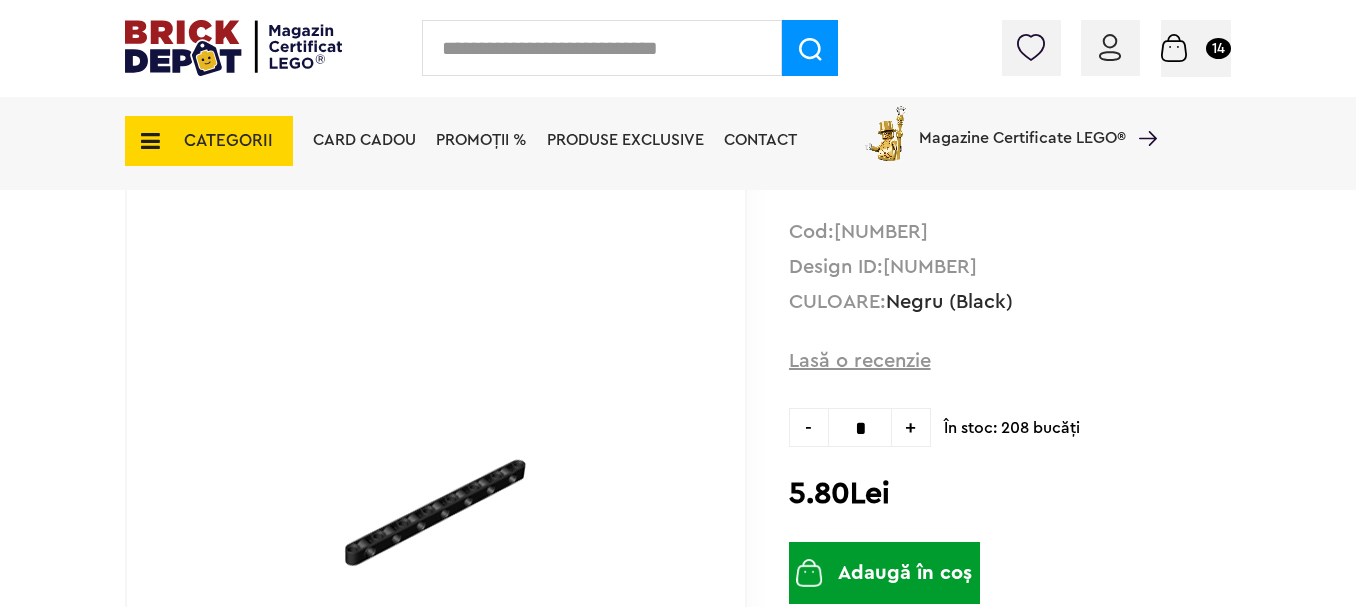 scroll, scrollTop: 200, scrollLeft: 0, axis: vertical 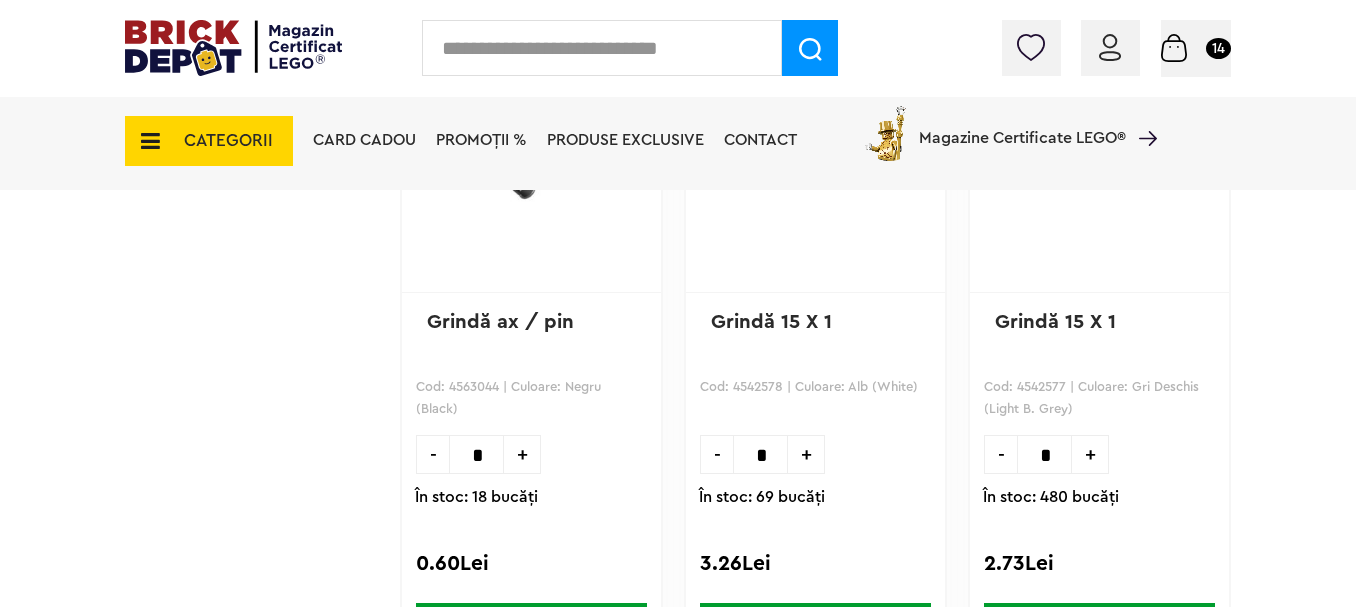 click on "+" at bounding box center (806, 454) 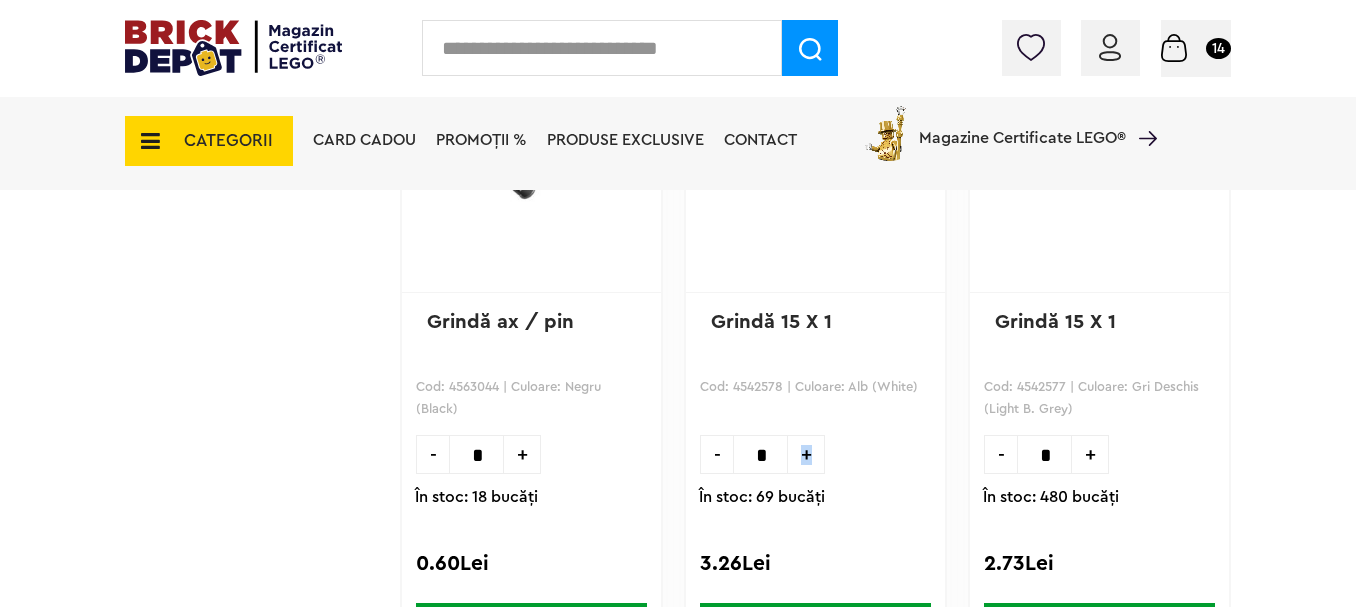 click on "+" at bounding box center (806, 454) 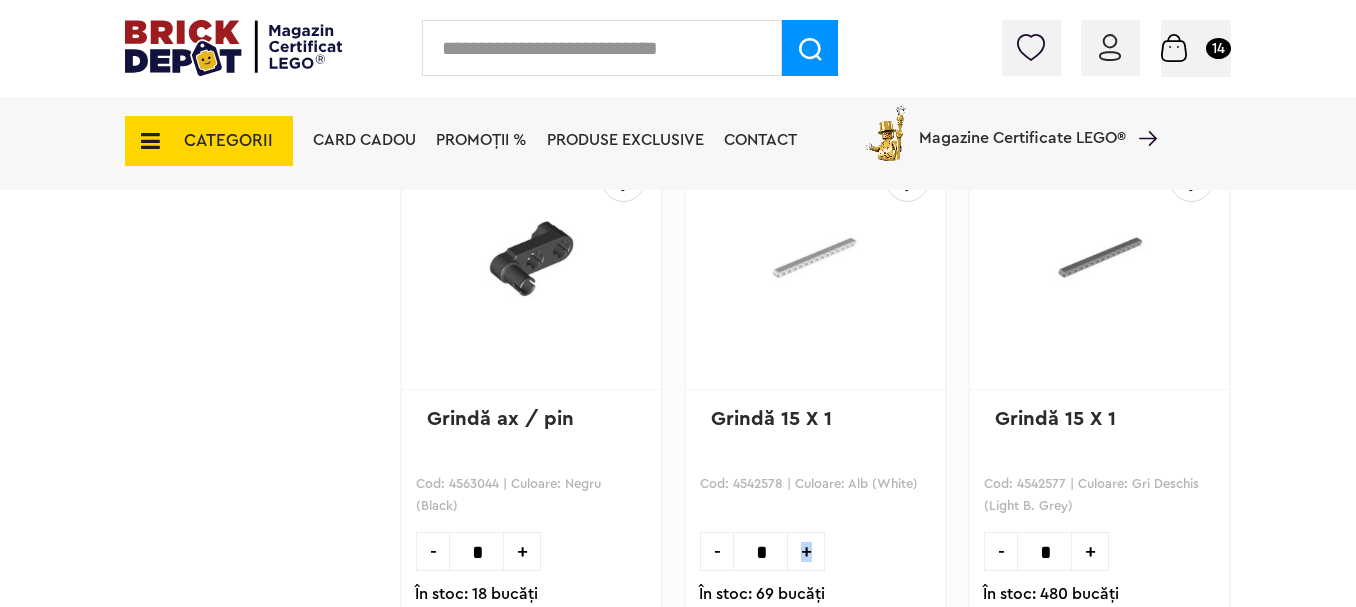 scroll, scrollTop: 4300, scrollLeft: 0, axis: vertical 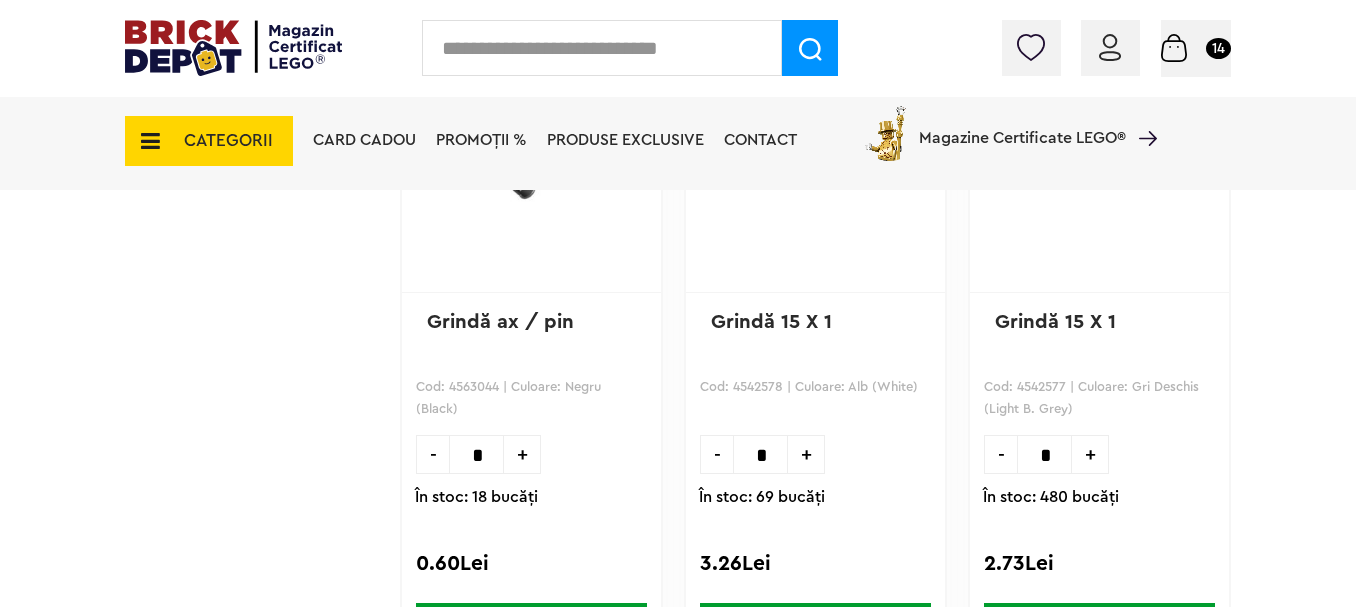 click on "-" at bounding box center (716, 454) 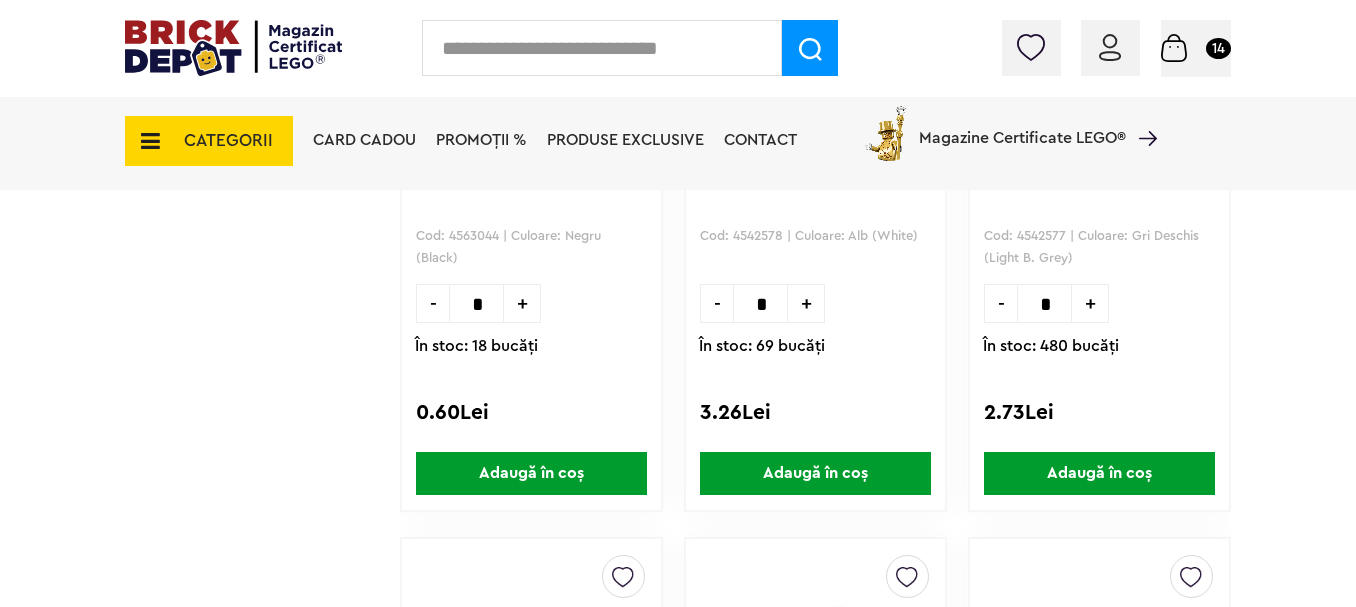 scroll, scrollTop: 4500, scrollLeft: 0, axis: vertical 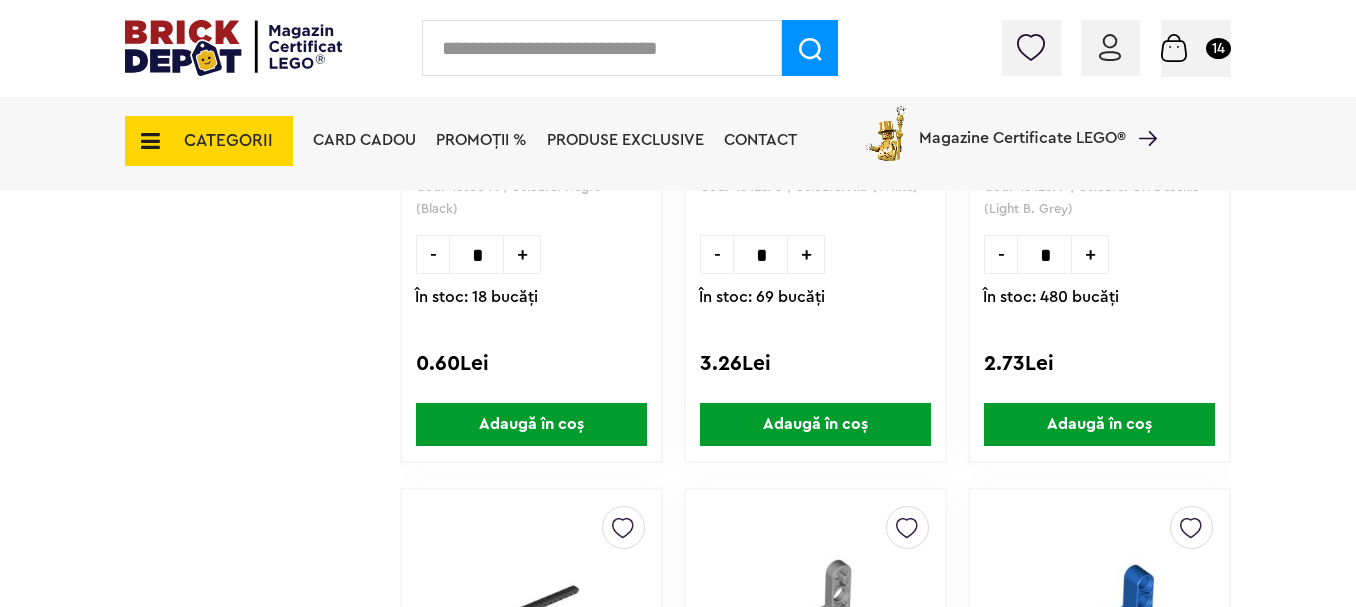 click on "Adaugă în coș" at bounding box center (815, 424) 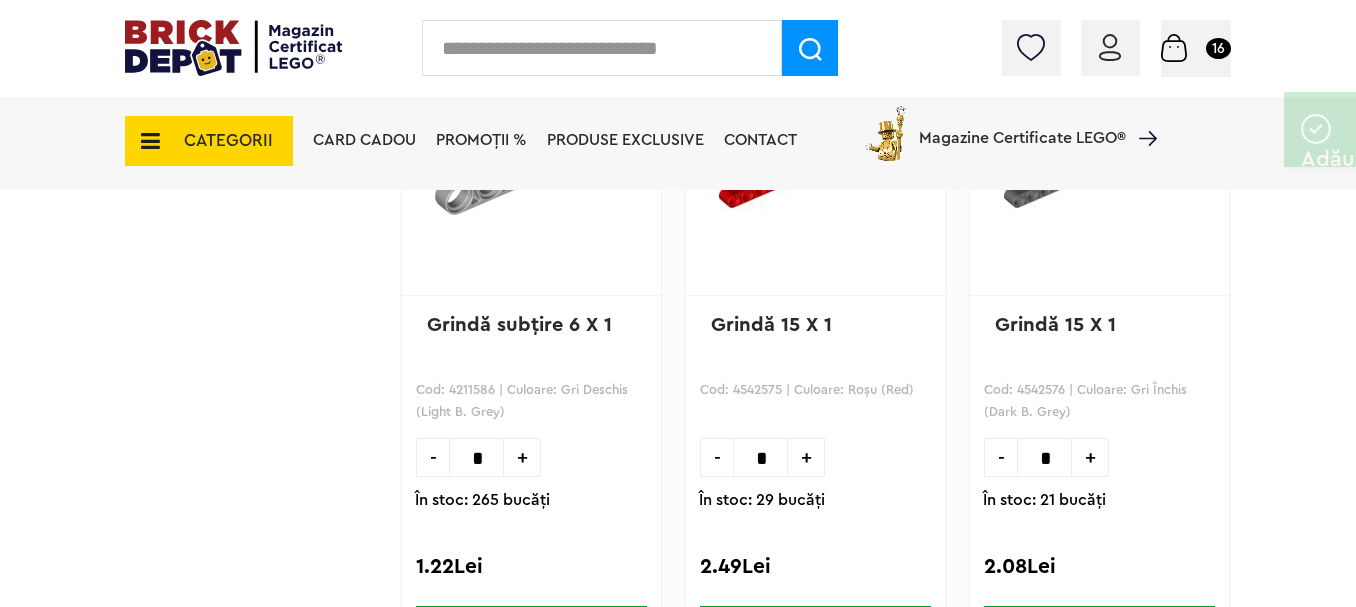 scroll, scrollTop: 2400, scrollLeft: 0, axis: vertical 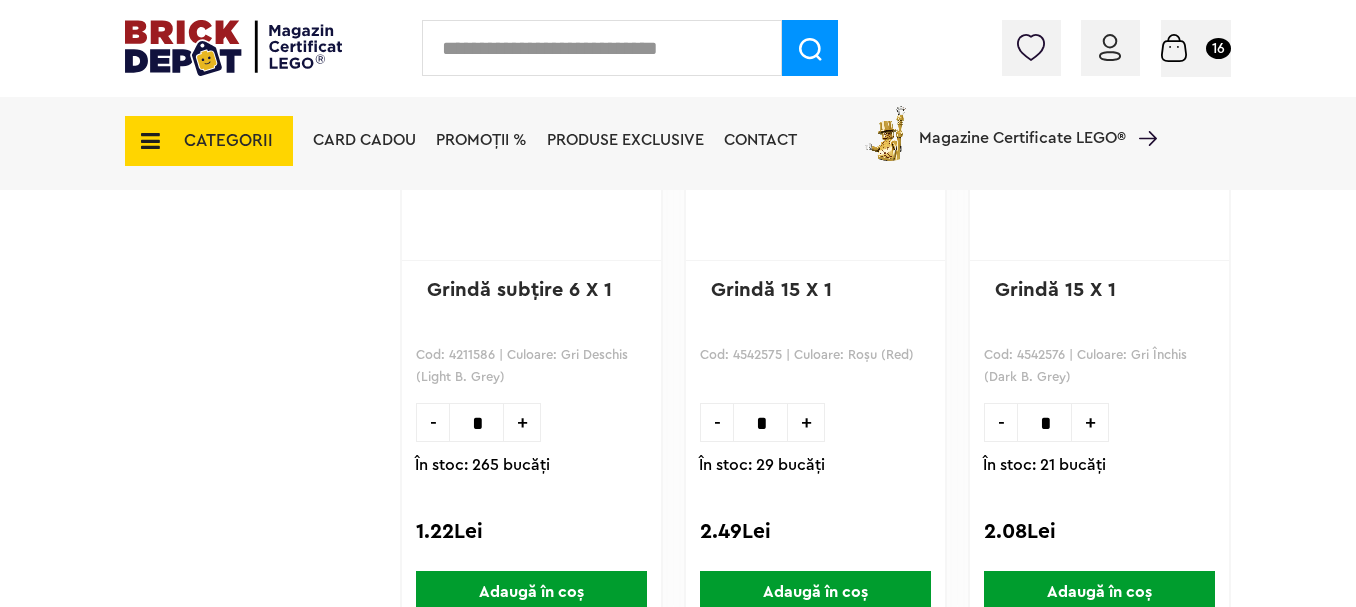 click on "+" at bounding box center (806, 422) 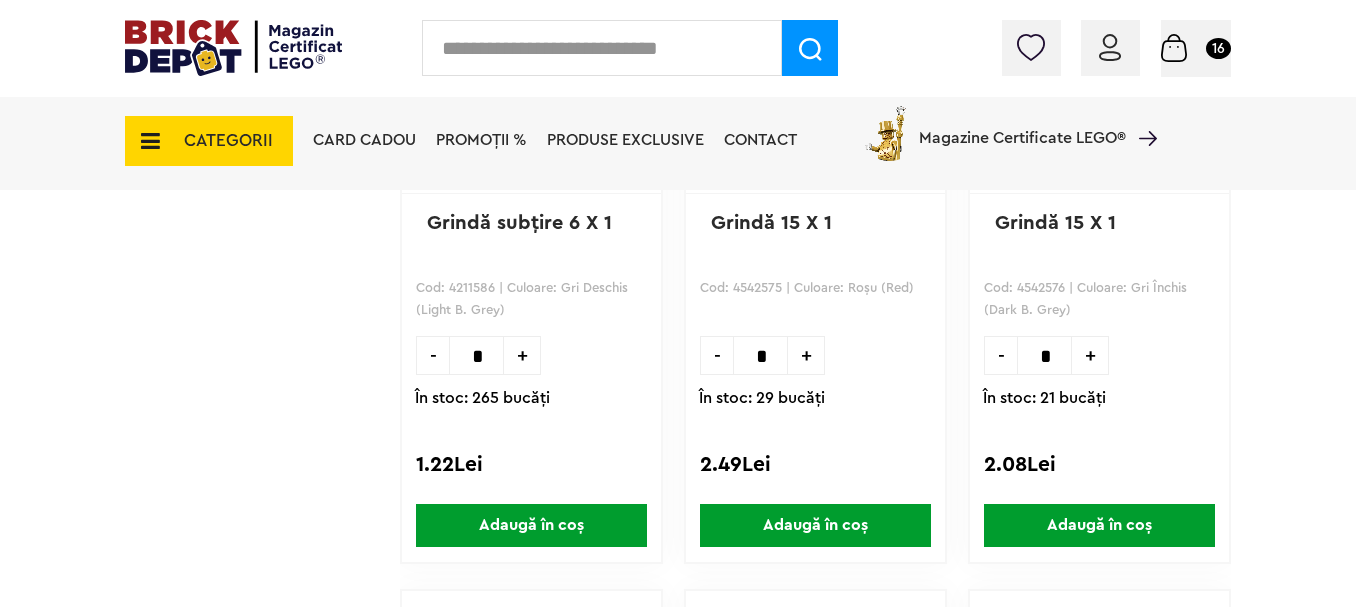 scroll, scrollTop: 2500, scrollLeft: 0, axis: vertical 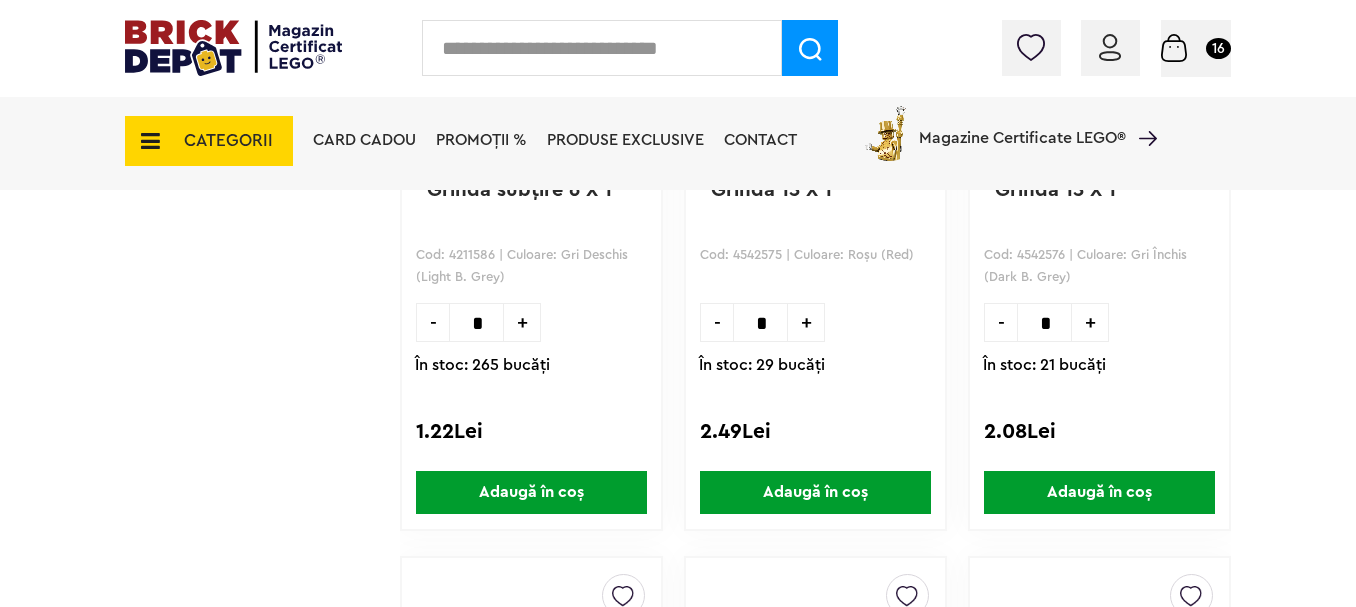 click on "Adaugă în coș" at bounding box center [815, 492] 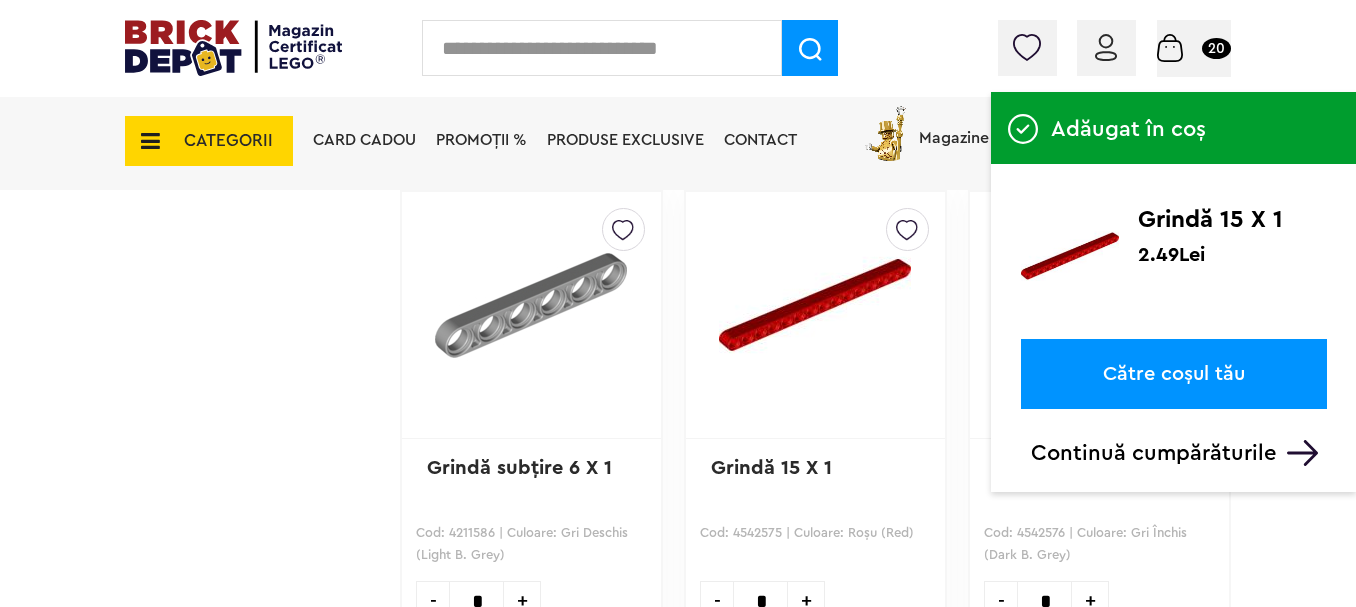 scroll, scrollTop: 2200, scrollLeft: 0, axis: vertical 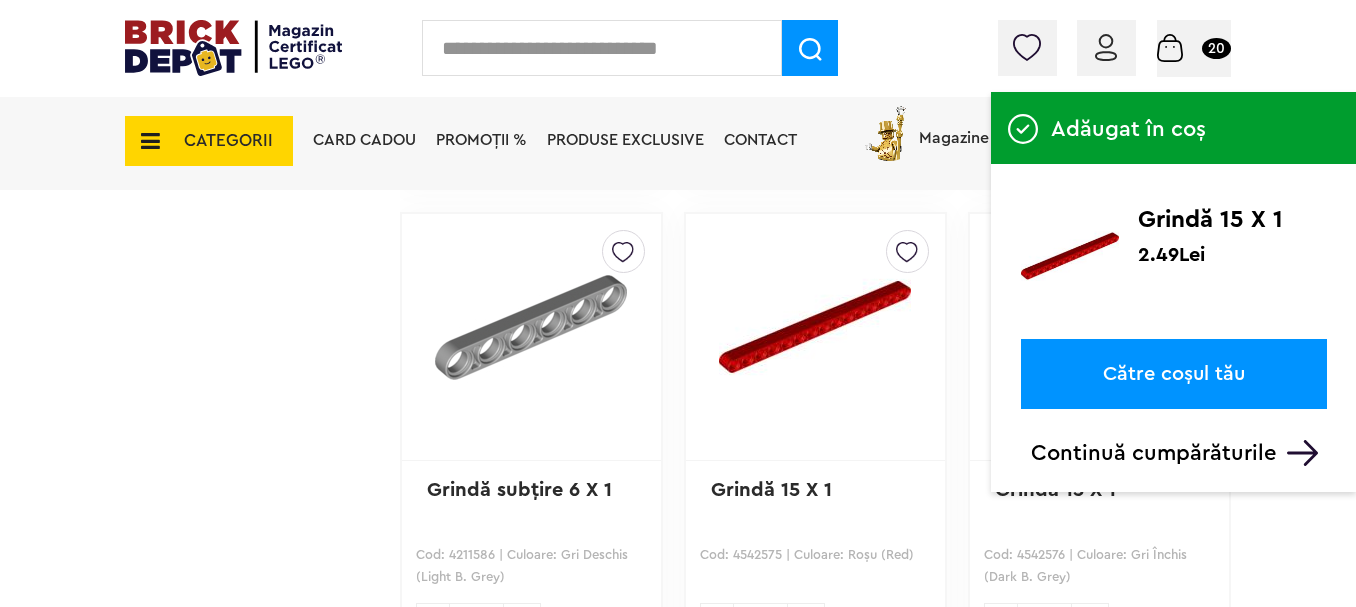 click on "20" at bounding box center [1216, 48] 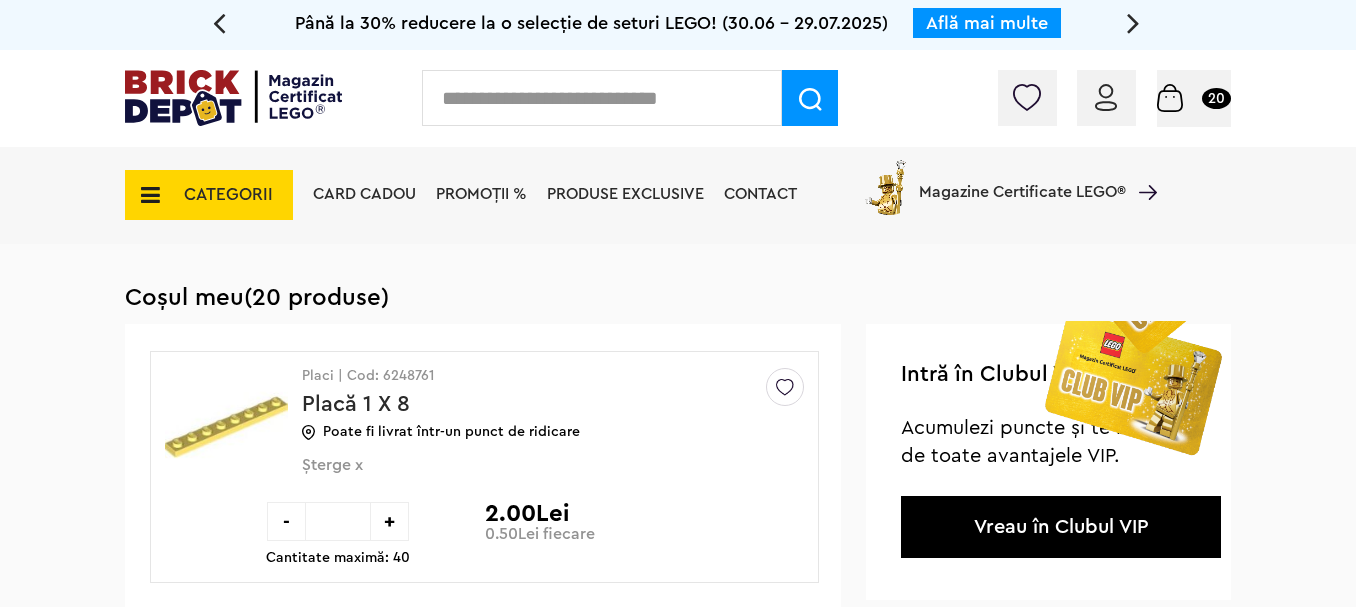 scroll, scrollTop: 0, scrollLeft: 0, axis: both 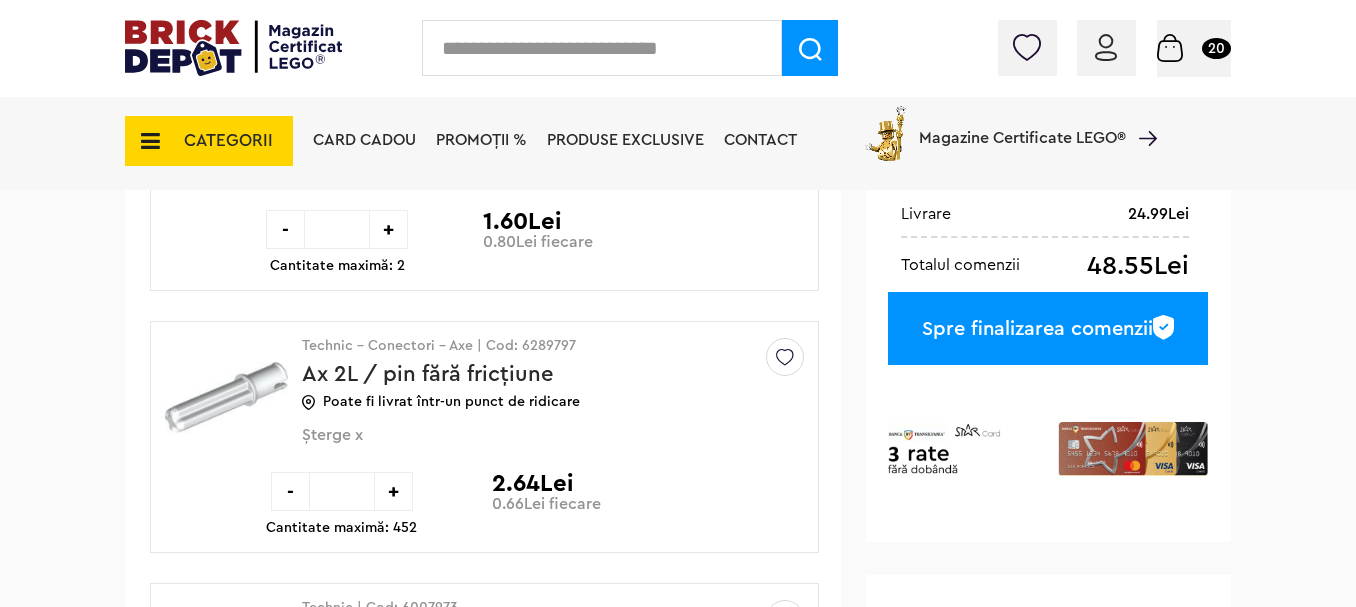 click on "Spre finalizarea comenzii" at bounding box center (1048, 328) 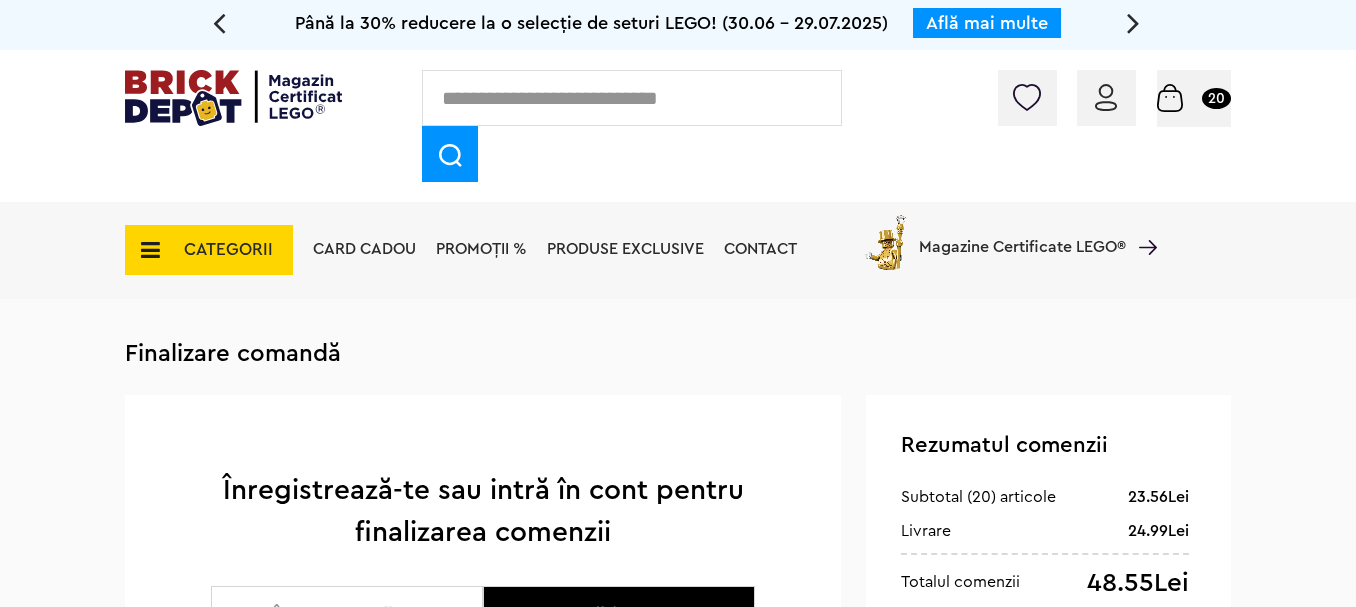 scroll, scrollTop: 0, scrollLeft: 0, axis: both 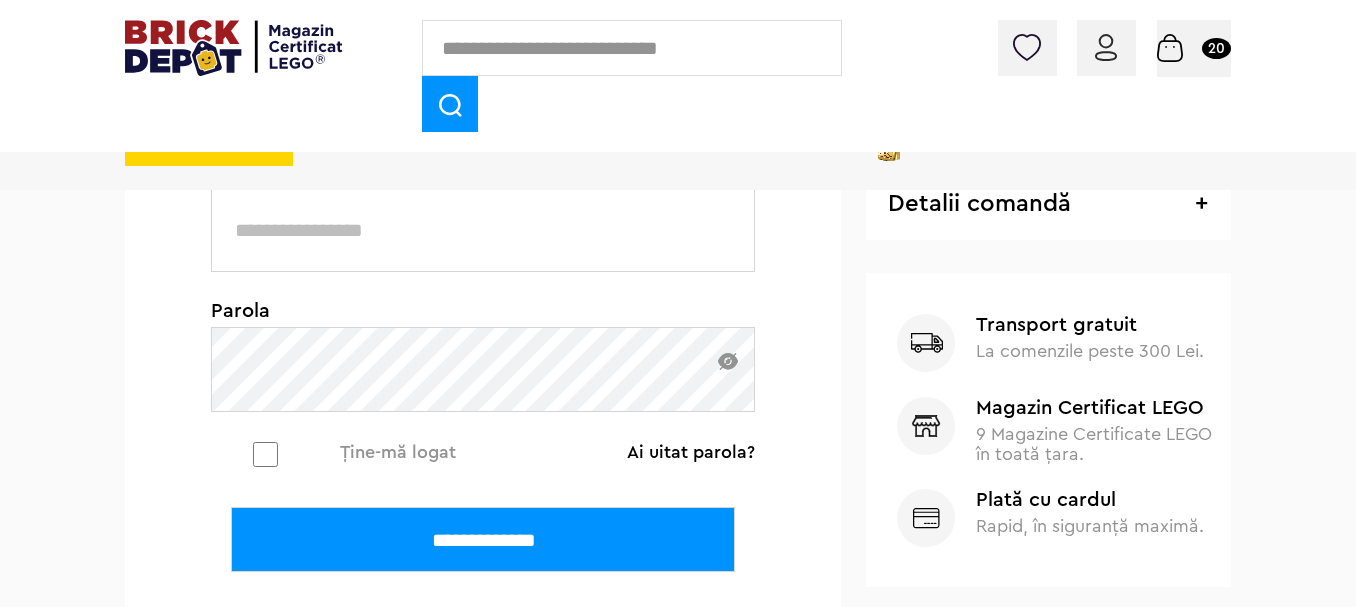 type on "**********" 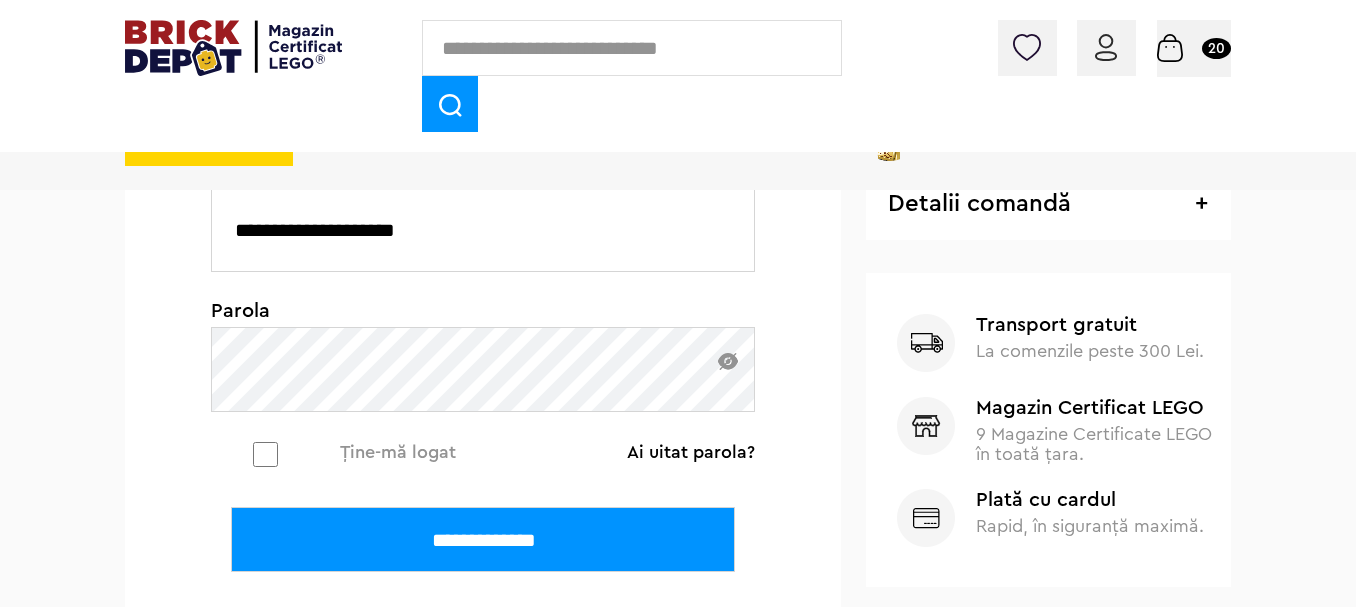 click on "**********" at bounding box center [483, 289] 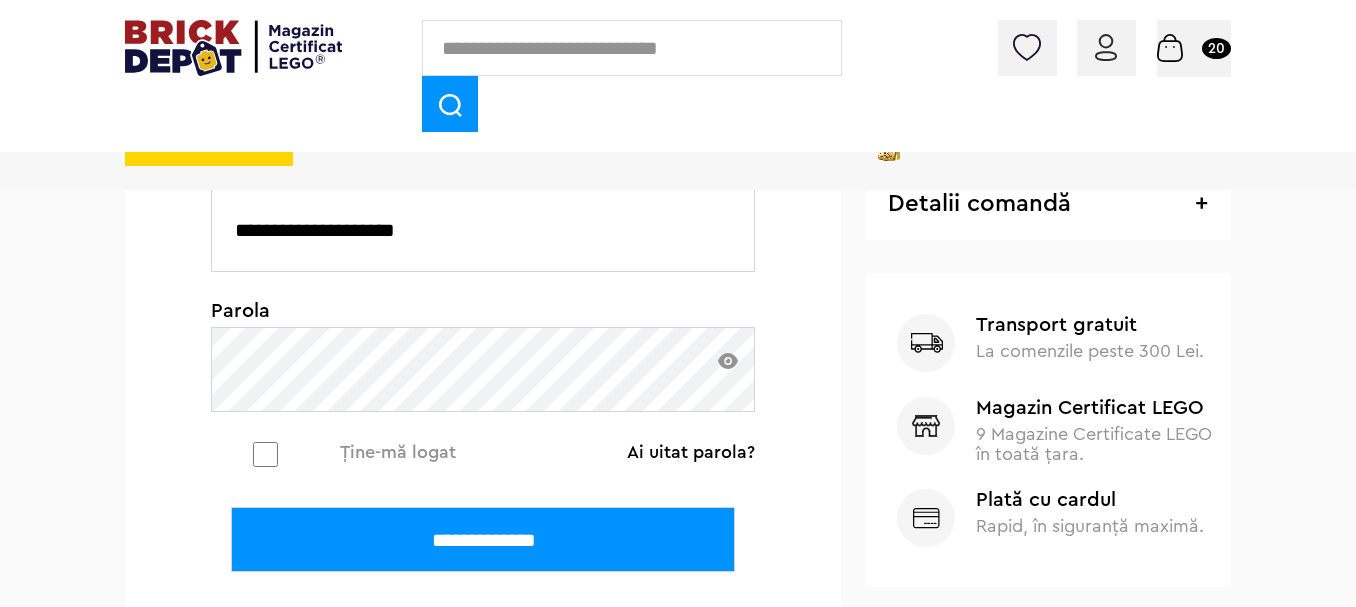 click on "**********" at bounding box center [483, 539] 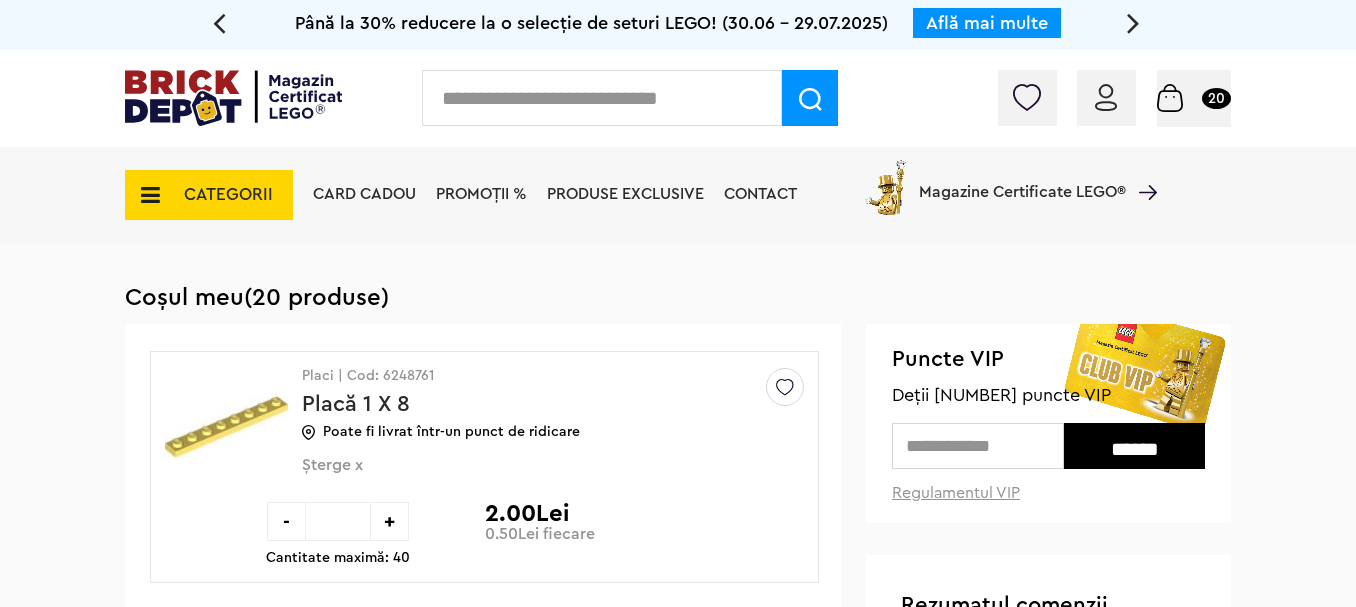 scroll, scrollTop: 0, scrollLeft: 0, axis: both 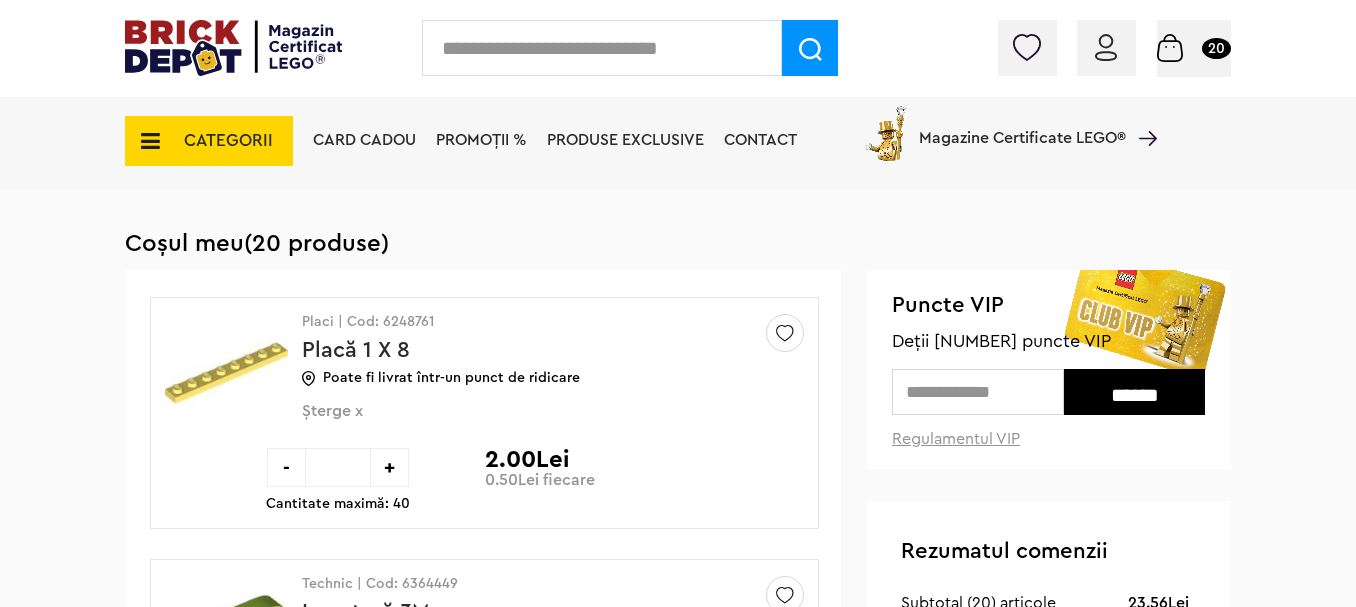 click at bounding box center [978, 392] 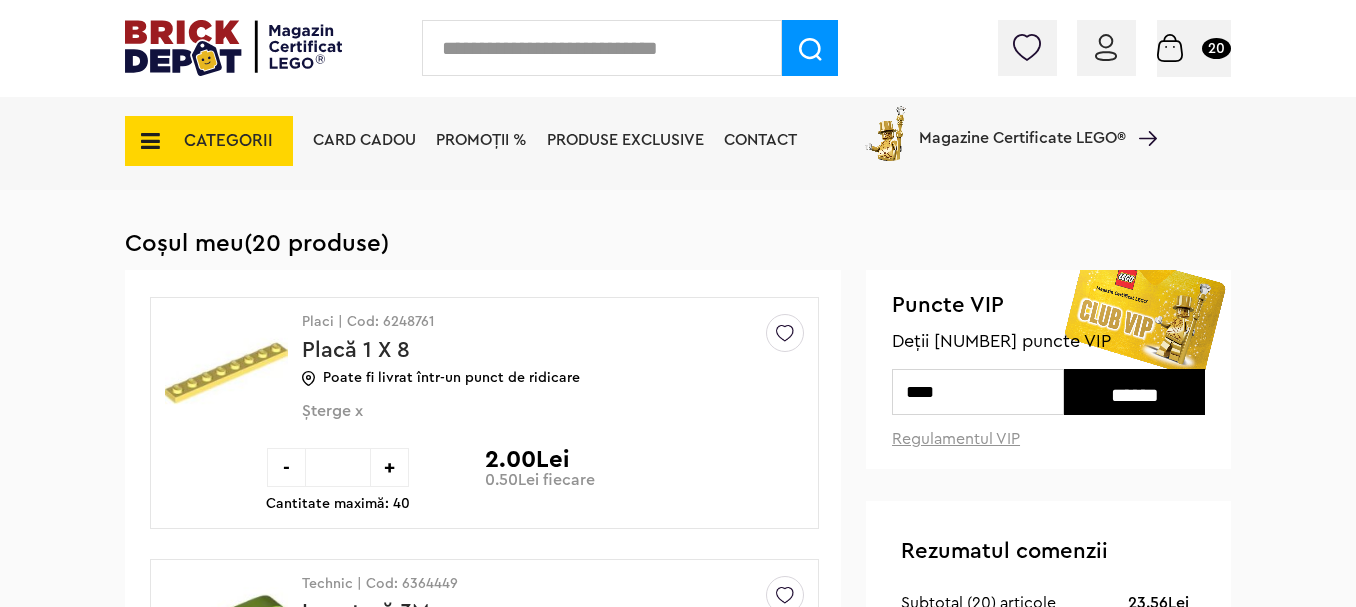 type on "****" 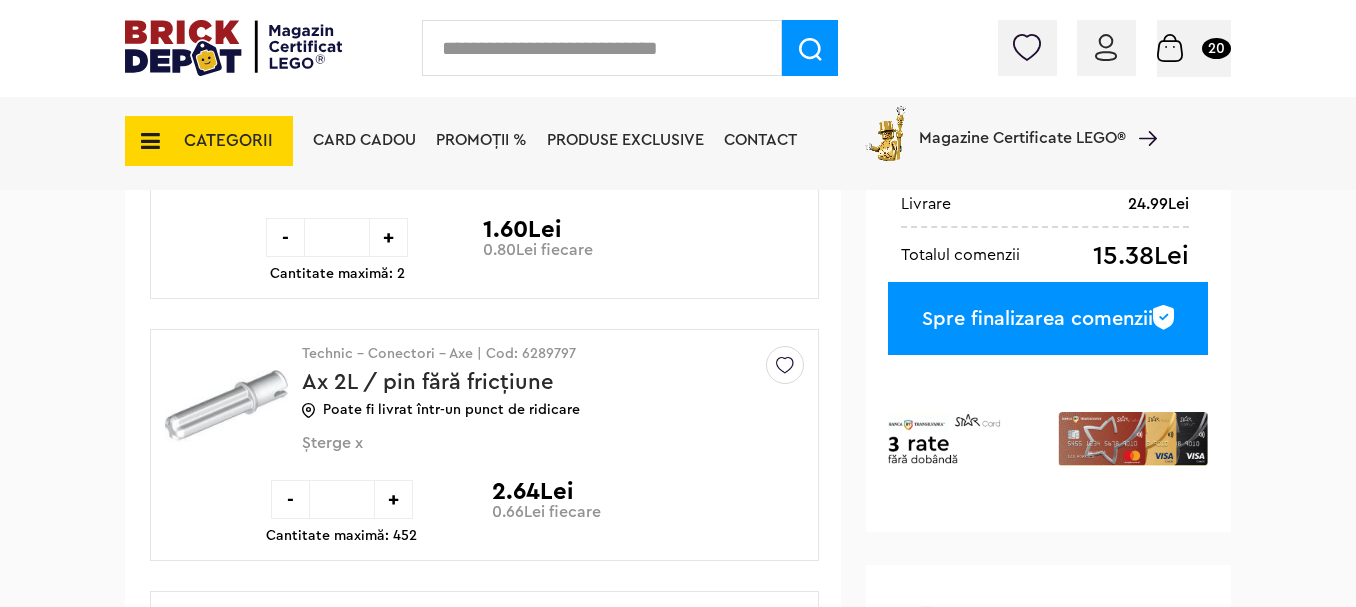 scroll, scrollTop: 600, scrollLeft: 0, axis: vertical 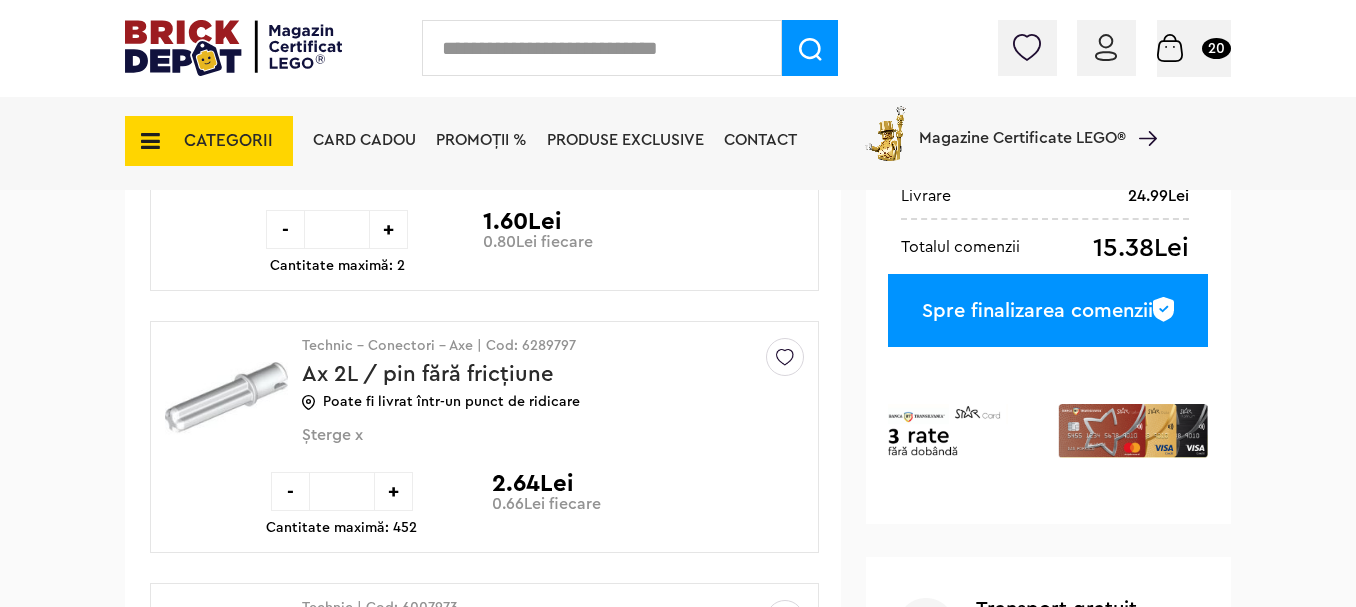 click on "Spre finalizarea comenzii" at bounding box center [1048, 310] 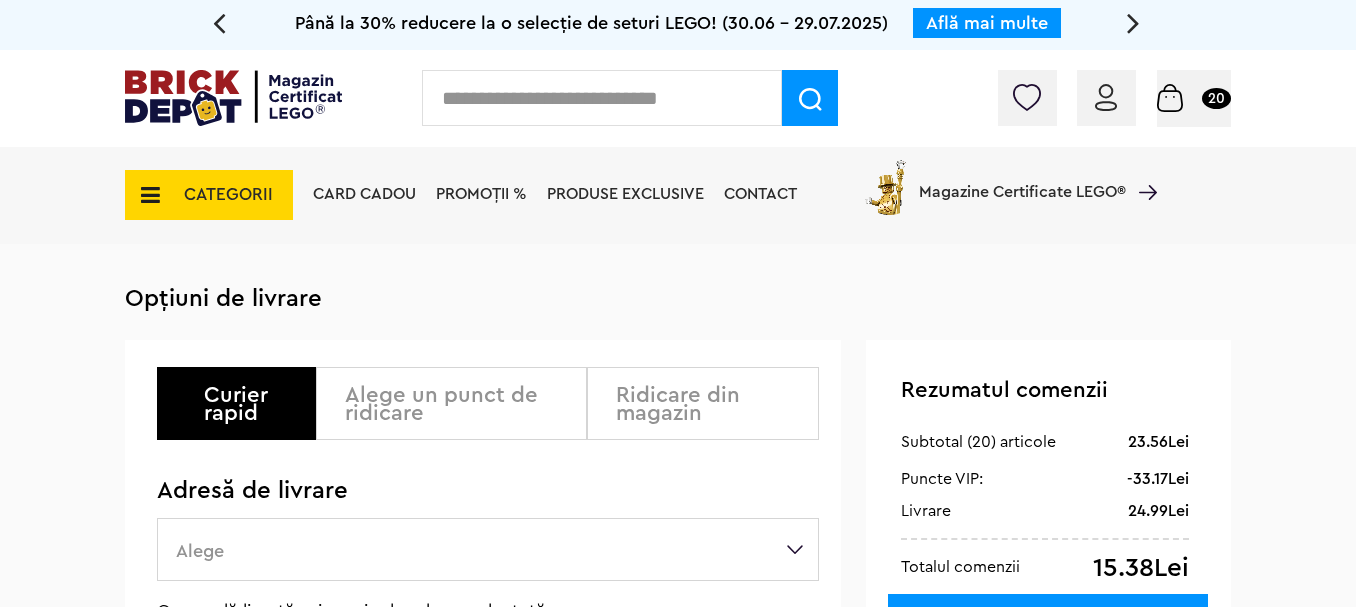 scroll, scrollTop: 0, scrollLeft: 0, axis: both 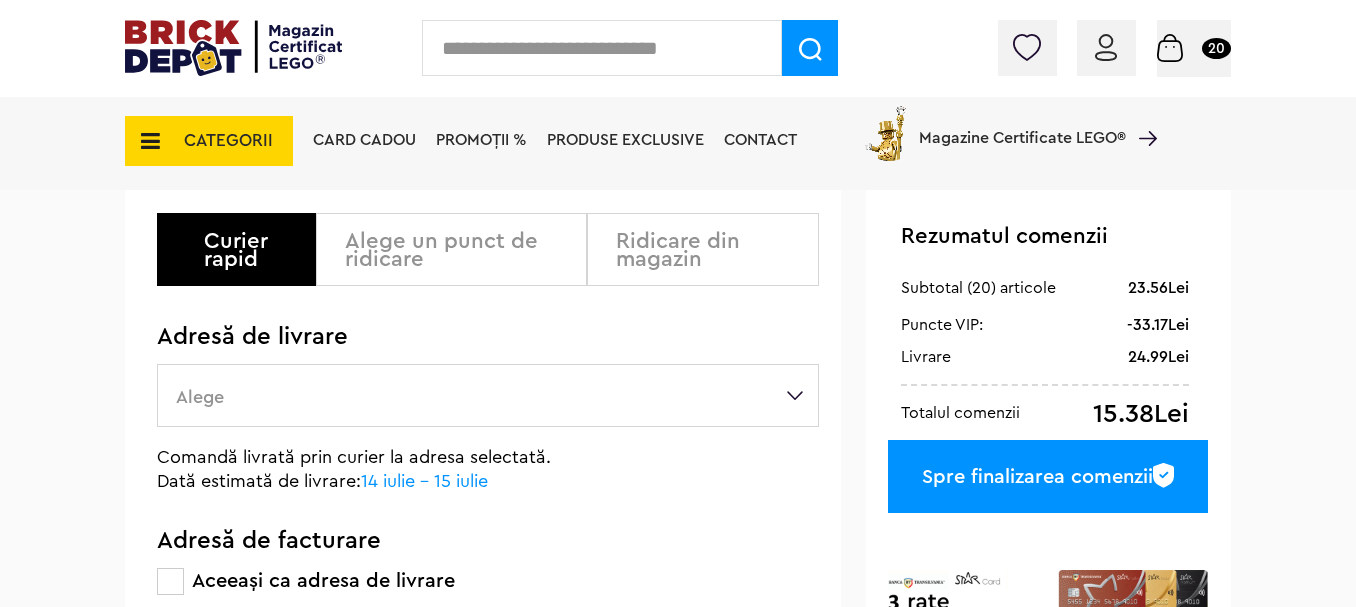 click on "Alege" at bounding box center [488, 395] 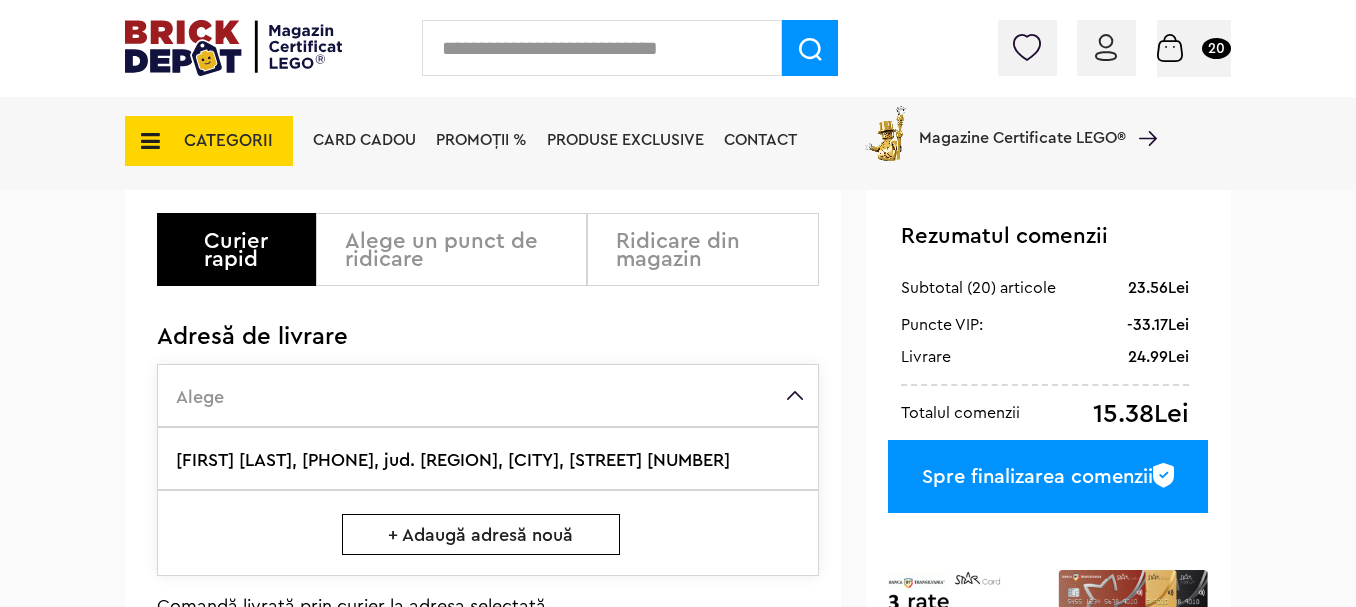 click on "+ Adaugă adresă nouă" at bounding box center (481, 534) 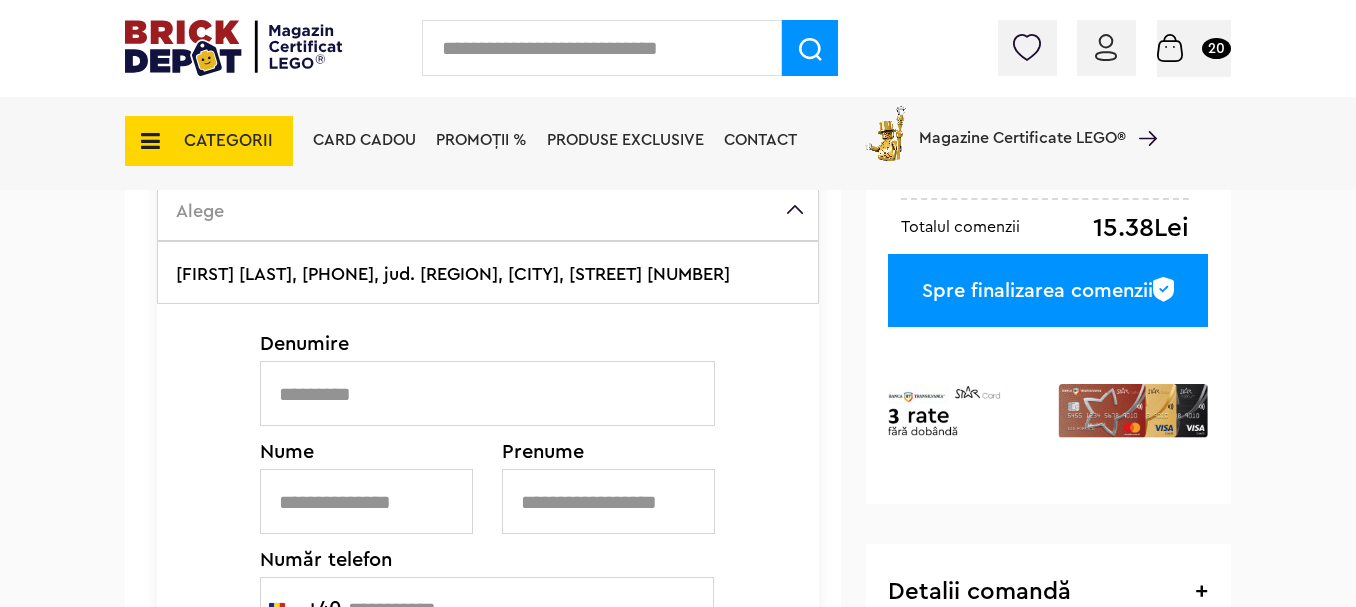 scroll, scrollTop: 400, scrollLeft: 0, axis: vertical 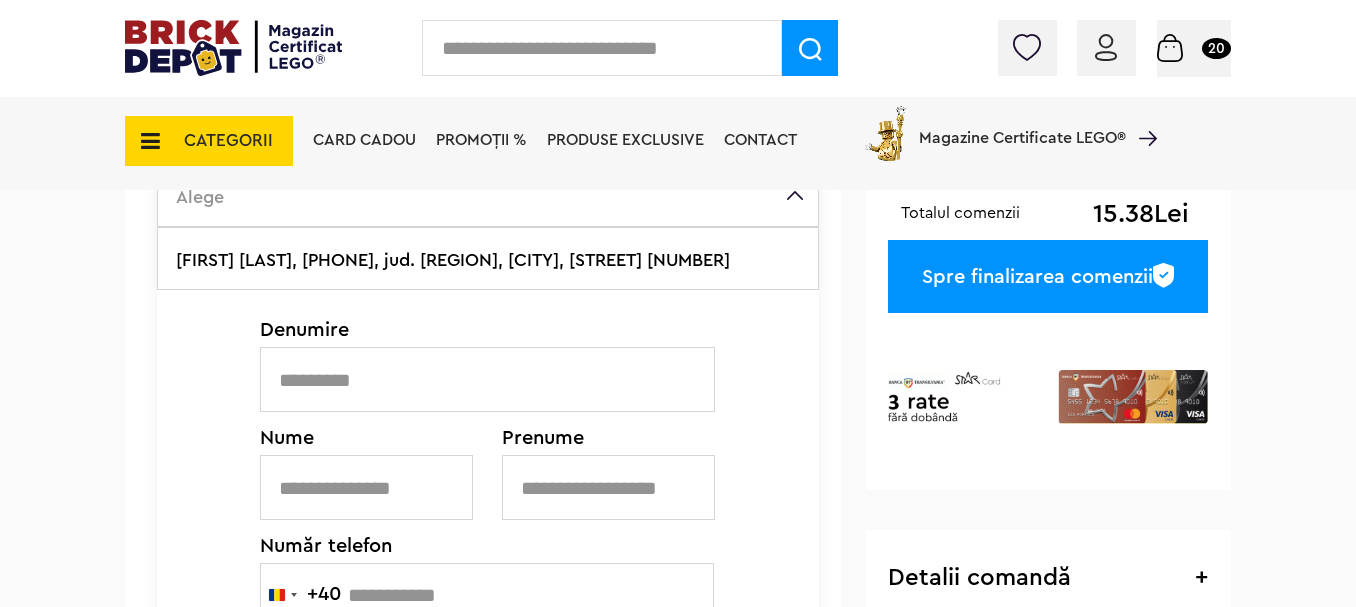 click at bounding box center (487, 379) 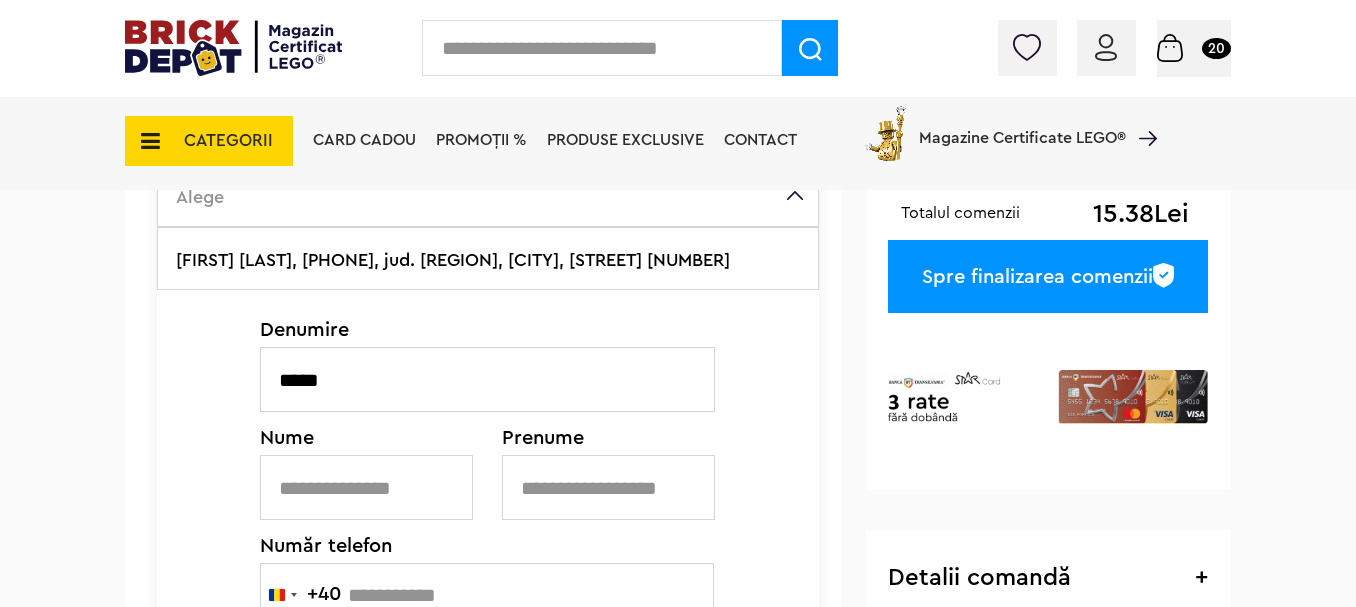 type on "*****" 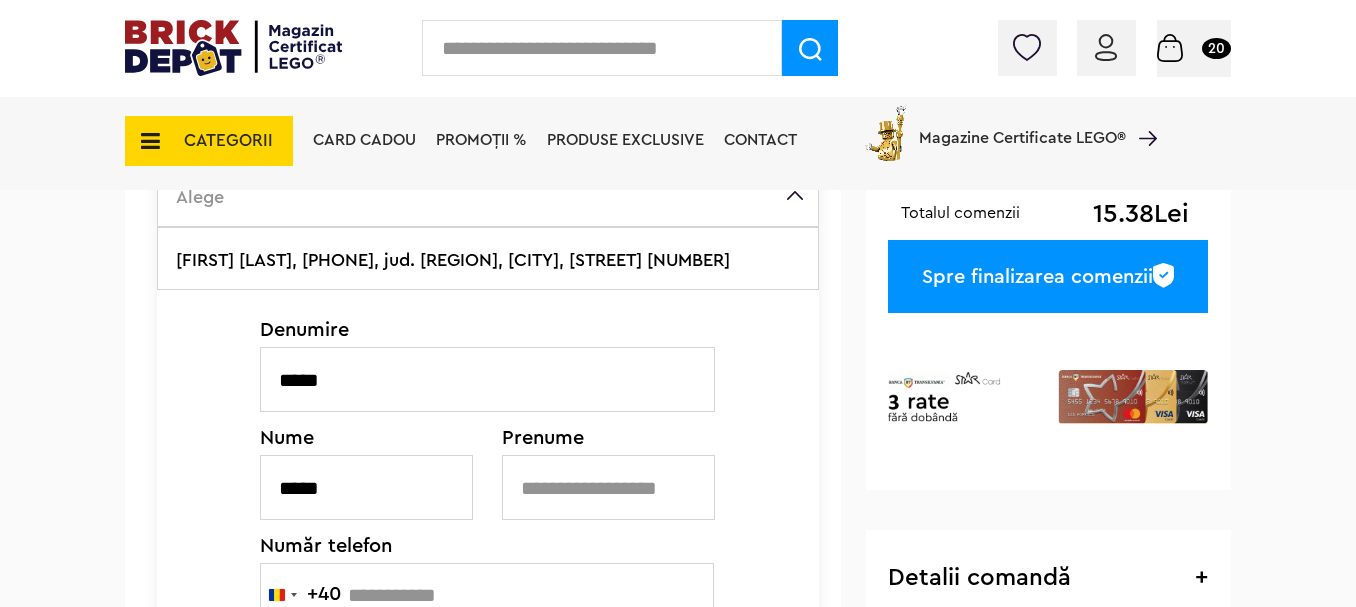 type on "*****" 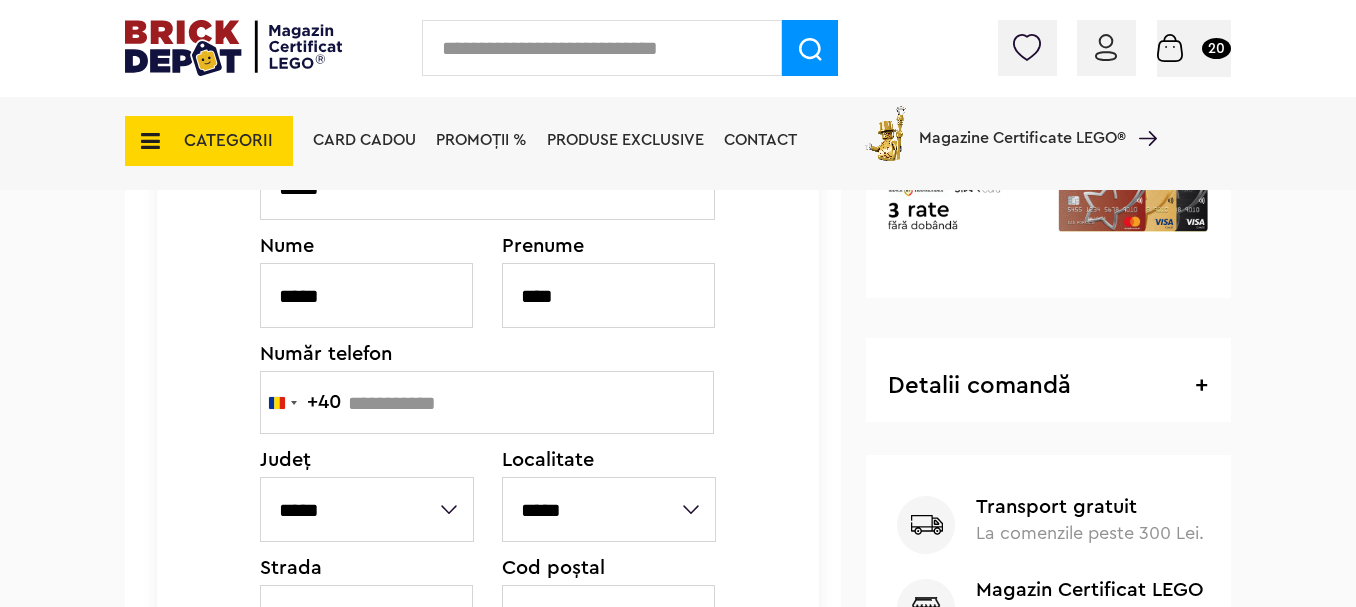 scroll, scrollTop: 600, scrollLeft: 0, axis: vertical 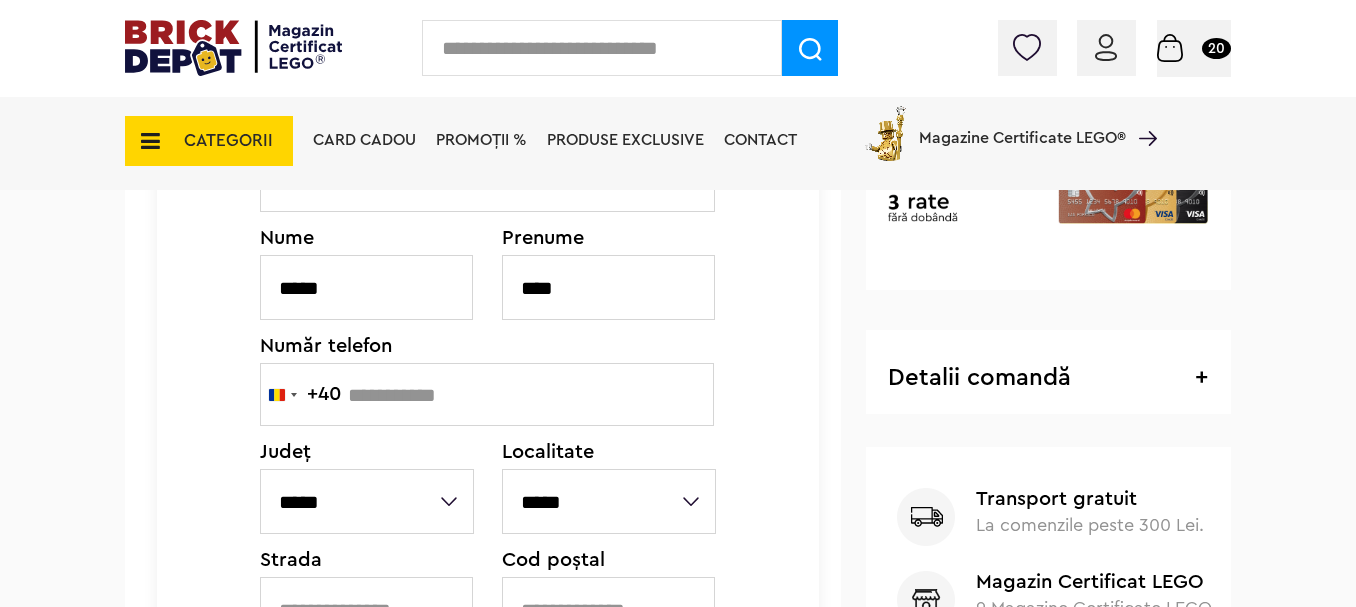 type on "****" 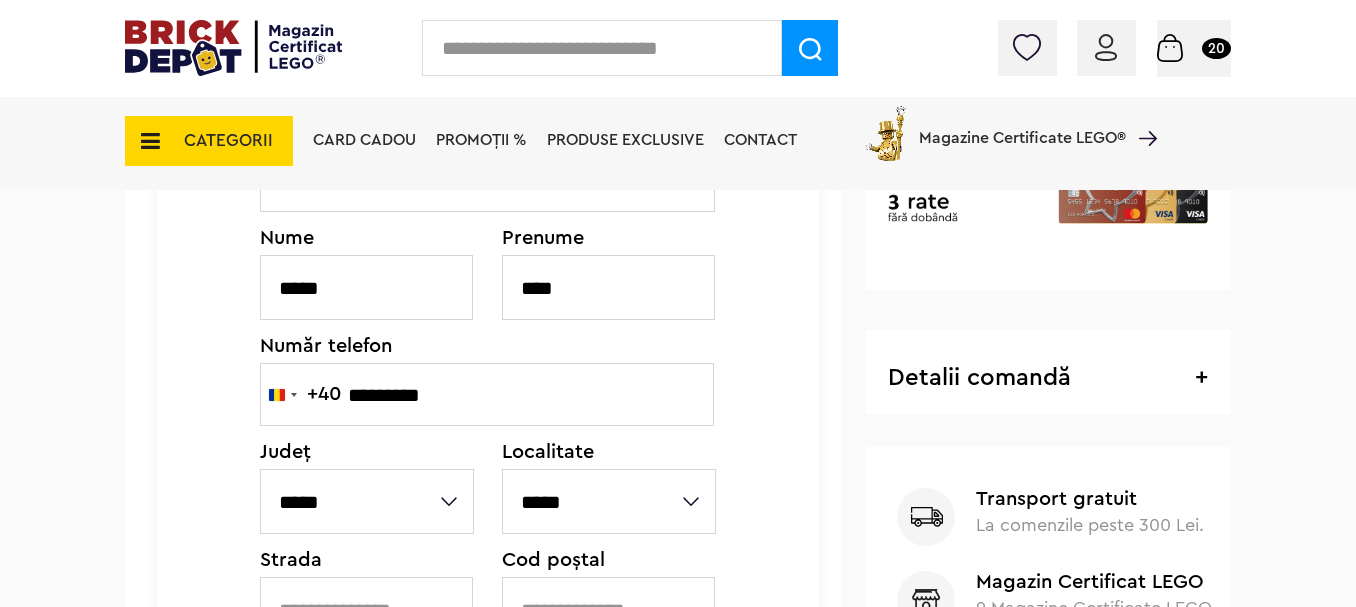 type on "**********" 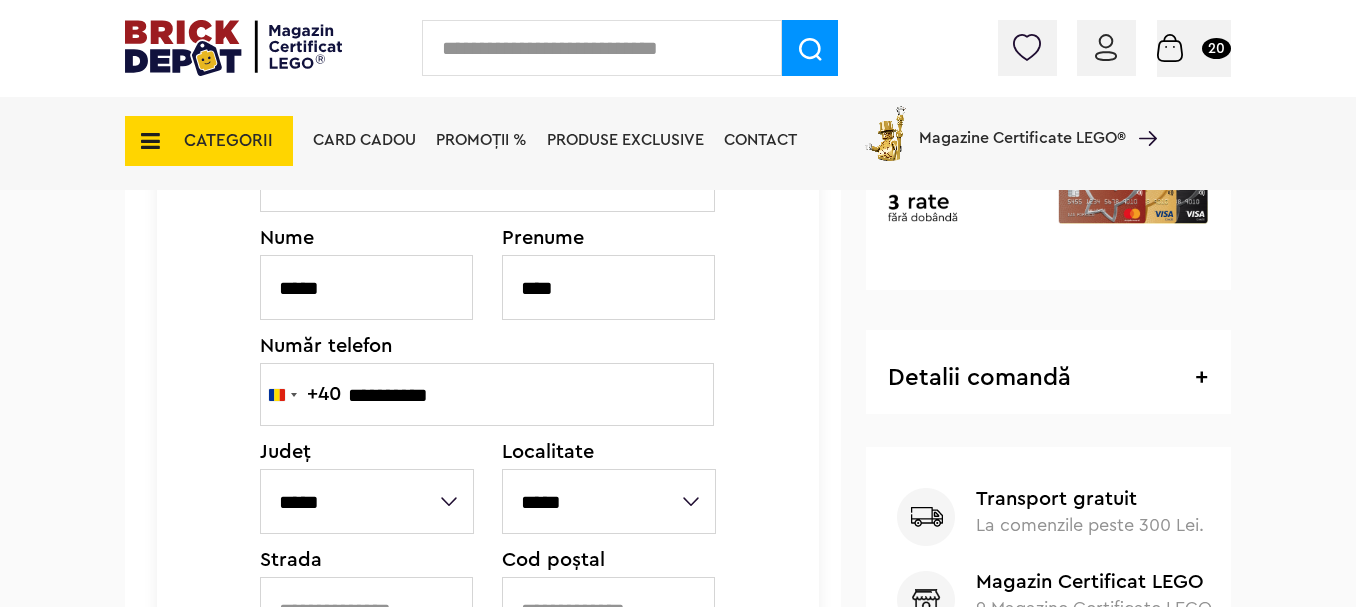 type on "******" 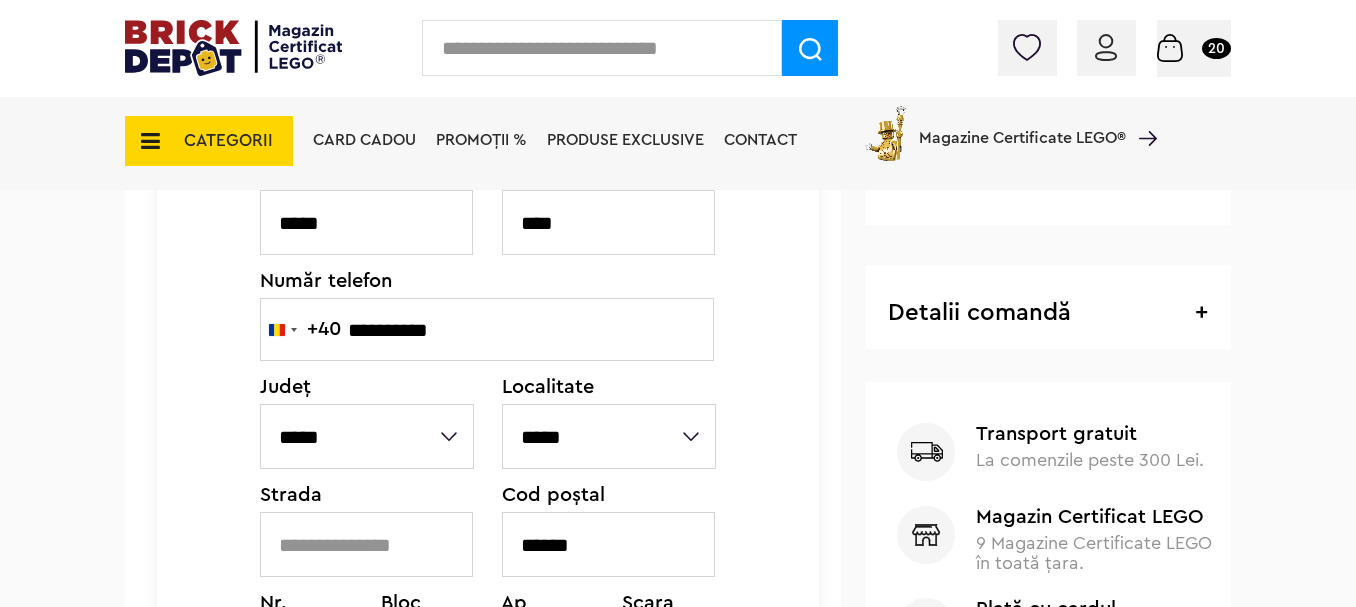 scroll, scrollTop: 700, scrollLeft: 0, axis: vertical 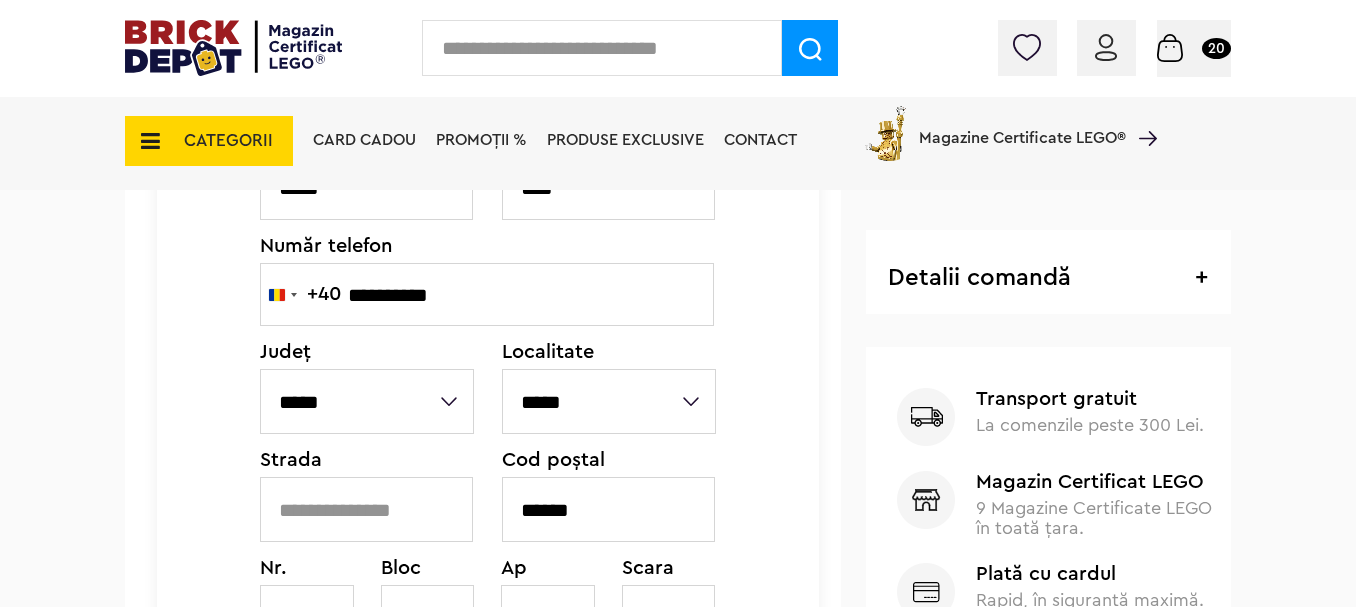 click on "**********" at bounding box center [367, 401] 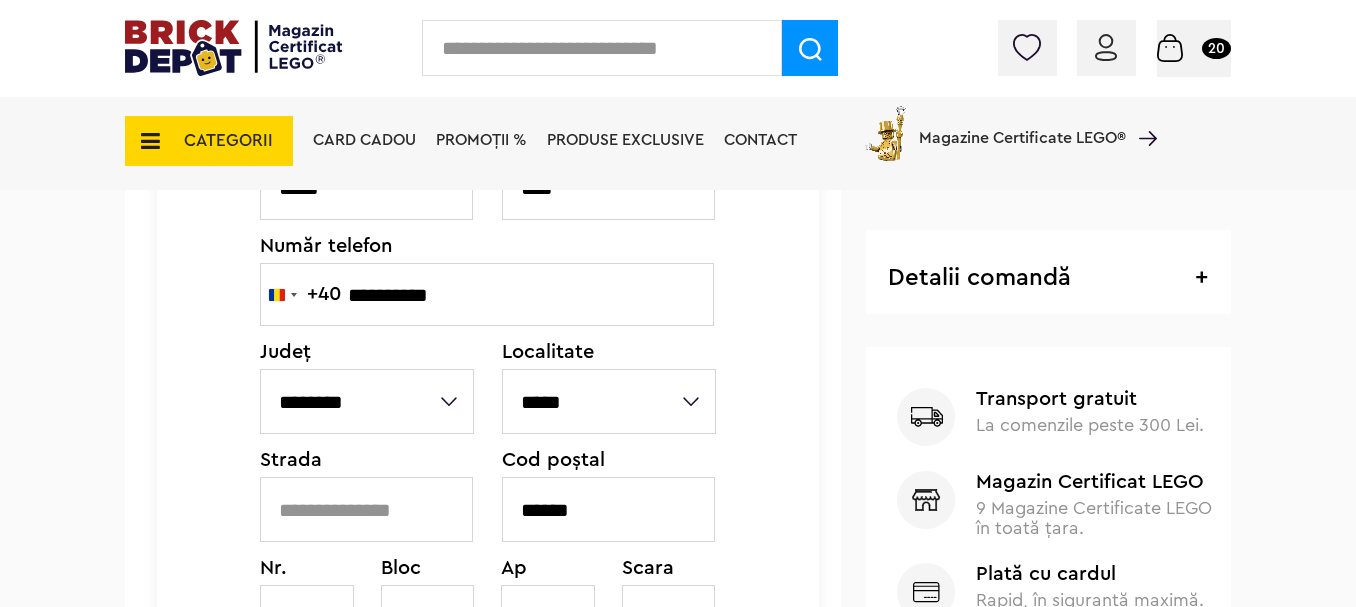 click on "**********" at bounding box center (367, 401) 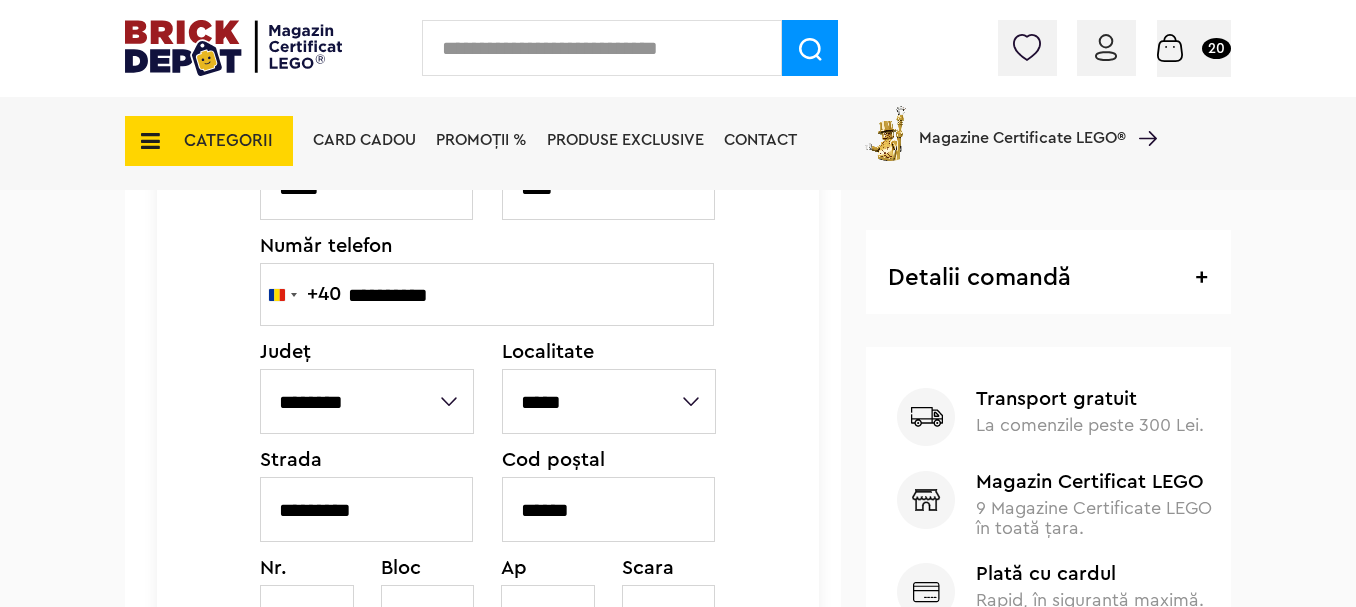 type on "*********" 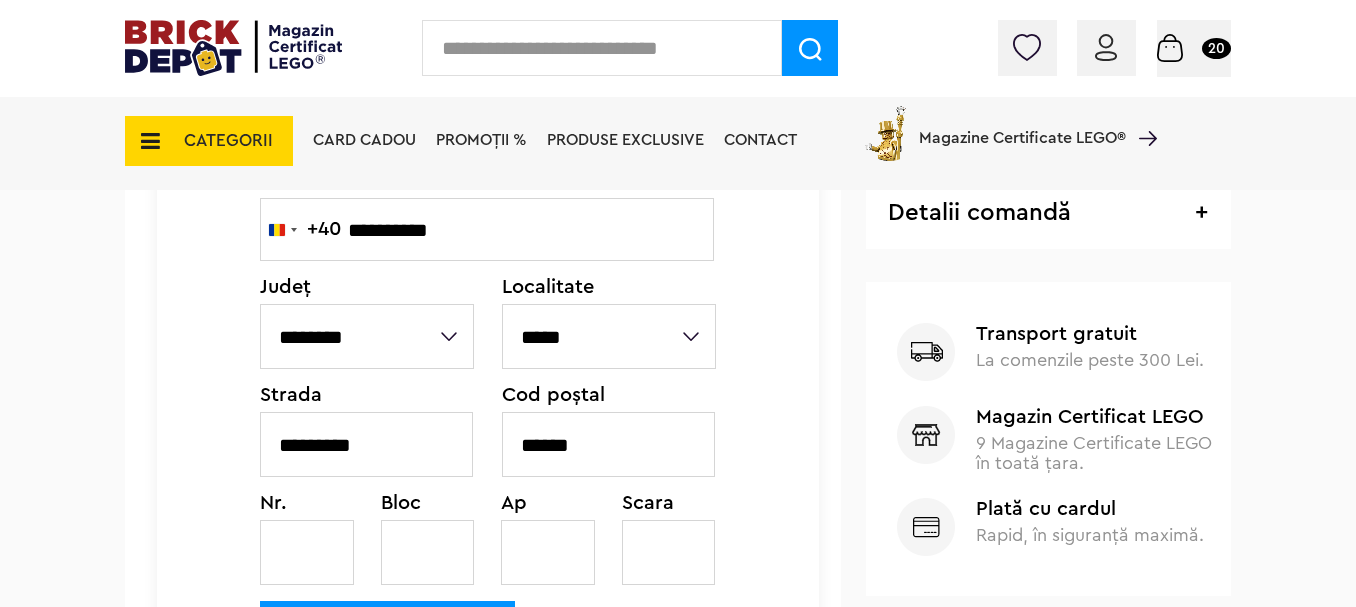 scroll, scrollTop: 800, scrollLeft: 0, axis: vertical 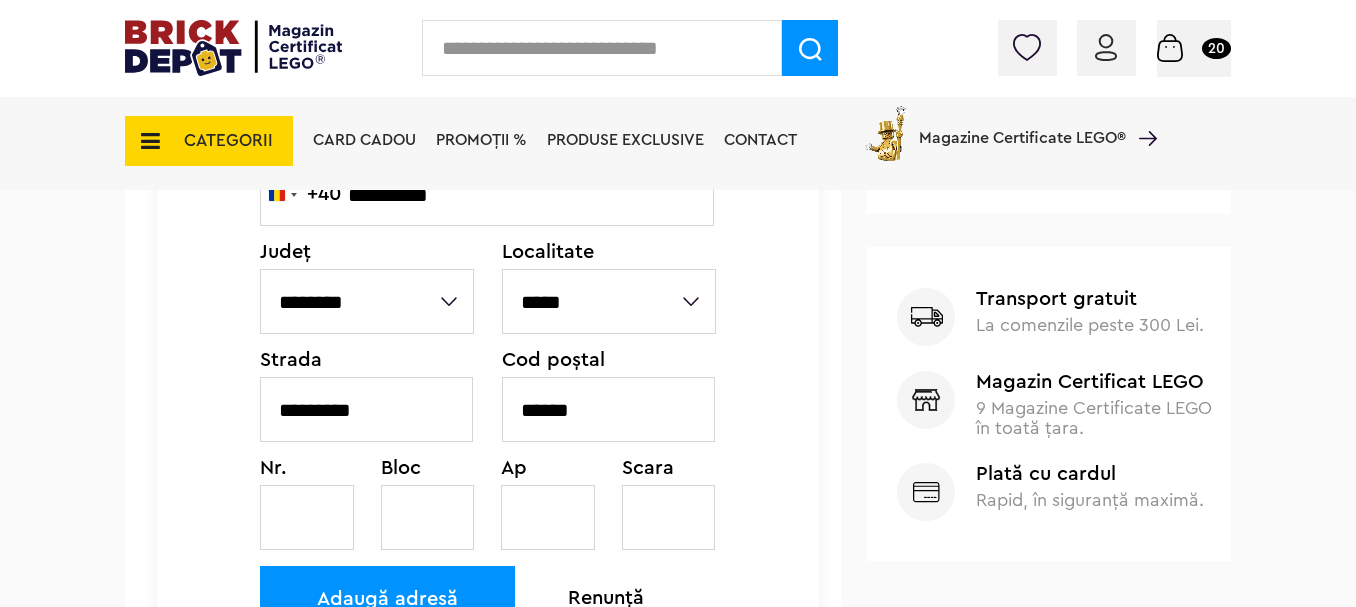 click at bounding box center (307, 517) 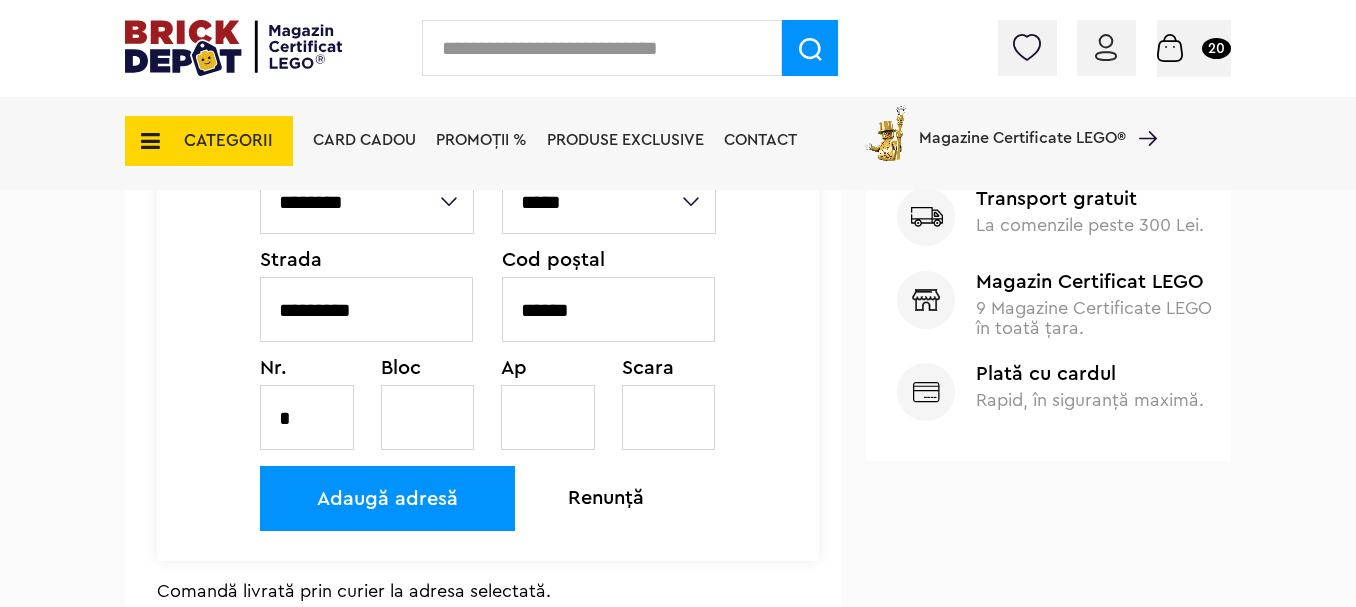 scroll, scrollTop: 1000, scrollLeft: 0, axis: vertical 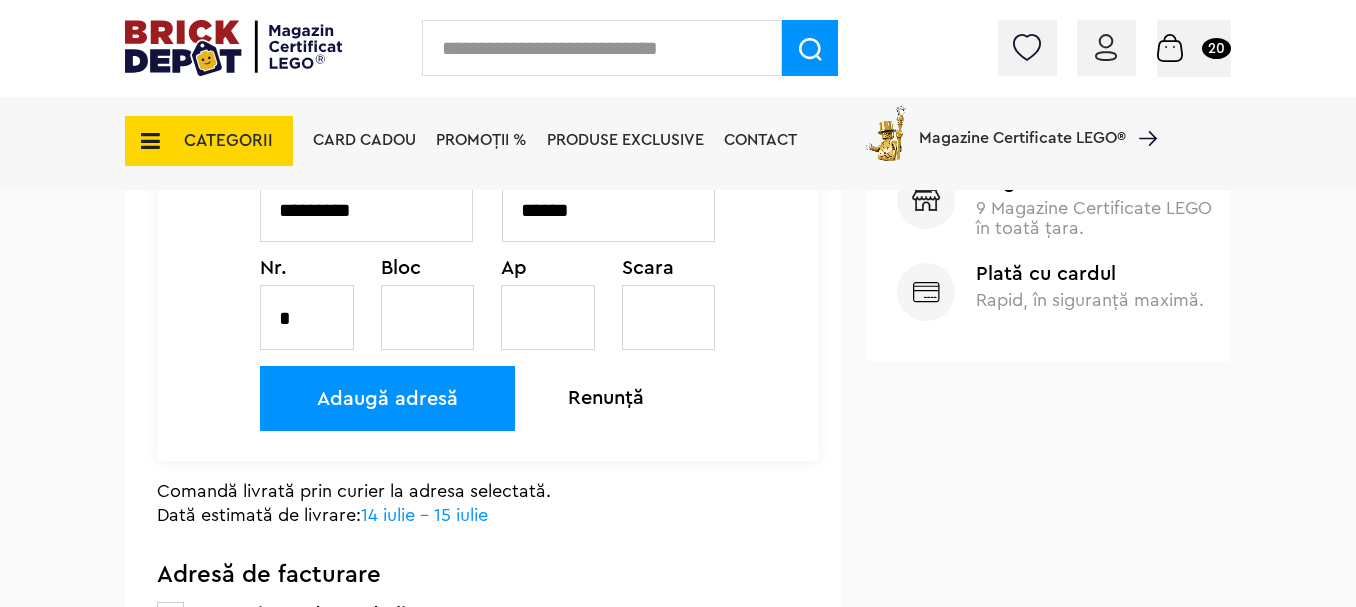 type on "*" 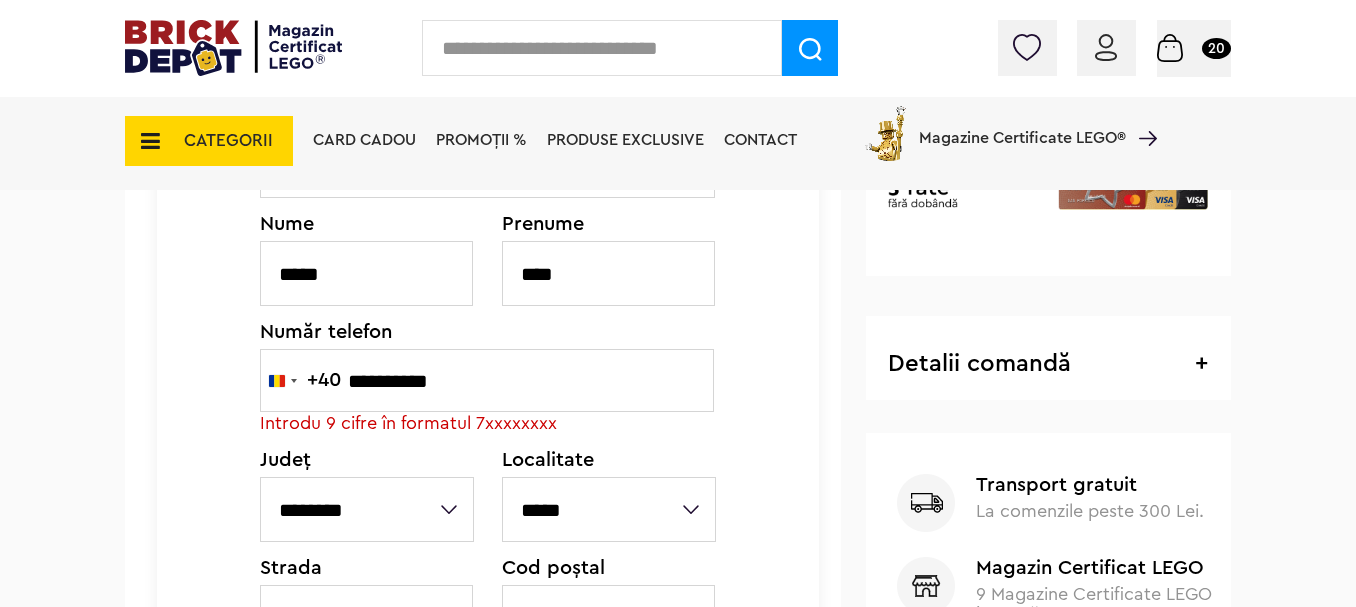 scroll, scrollTop: 564, scrollLeft: 0, axis: vertical 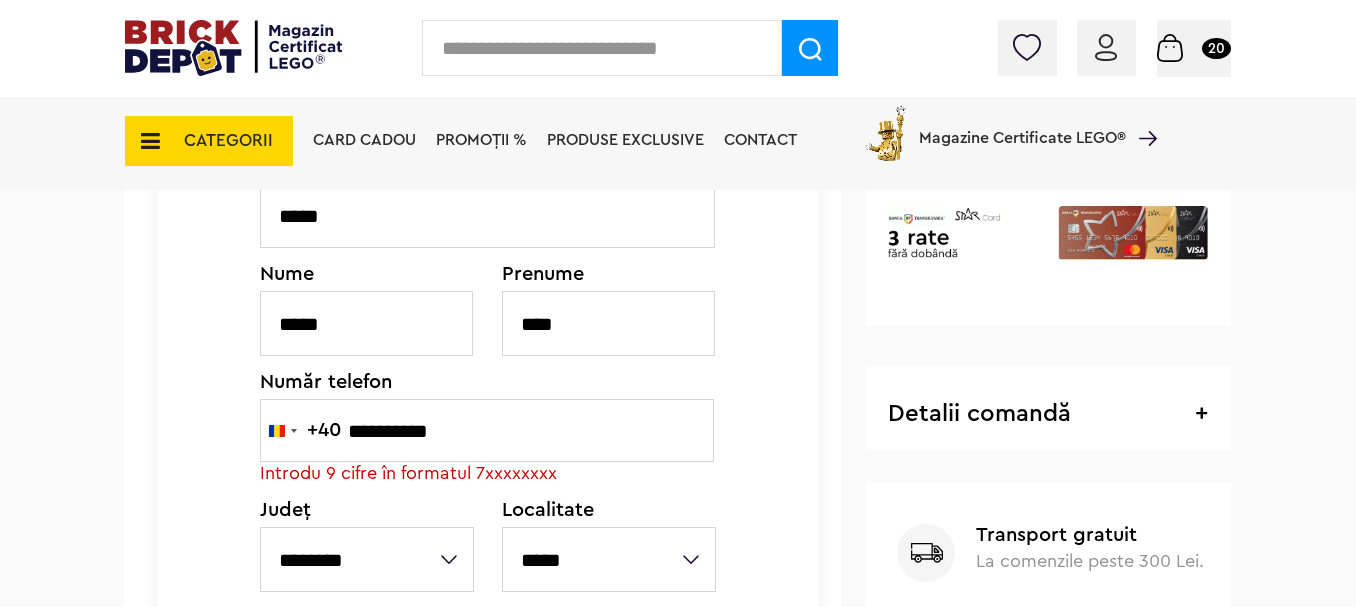 click on "**********" at bounding box center (487, 430) 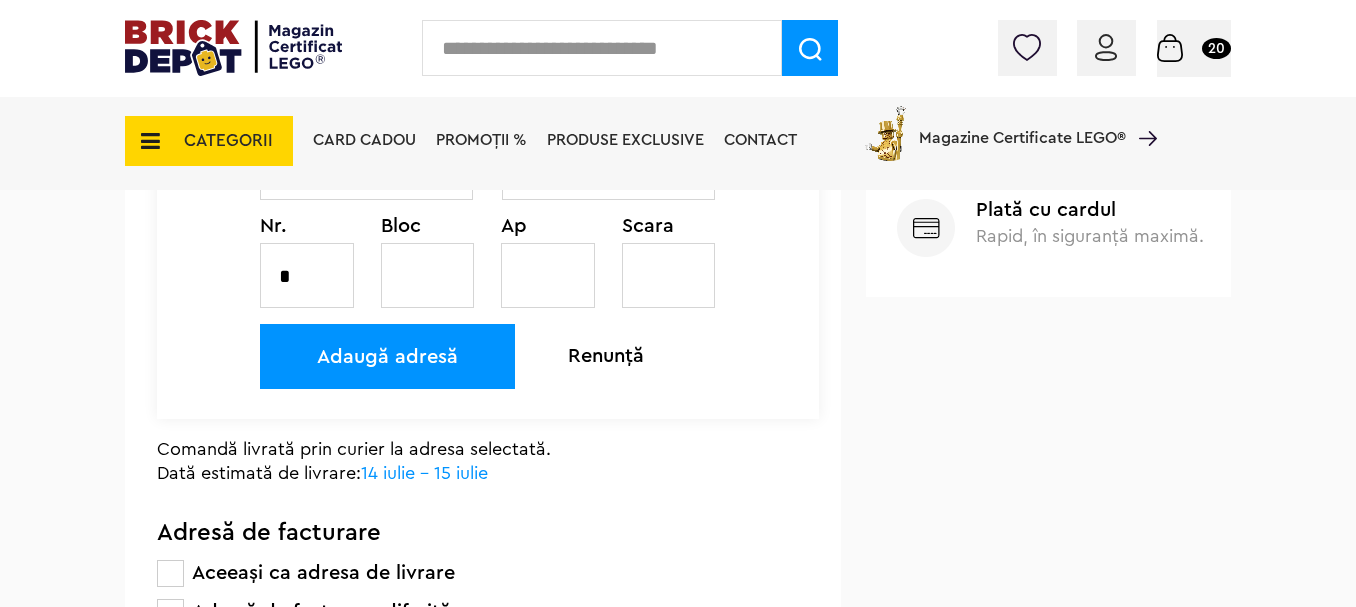 type on "*********" 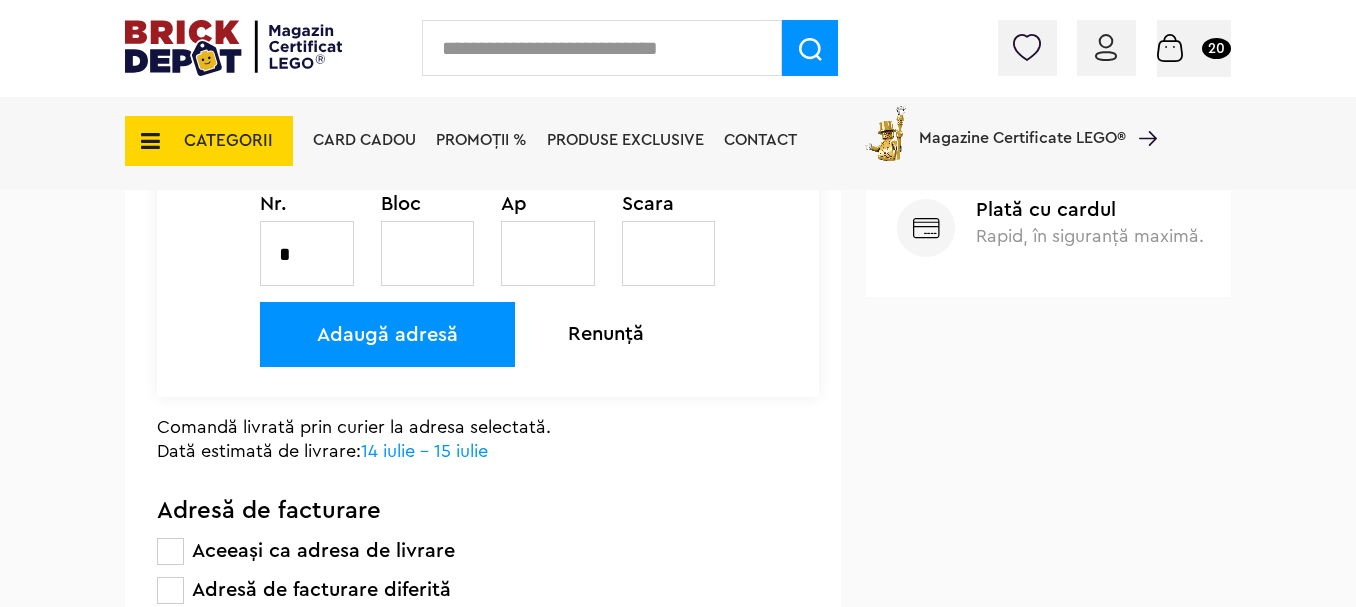 scroll, scrollTop: 264, scrollLeft: 0, axis: vertical 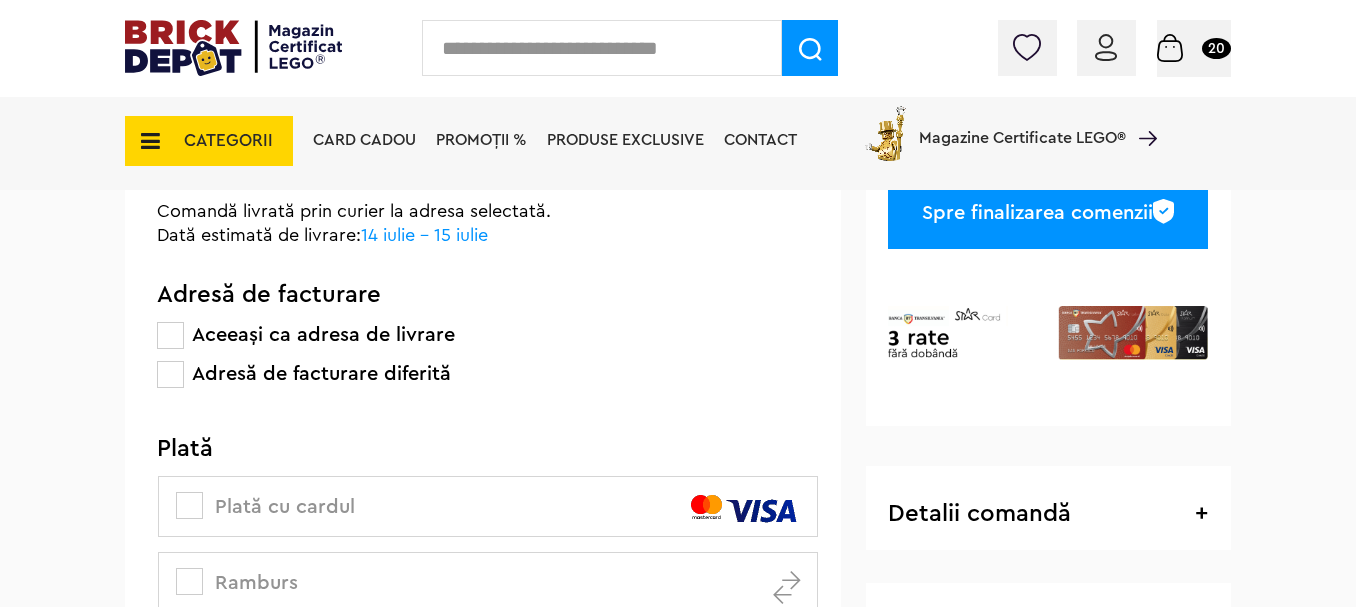 drag, startPoint x: 184, startPoint y: 442, endPoint x: 258, endPoint y: 423, distance: 76.40026 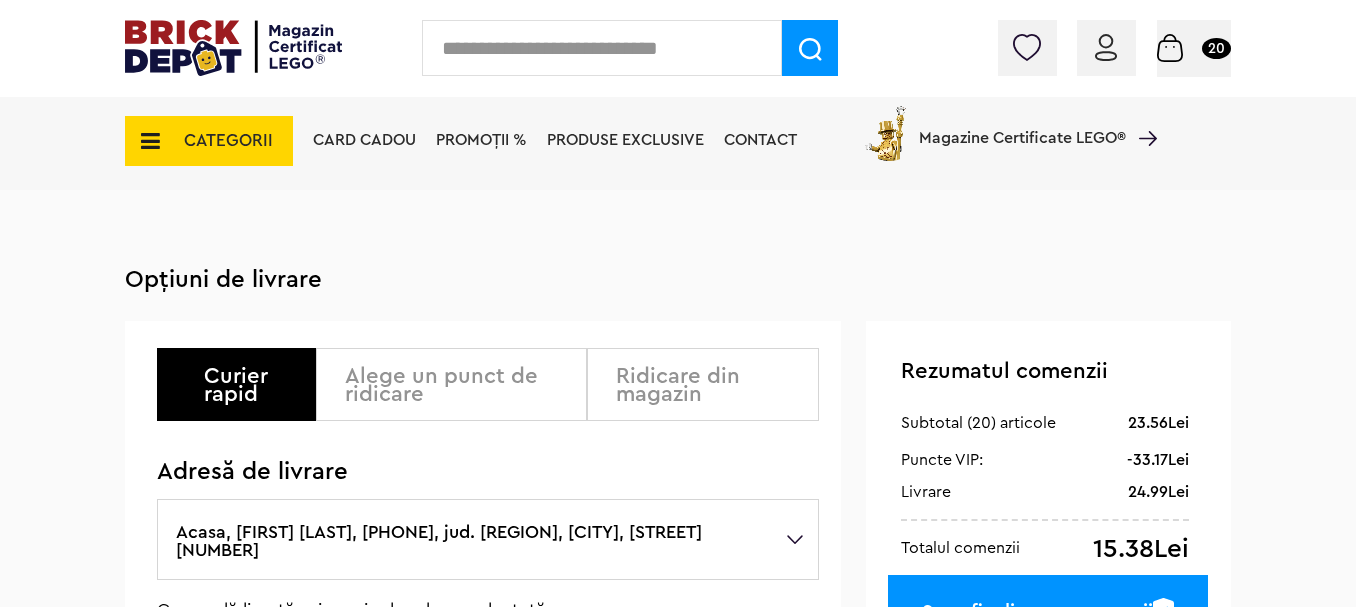scroll, scrollTop: 100, scrollLeft: 0, axis: vertical 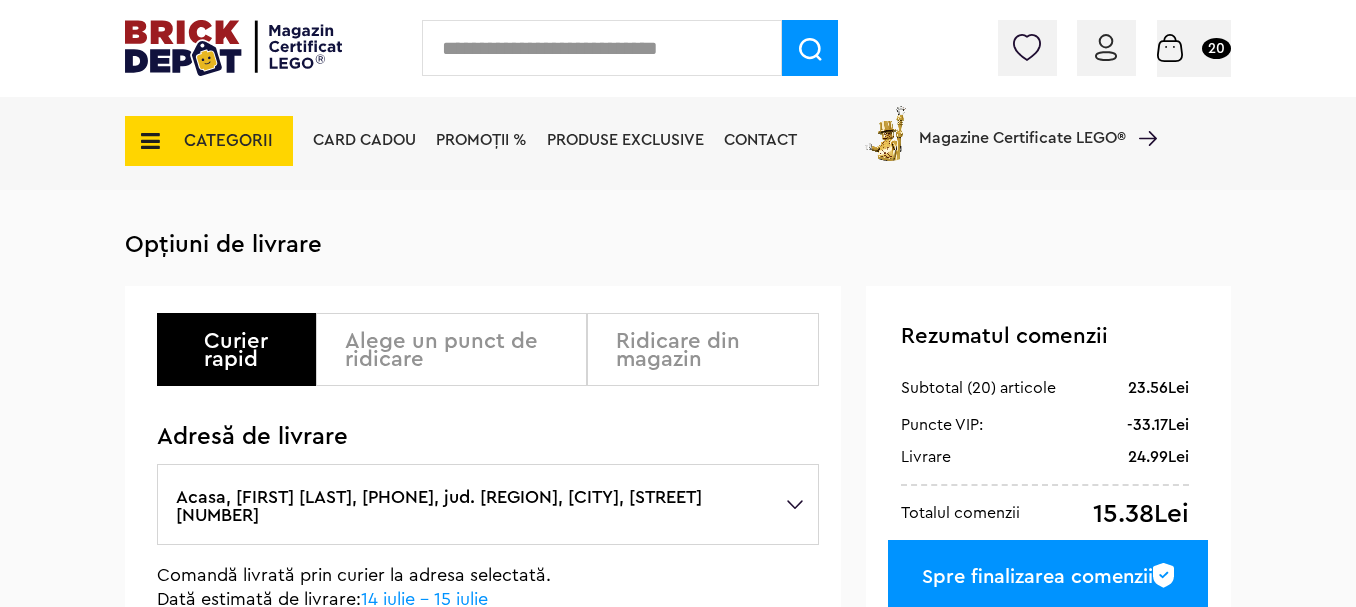 click at bounding box center [233, 48] 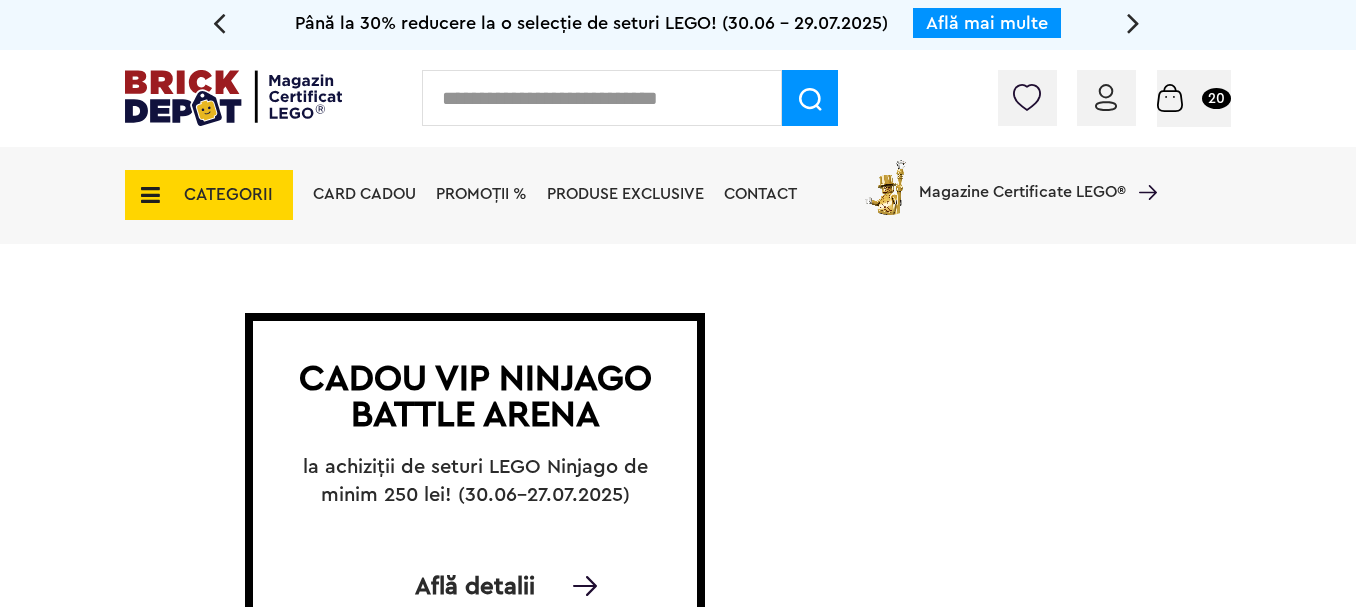 scroll, scrollTop: 0, scrollLeft: 0, axis: both 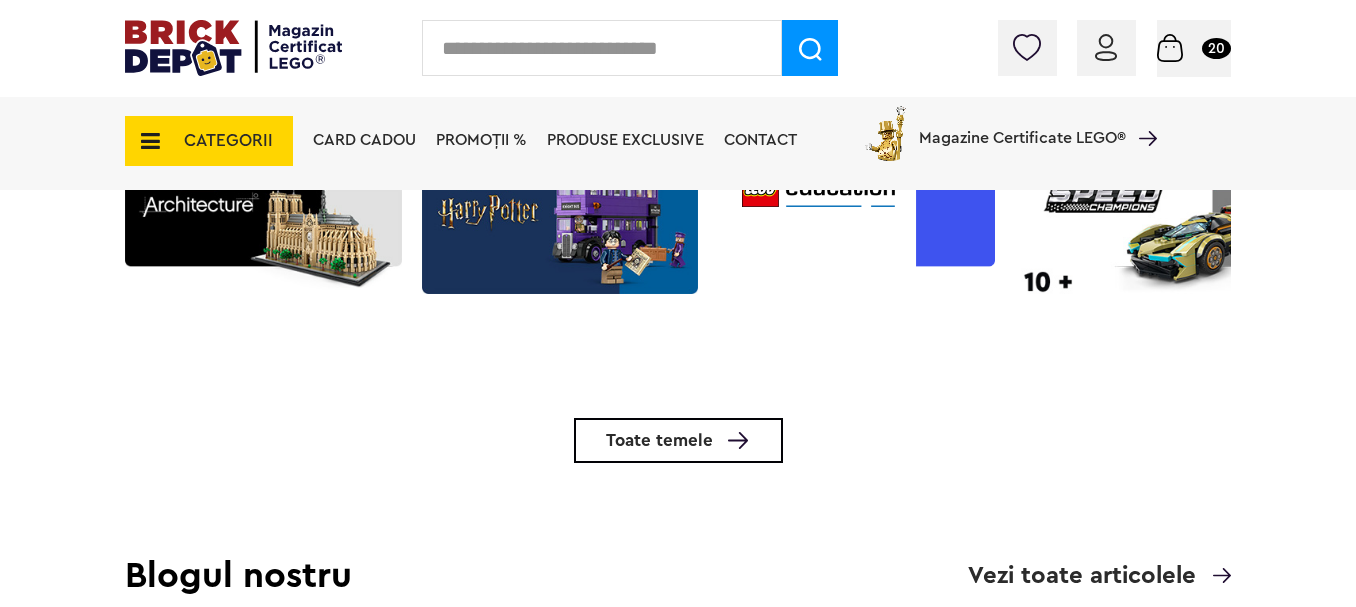 click on "Toate temele" at bounding box center [659, 440] 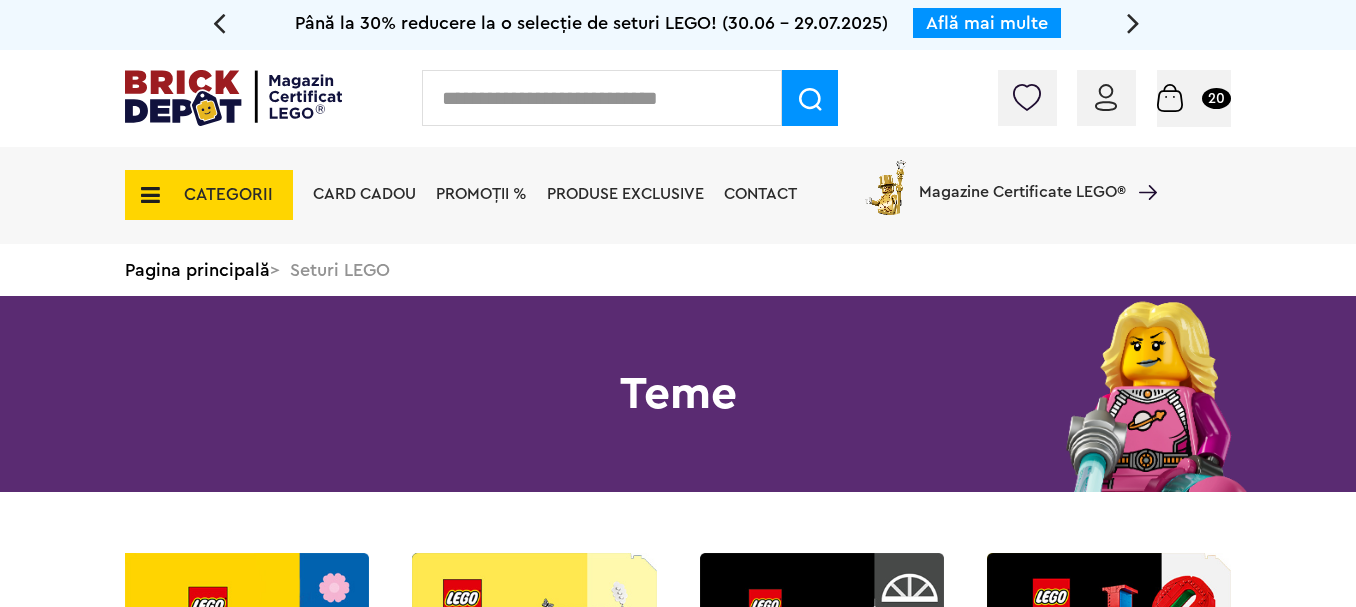 scroll, scrollTop: 0, scrollLeft: 0, axis: both 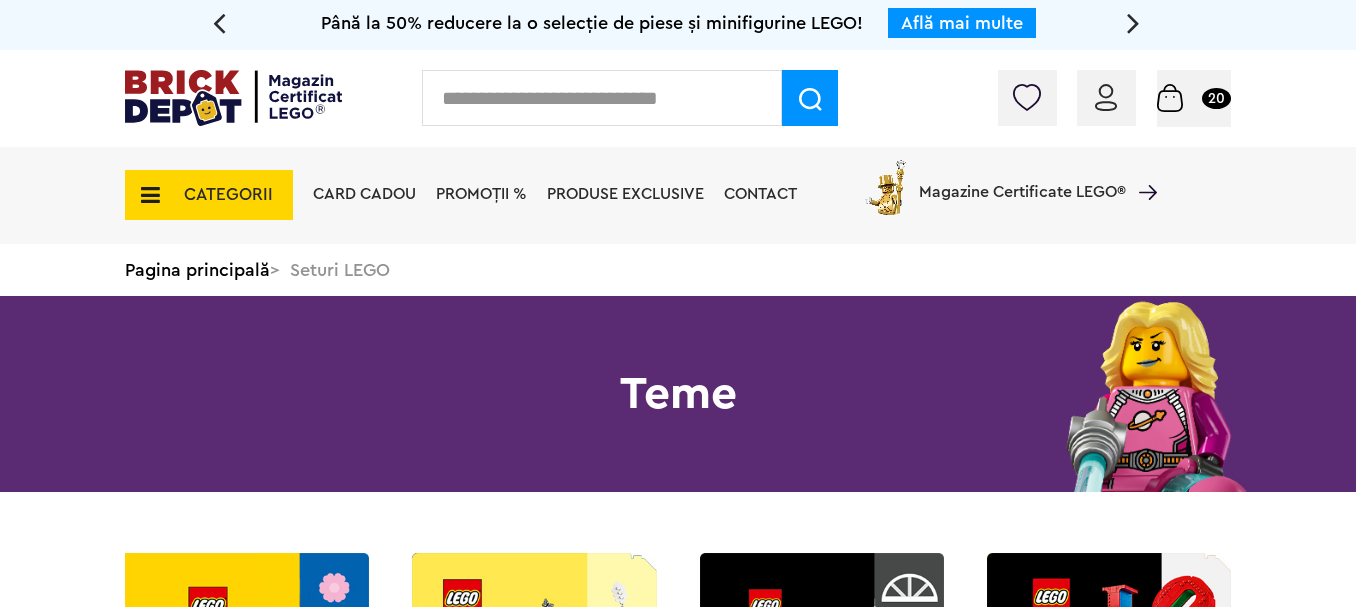 click on "PROMOȚII %" at bounding box center [481, 194] 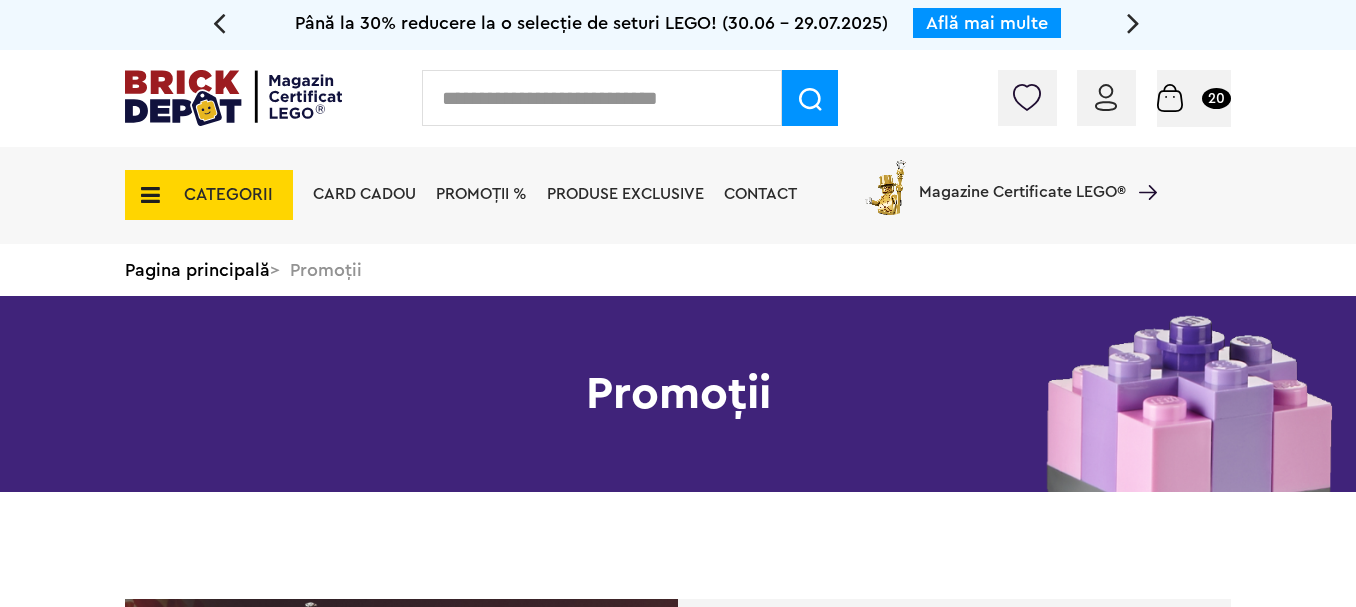 scroll, scrollTop: 0, scrollLeft: 0, axis: both 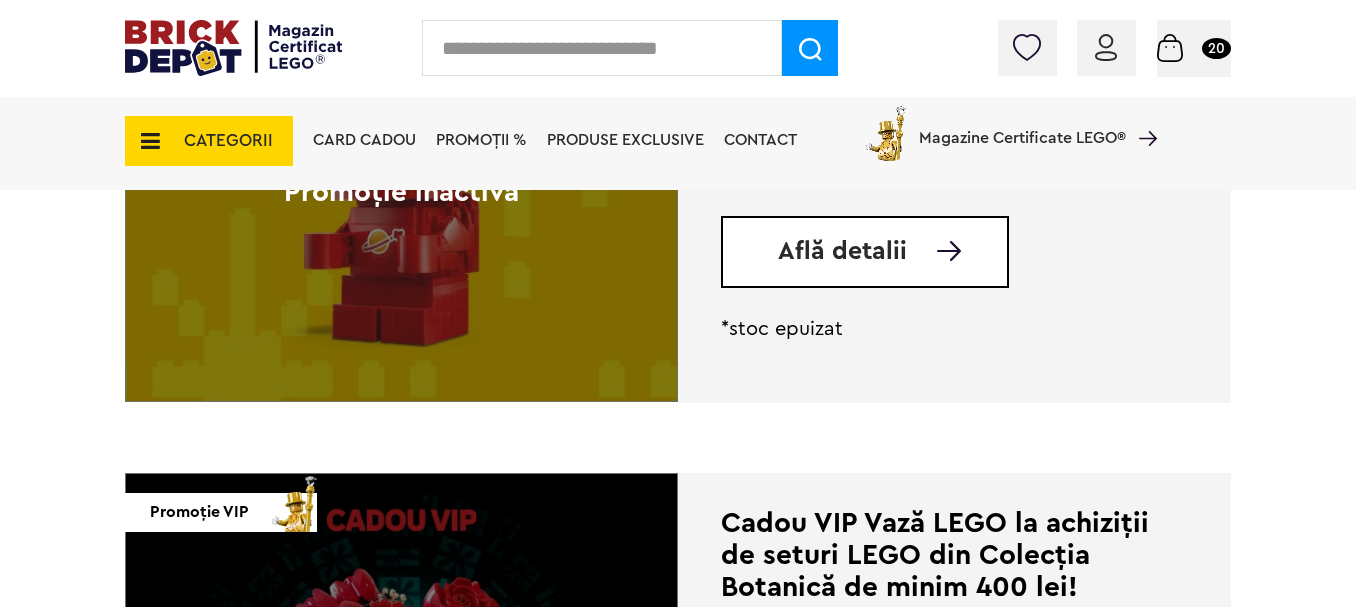 click at bounding box center (144, 141) 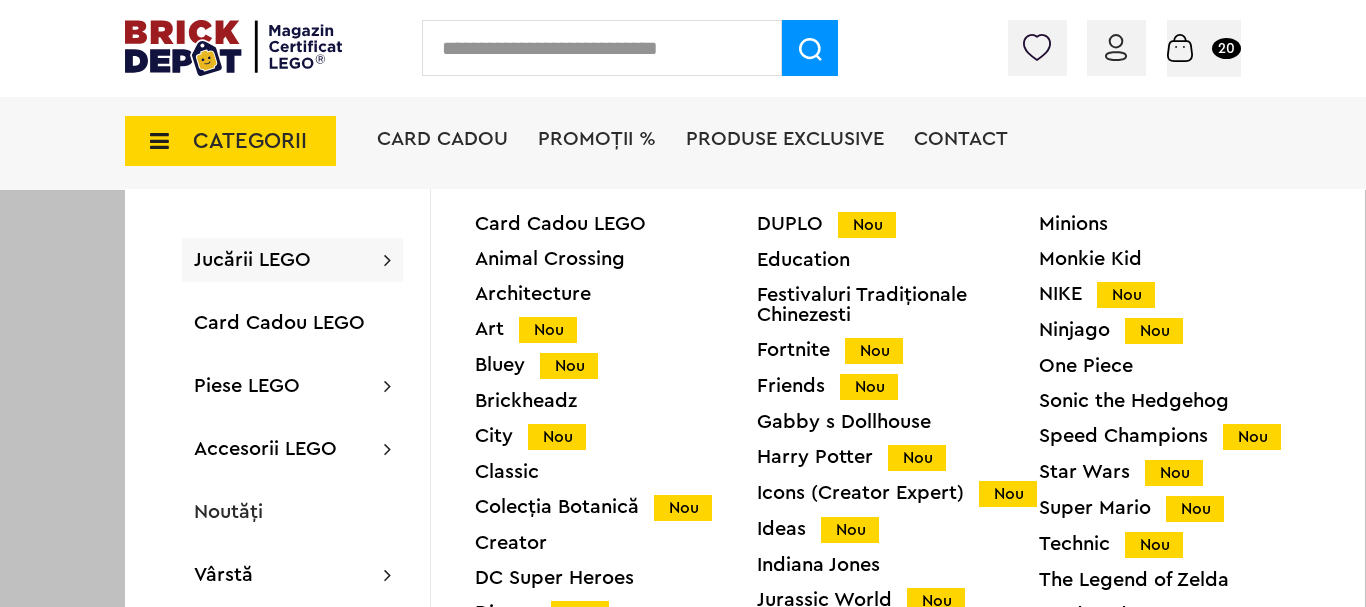 click on "Minions" at bounding box center [1180, 224] 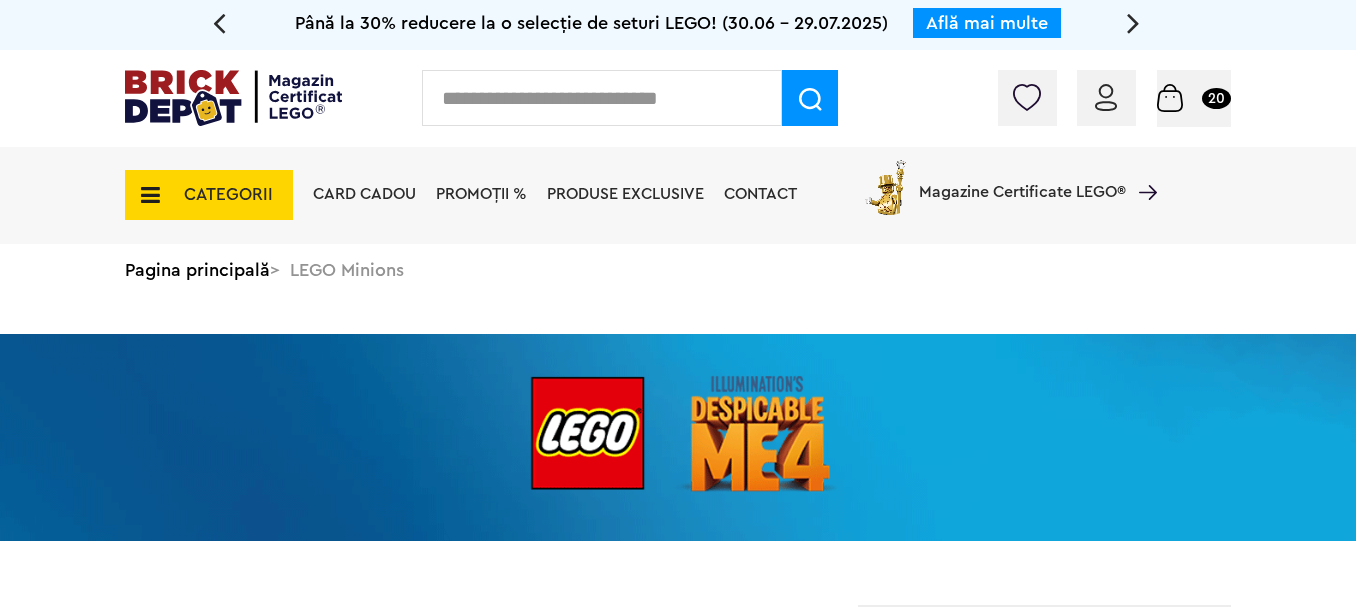 scroll, scrollTop: 0, scrollLeft: 0, axis: both 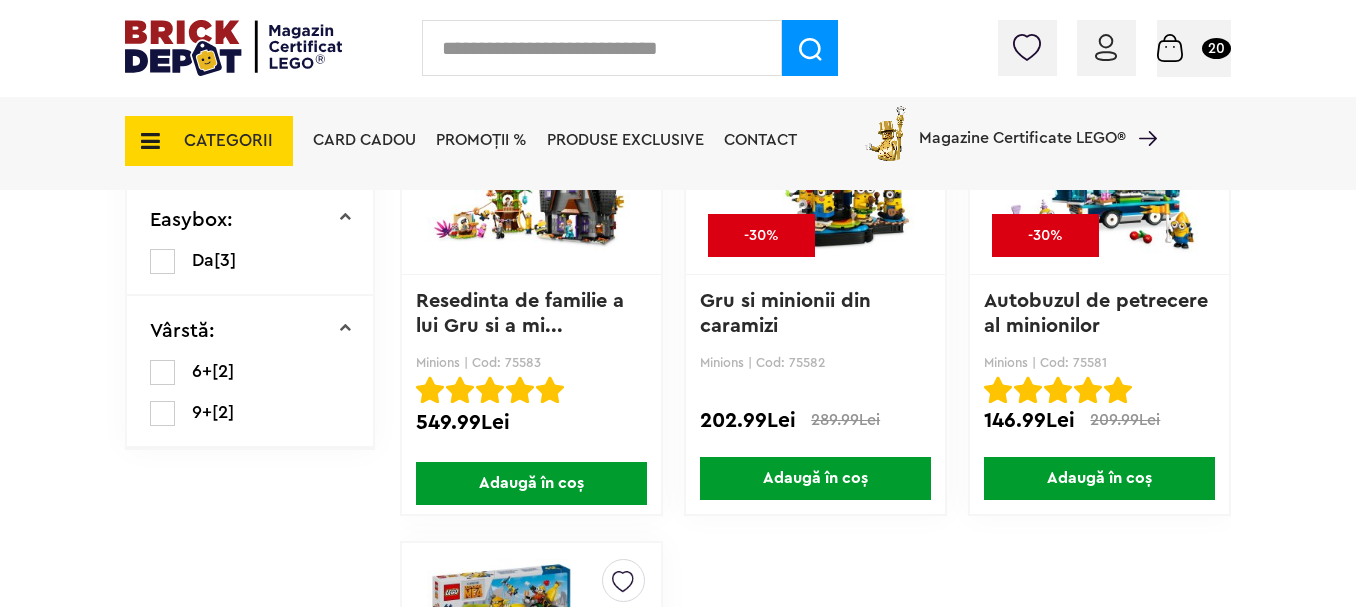 click on "Autobuzul de petrecere al minionilor" at bounding box center [1099, 313] 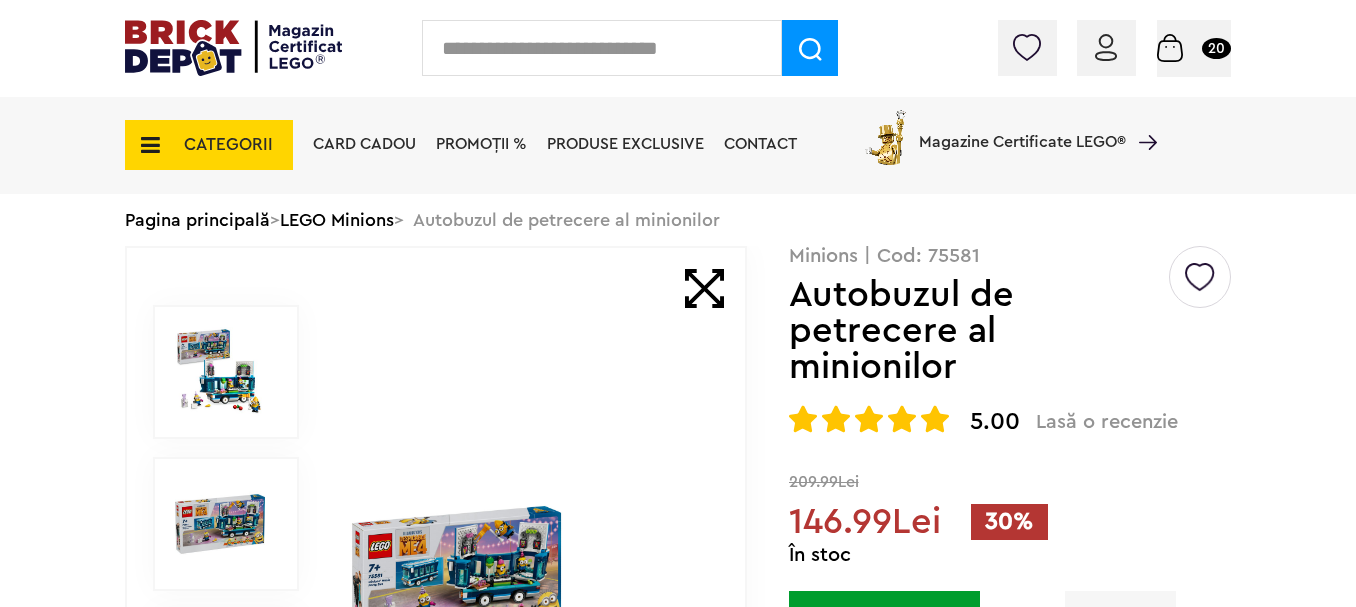 scroll, scrollTop: 0, scrollLeft: 0, axis: both 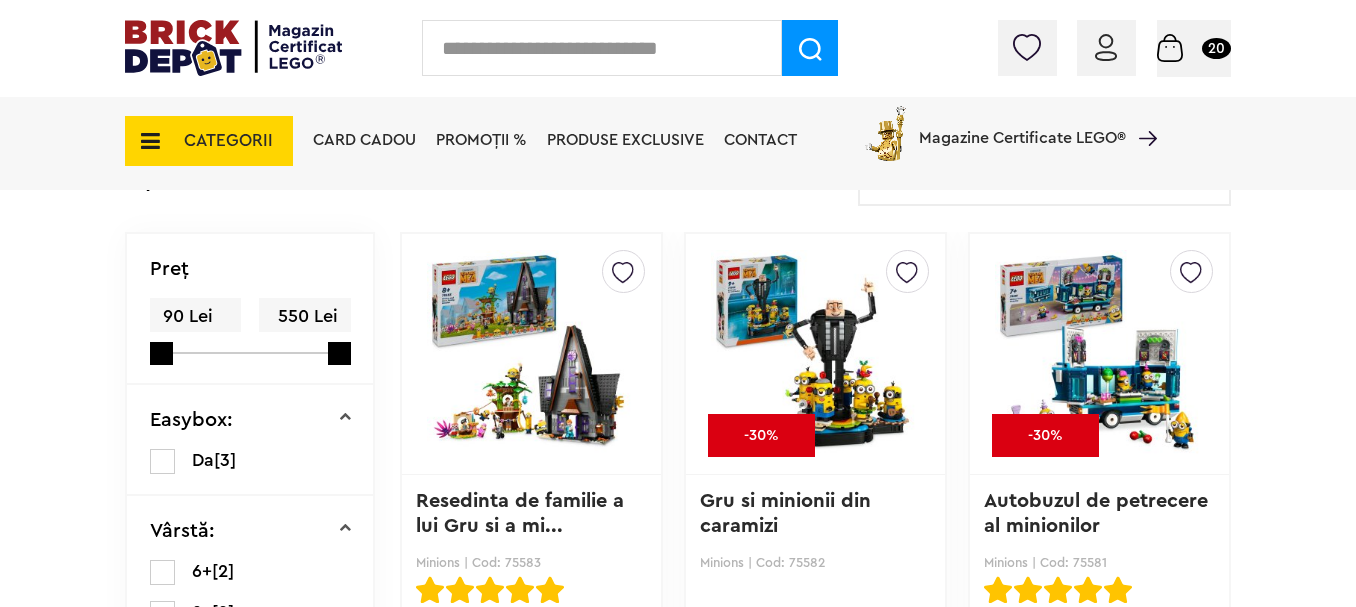 click at bounding box center (815, 354) 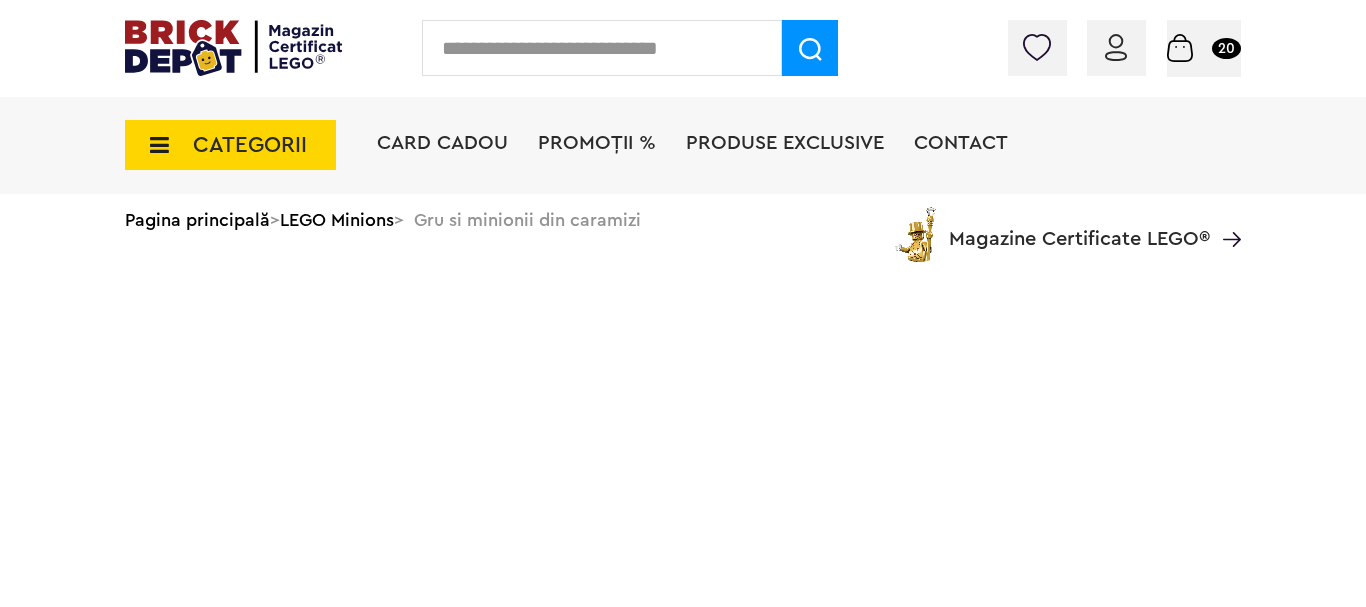scroll, scrollTop: 0, scrollLeft: 0, axis: both 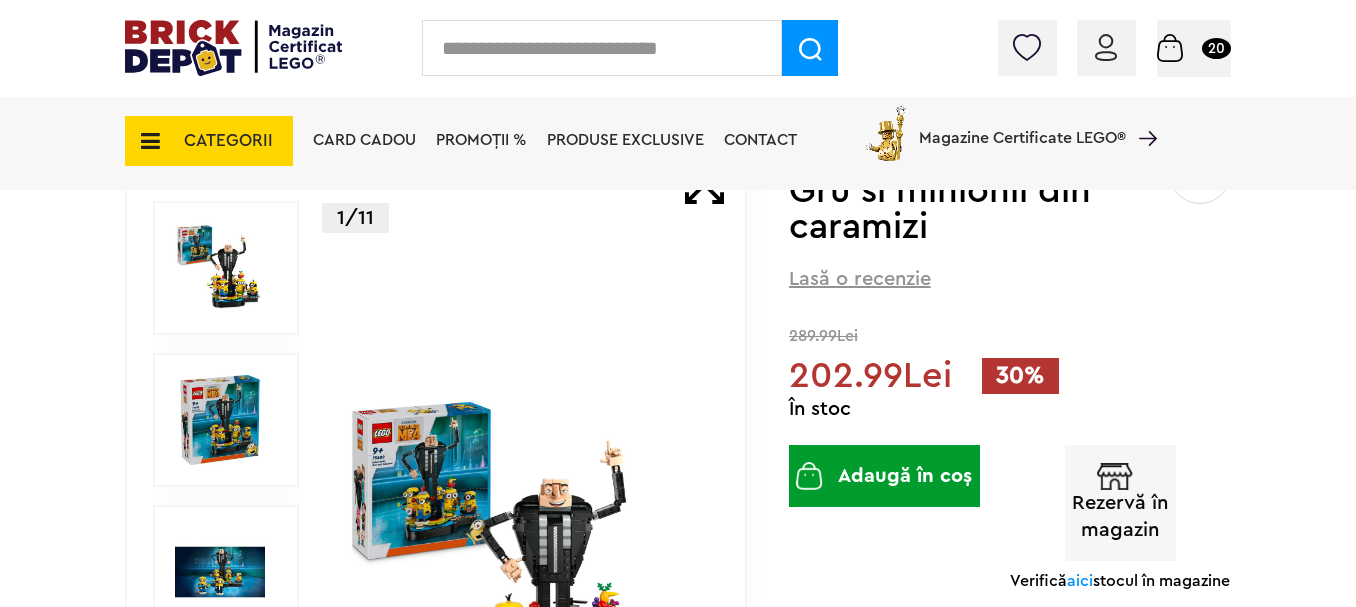 click on "Adaugă în coș" at bounding box center (884, 476) 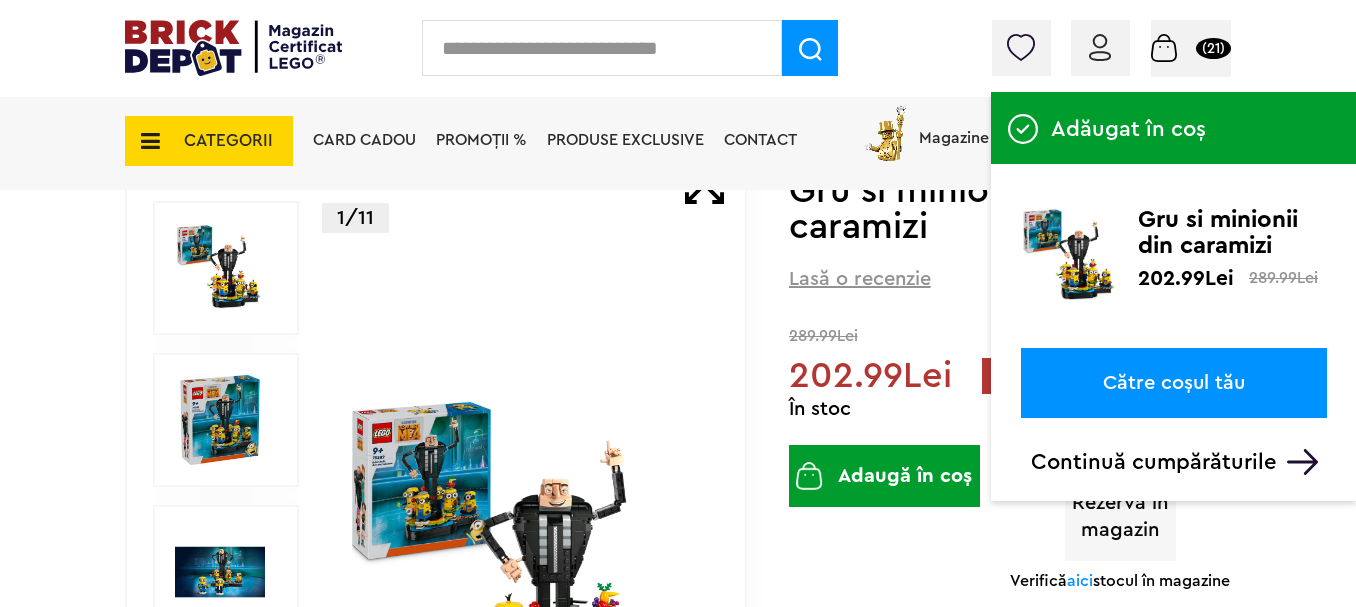 click on "Către coșul tău" at bounding box center [1174, 383] 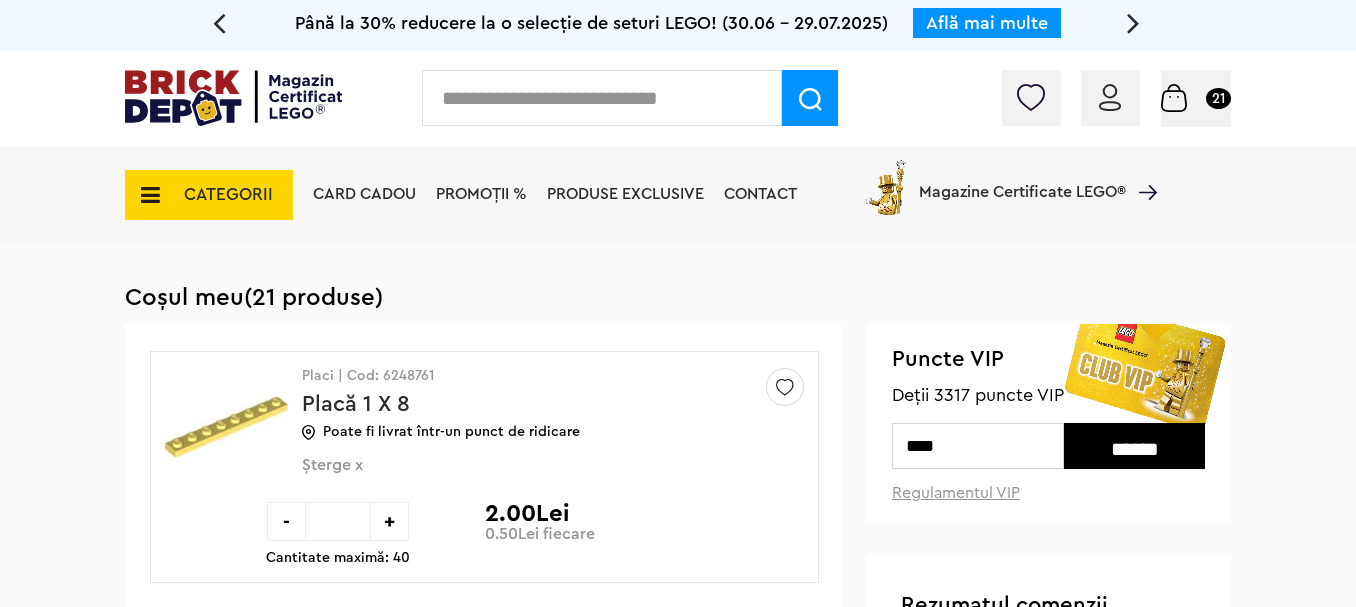 scroll, scrollTop: 0, scrollLeft: 0, axis: both 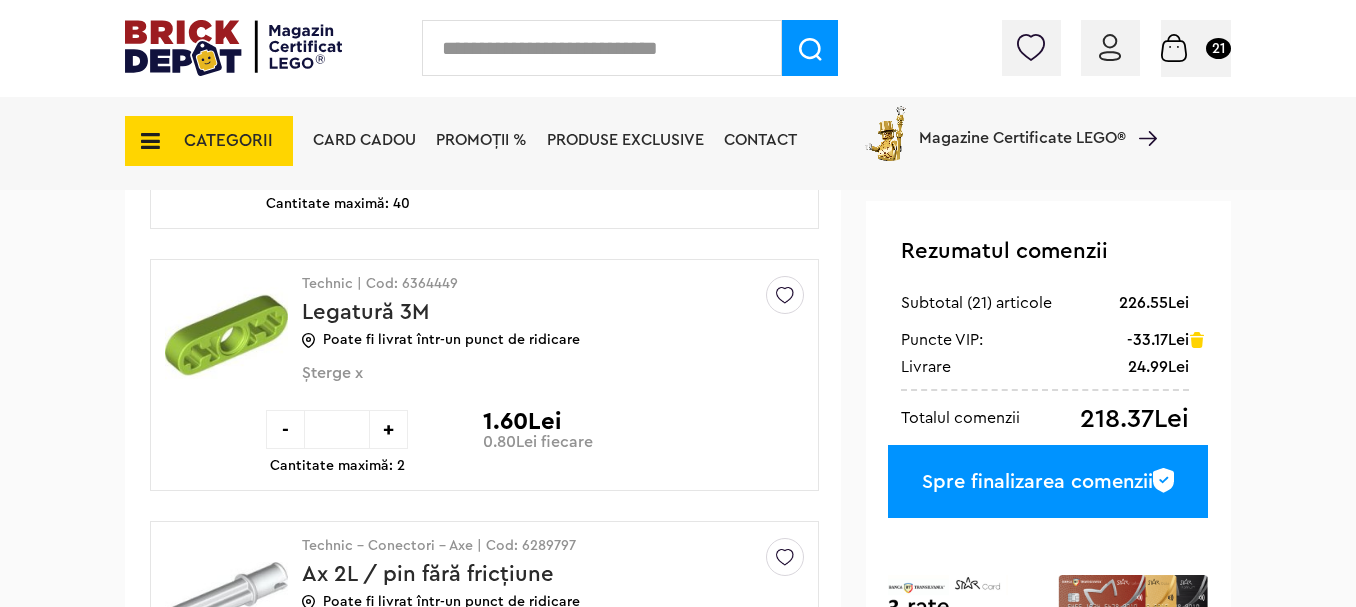 click on "Spre finalizarea comenzii" at bounding box center [1048, 481] 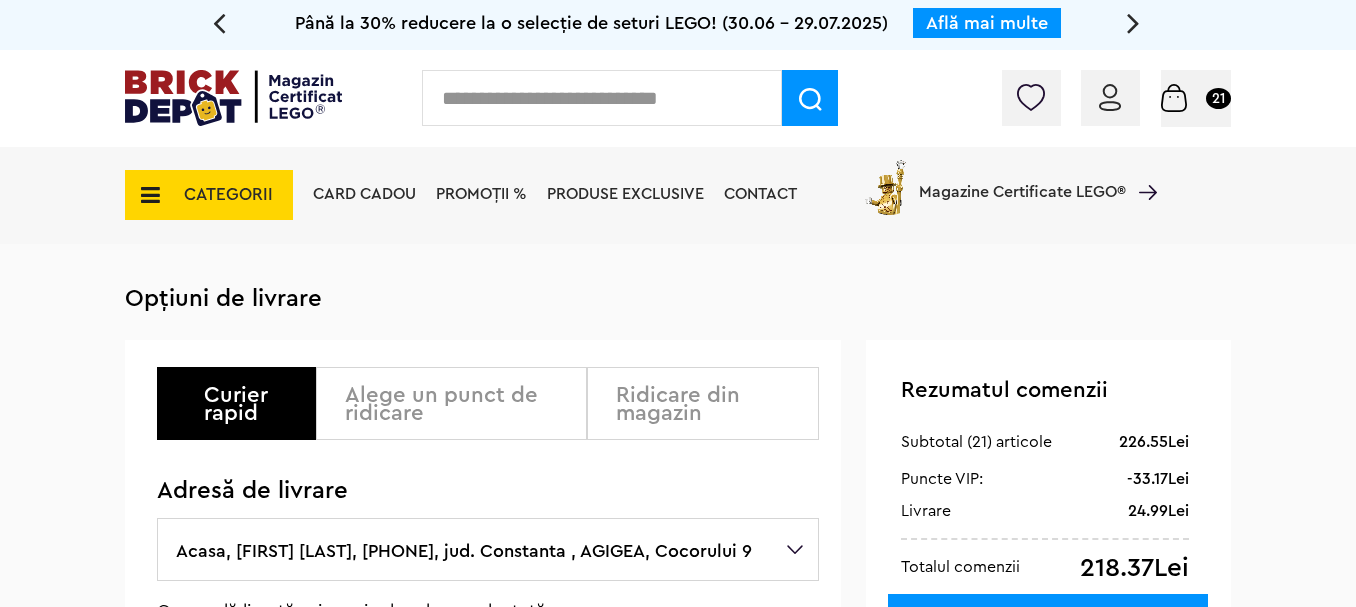 scroll, scrollTop: 0, scrollLeft: 0, axis: both 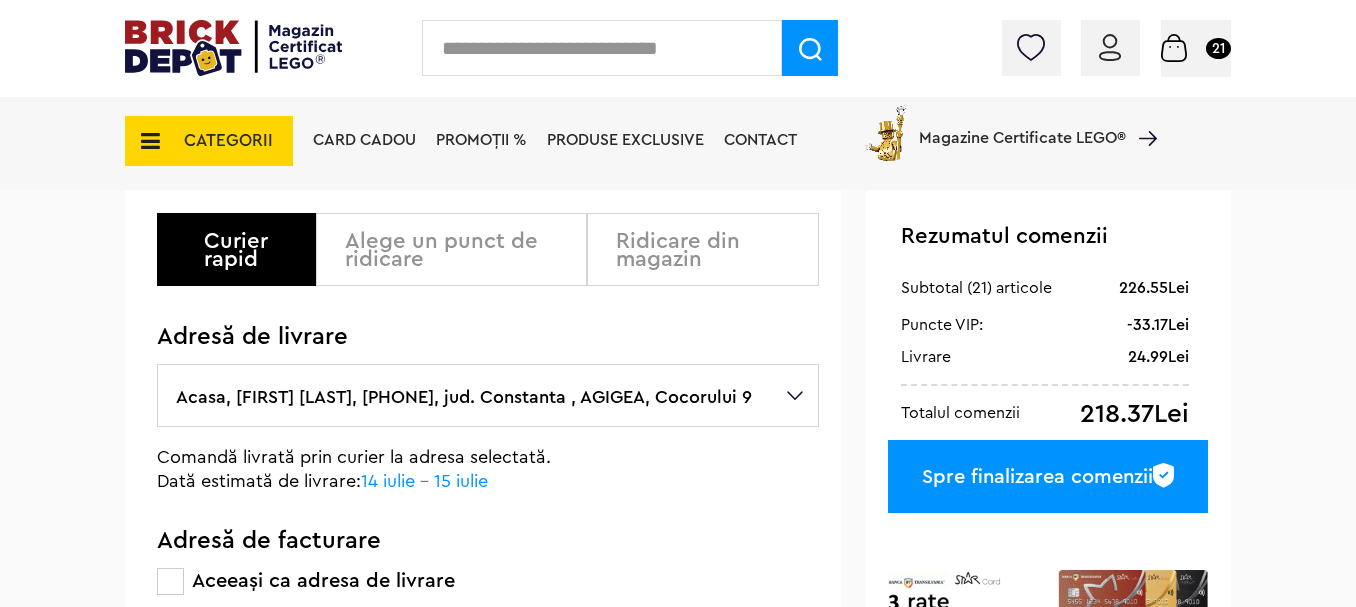 click on "Spre finalizarea comenzii" at bounding box center [1048, 476] 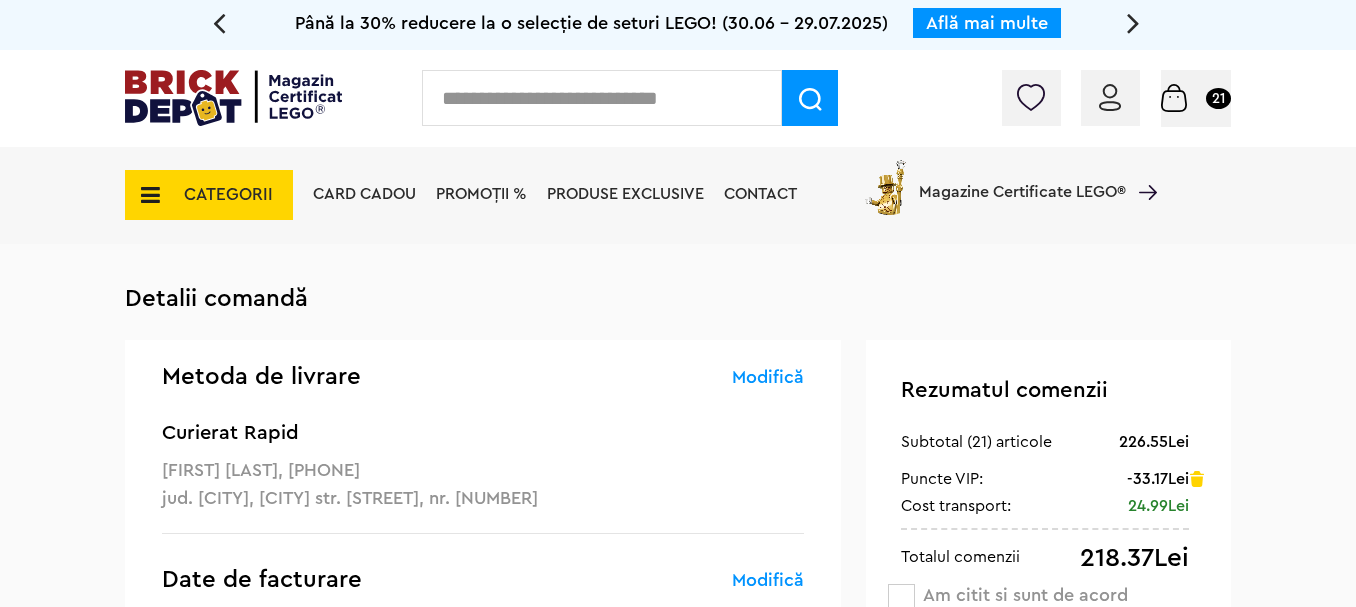 scroll, scrollTop: 0, scrollLeft: 0, axis: both 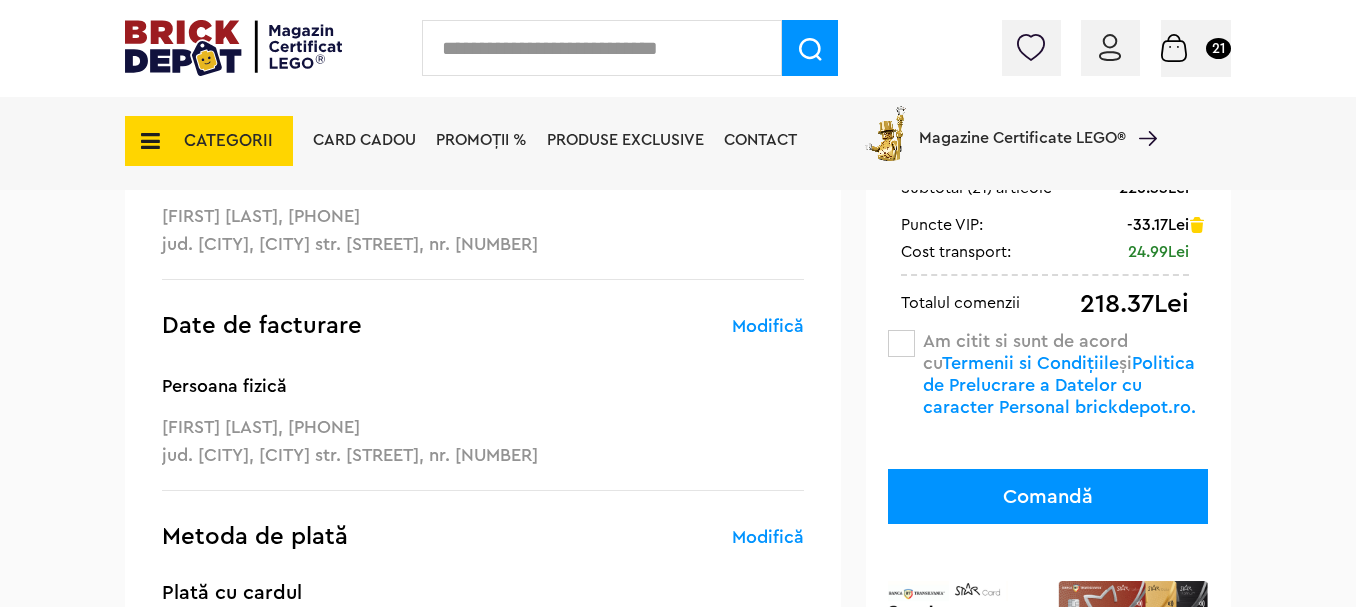 click at bounding box center [901, 343] 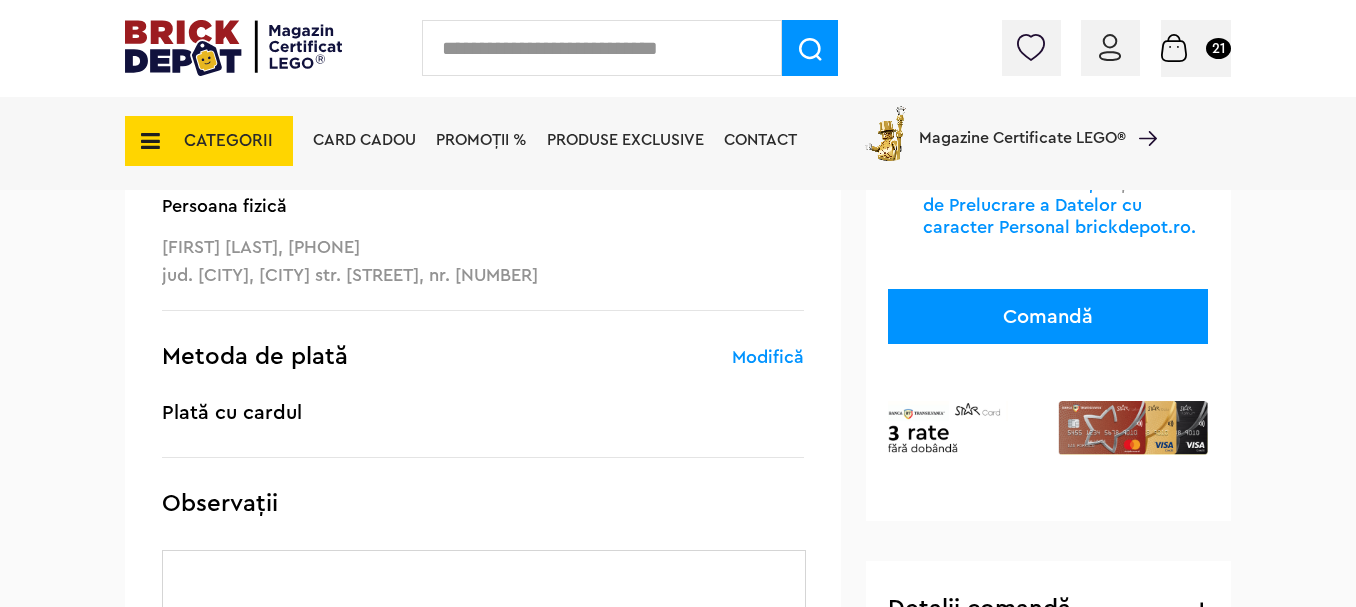 scroll, scrollTop: 500, scrollLeft: 0, axis: vertical 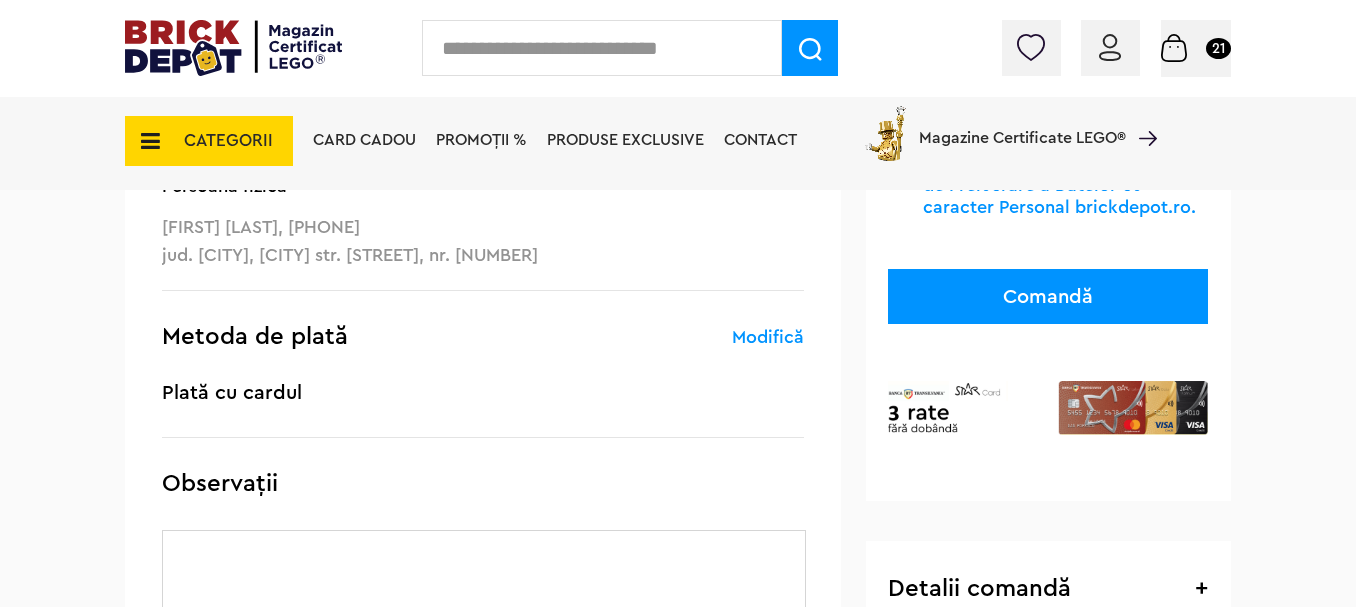 click on "Comandă" at bounding box center [1048, 296] 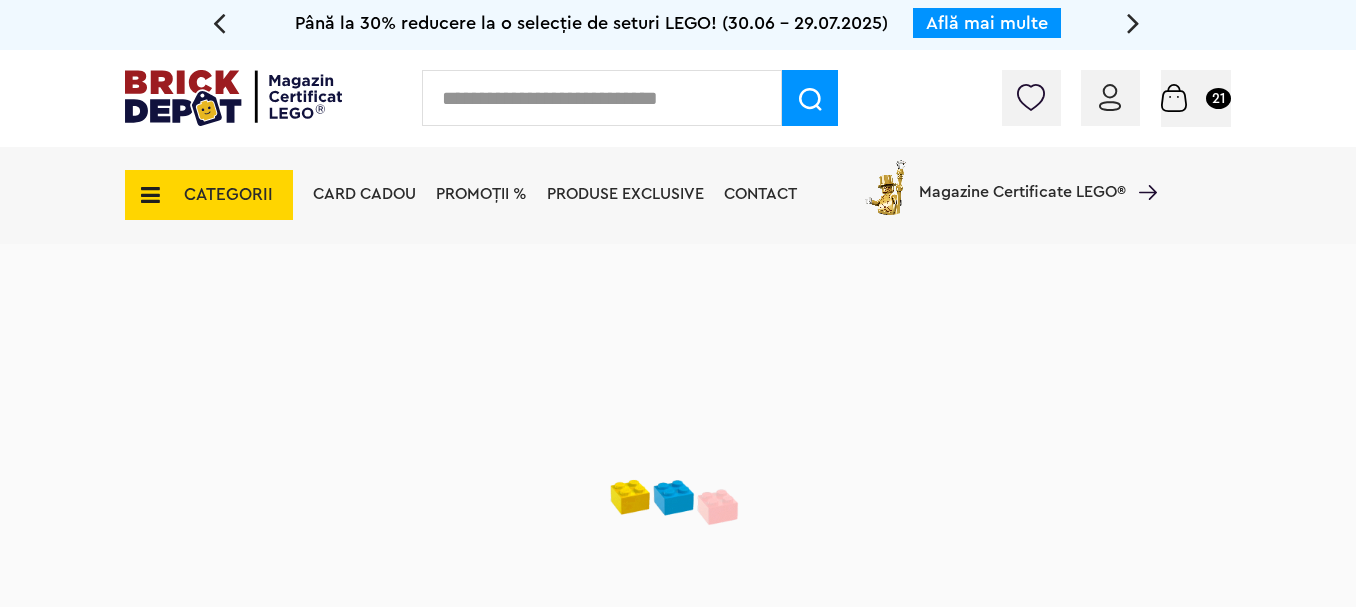 scroll, scrollTop: 0, scrollLeft: 0, axis: both 